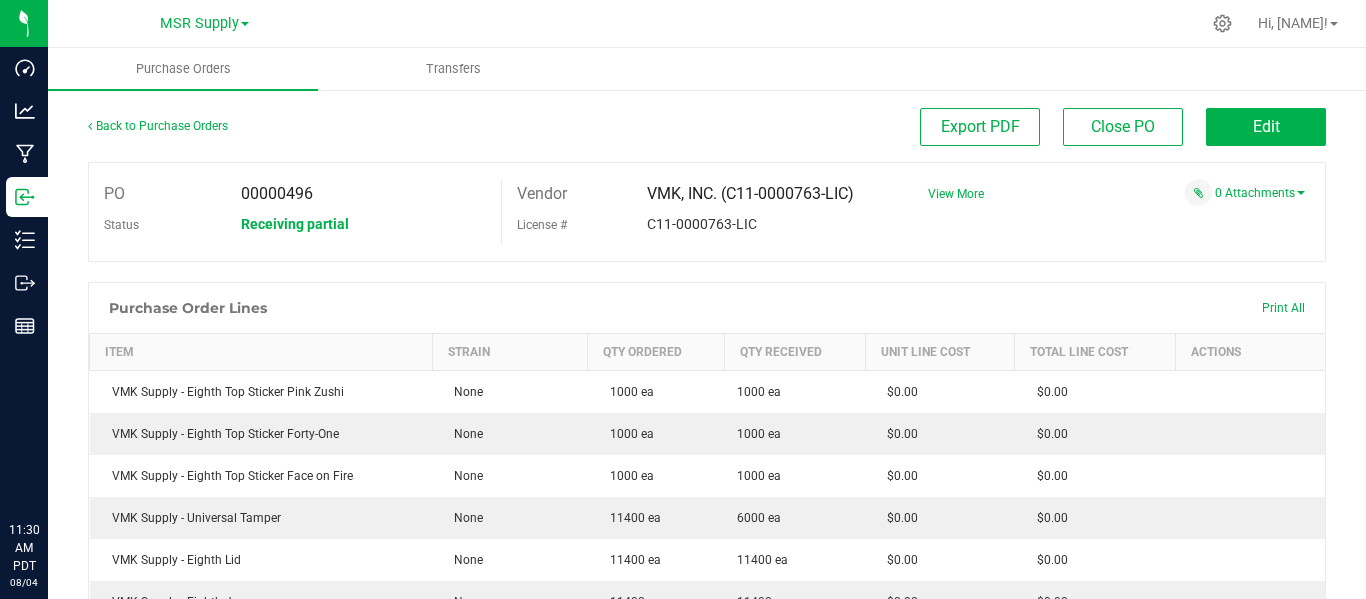 scroll, scrollTop: 0, scrollLeft: 0, axis: both 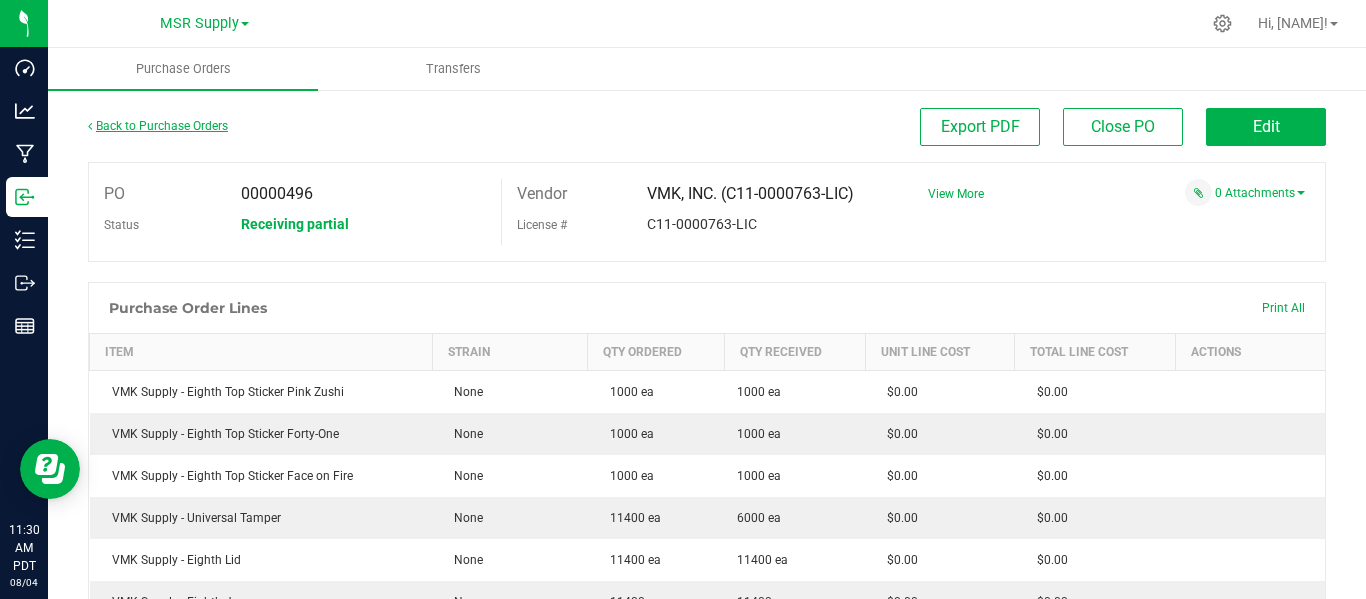 click on "Back to Purchase Orders" at bounding box center (158, 126) 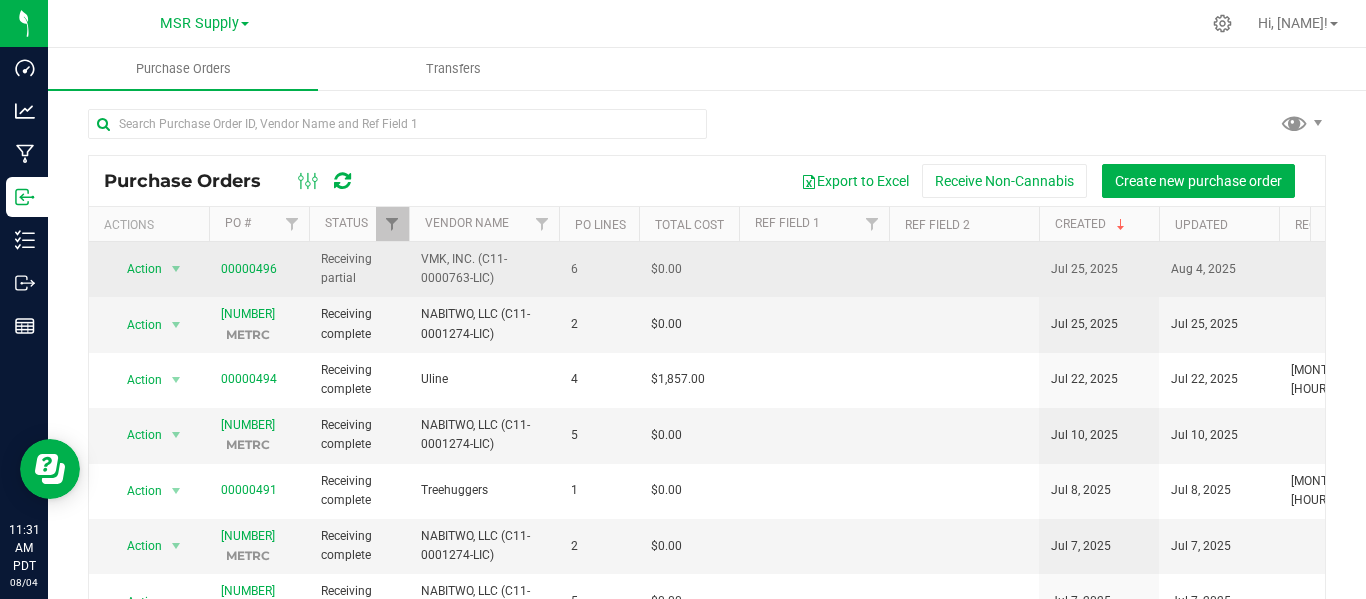 click at bounding box center [814, 269] 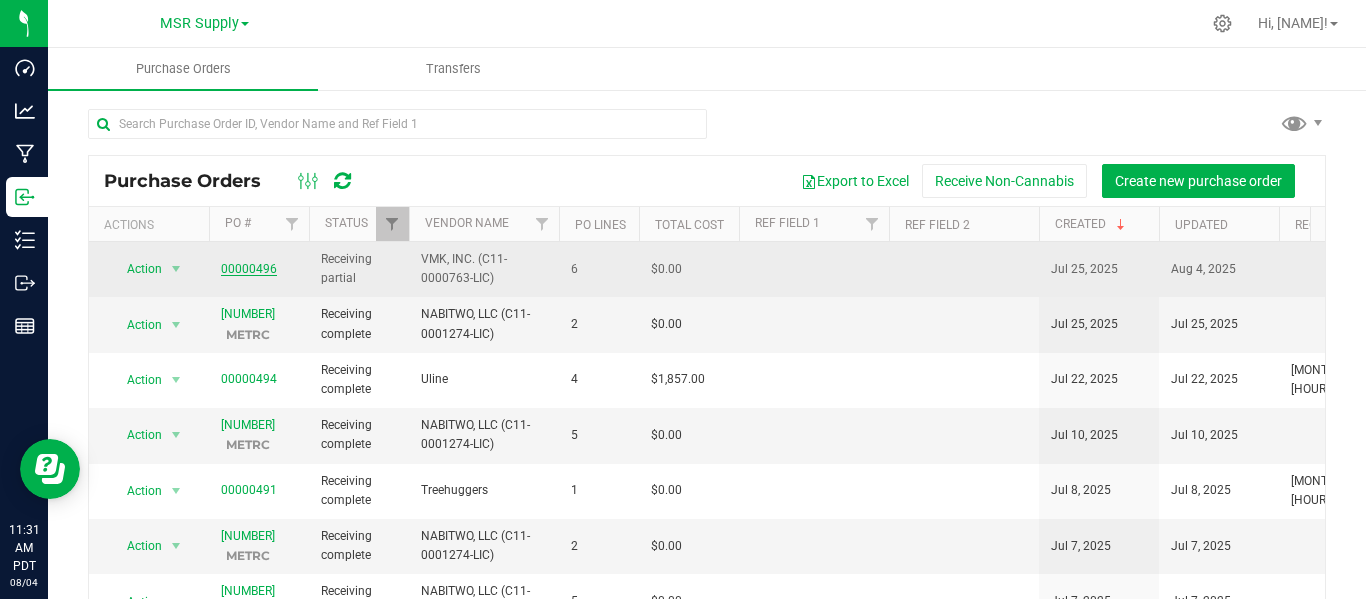 click on "00000496" at bounding box center [249, 269] 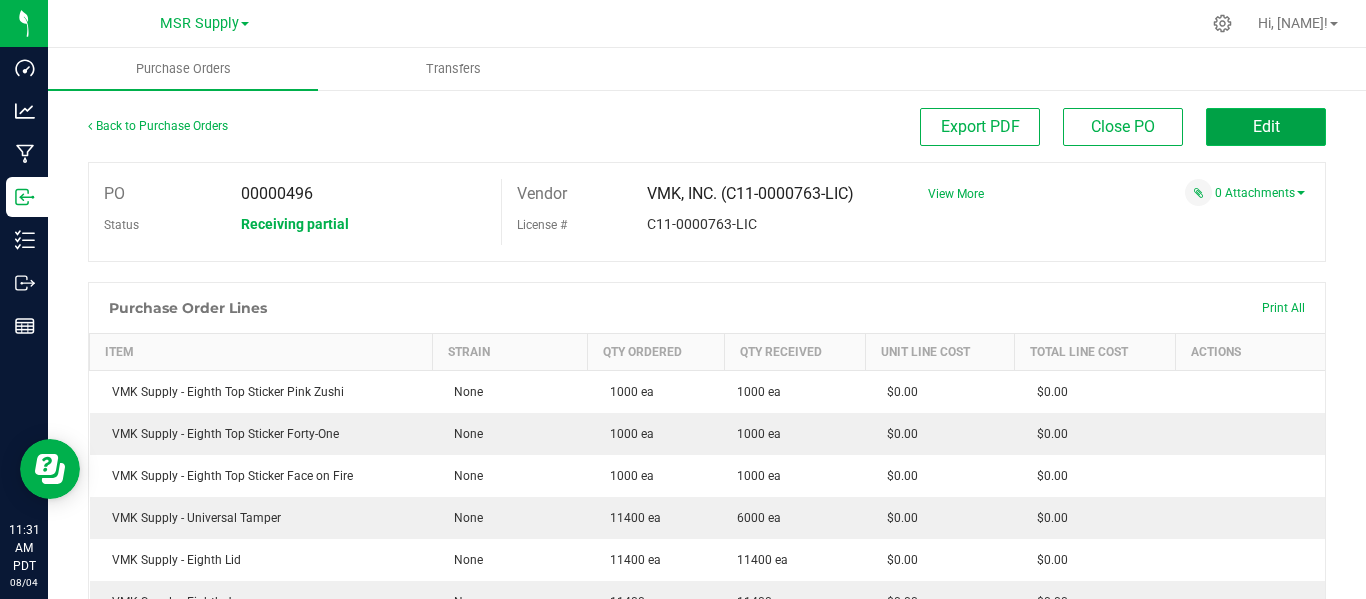 click on "Edit" at bounding box center [1266, 127] 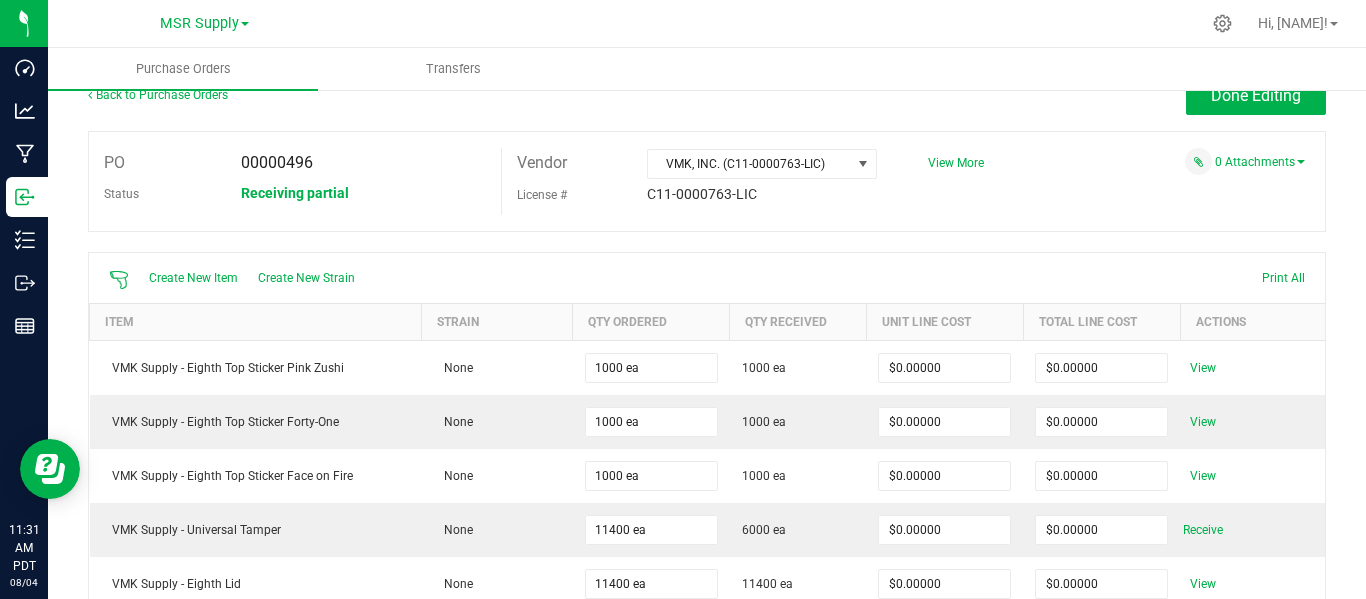 scroll, scrollTop: 0, scrollLeft: 0, axis: both 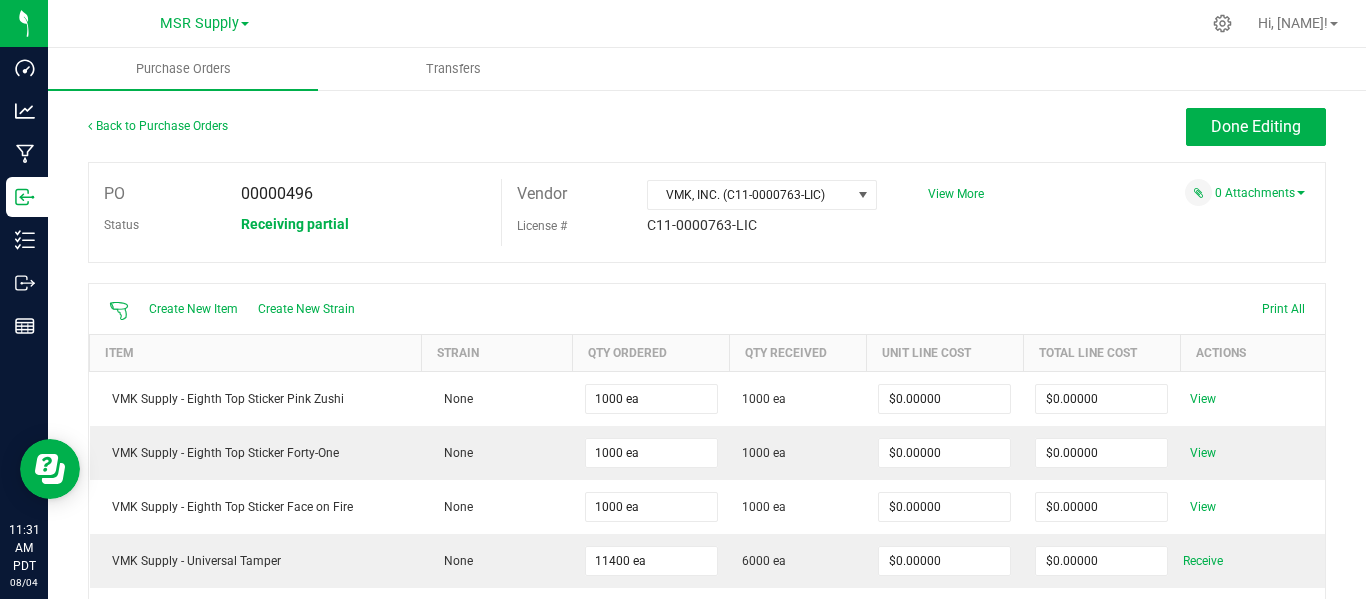 click at bounding box center [707, 273] 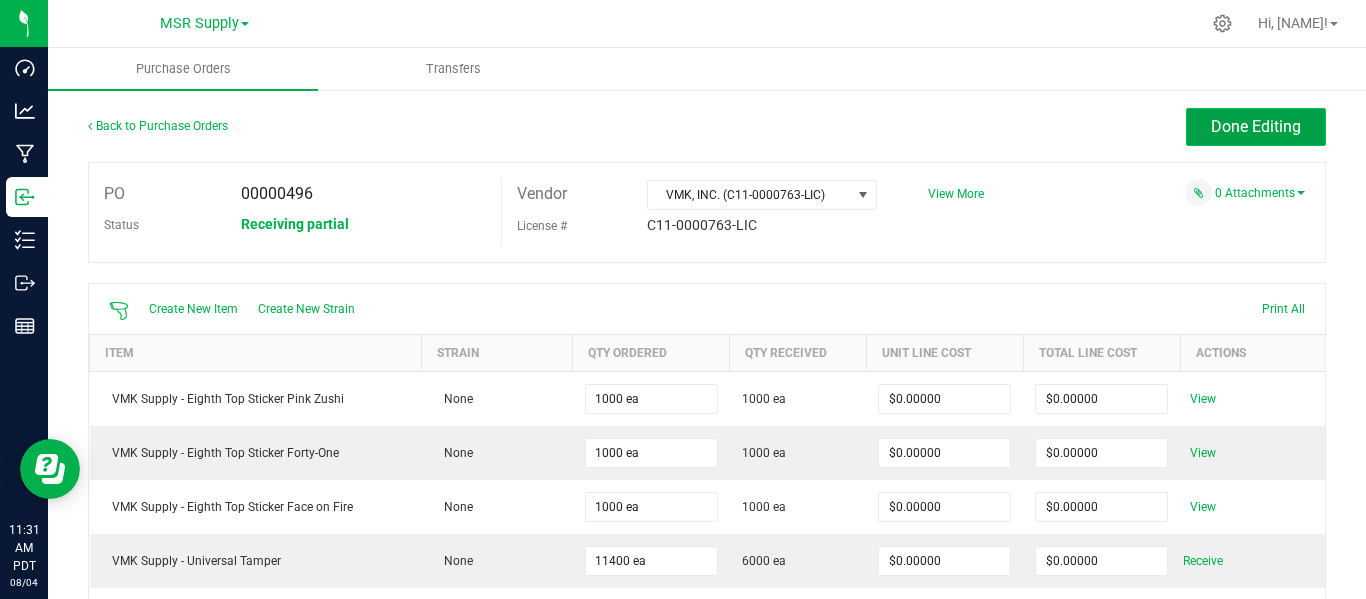 click on "Done Editing" at bounding box center (1256, 127) 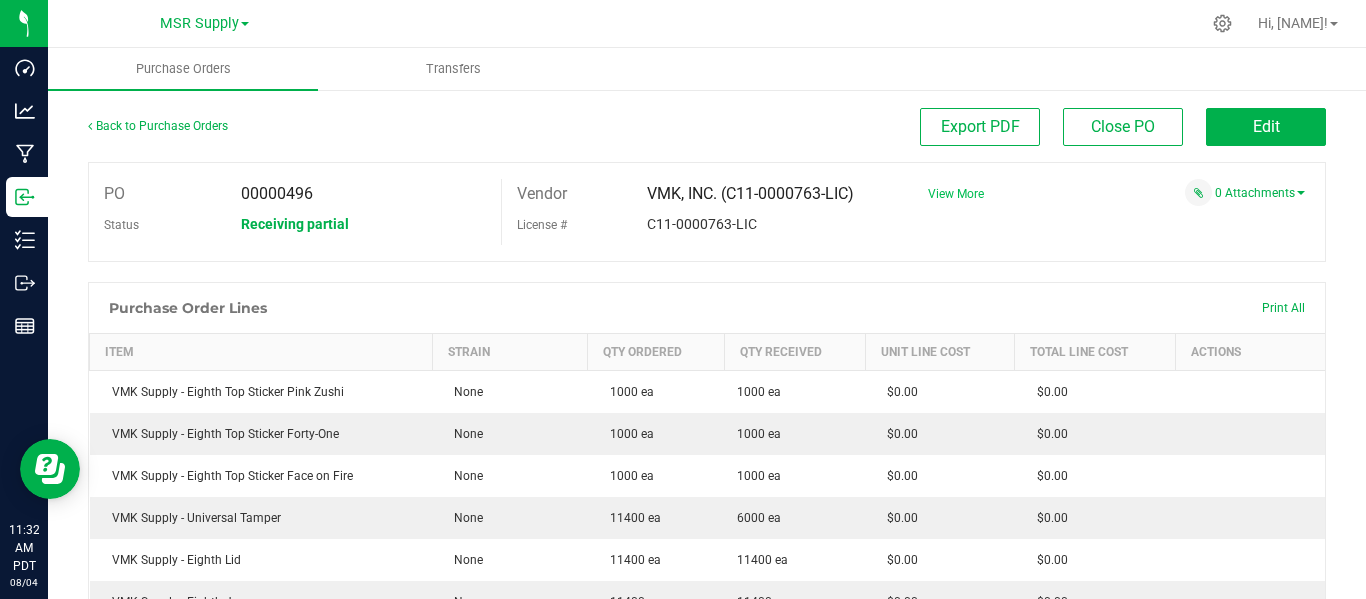 click on "View More" at bounding box center [956, 194] 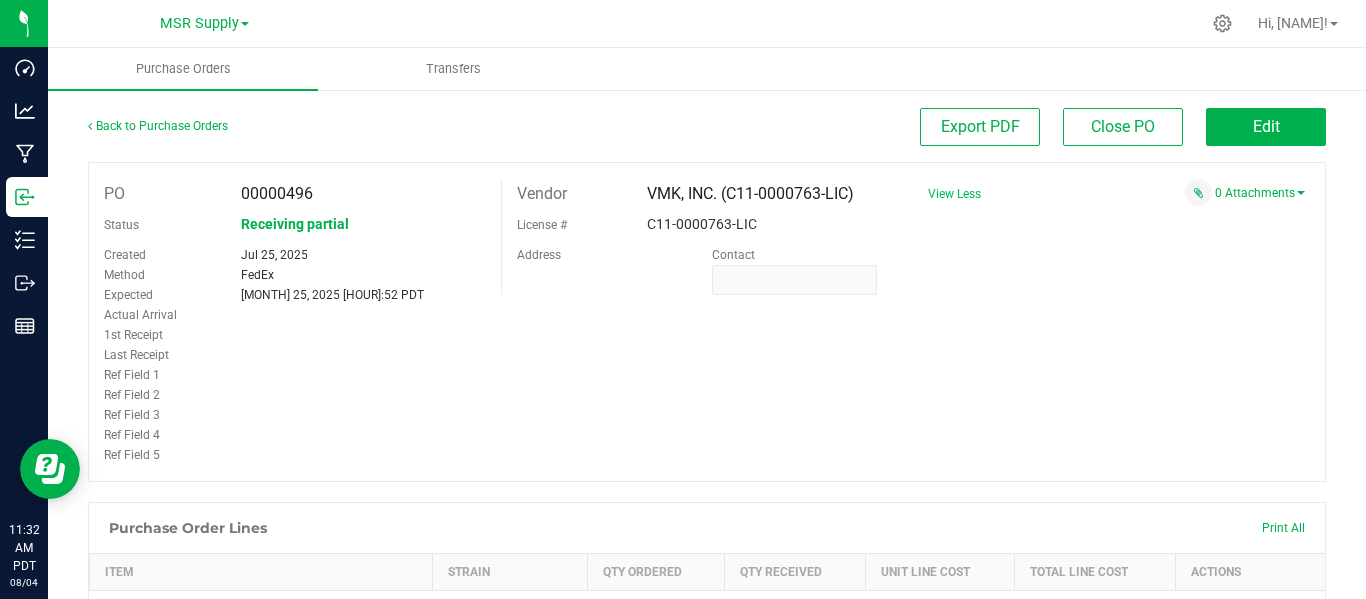 click on "View Less" at bounding box center (954, 194) 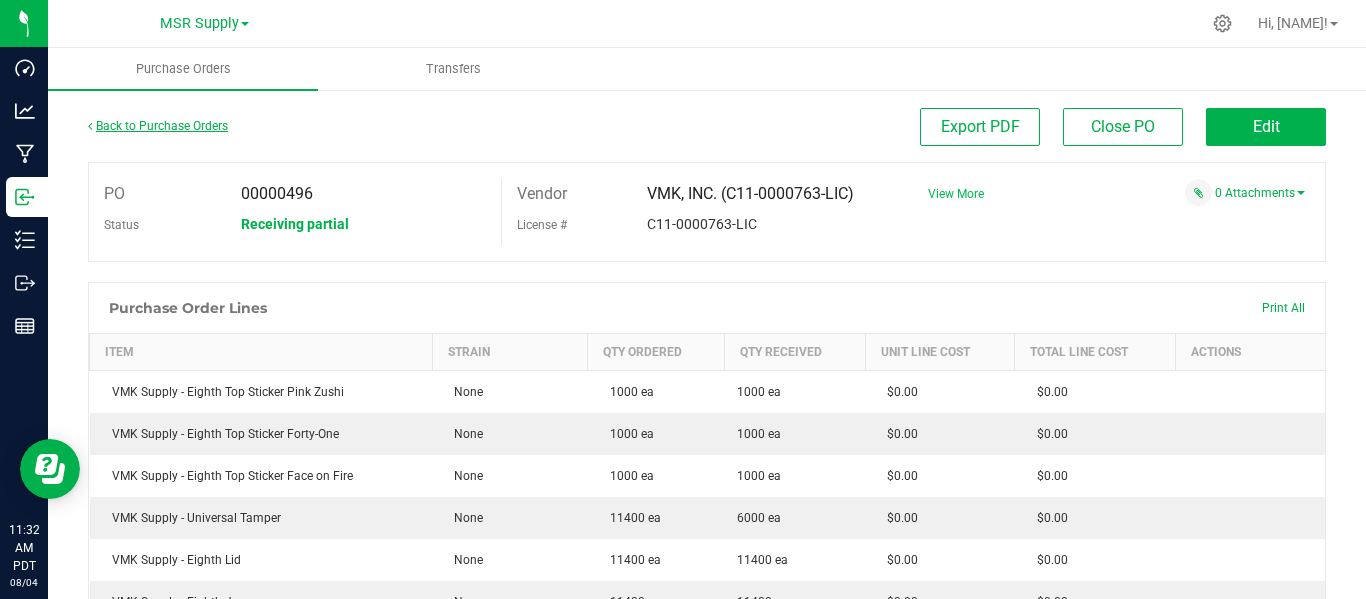 click on "Back to Purchase Orders" at bounding box center (158, 126) 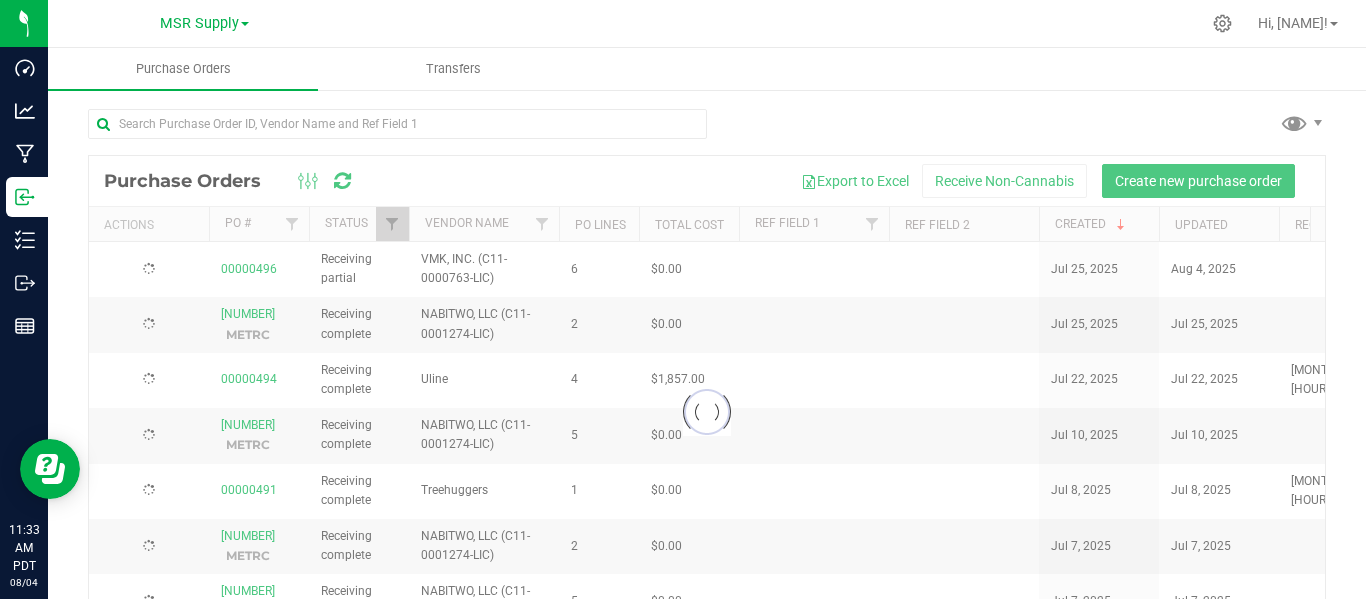 click at bounding box center [707, 411] 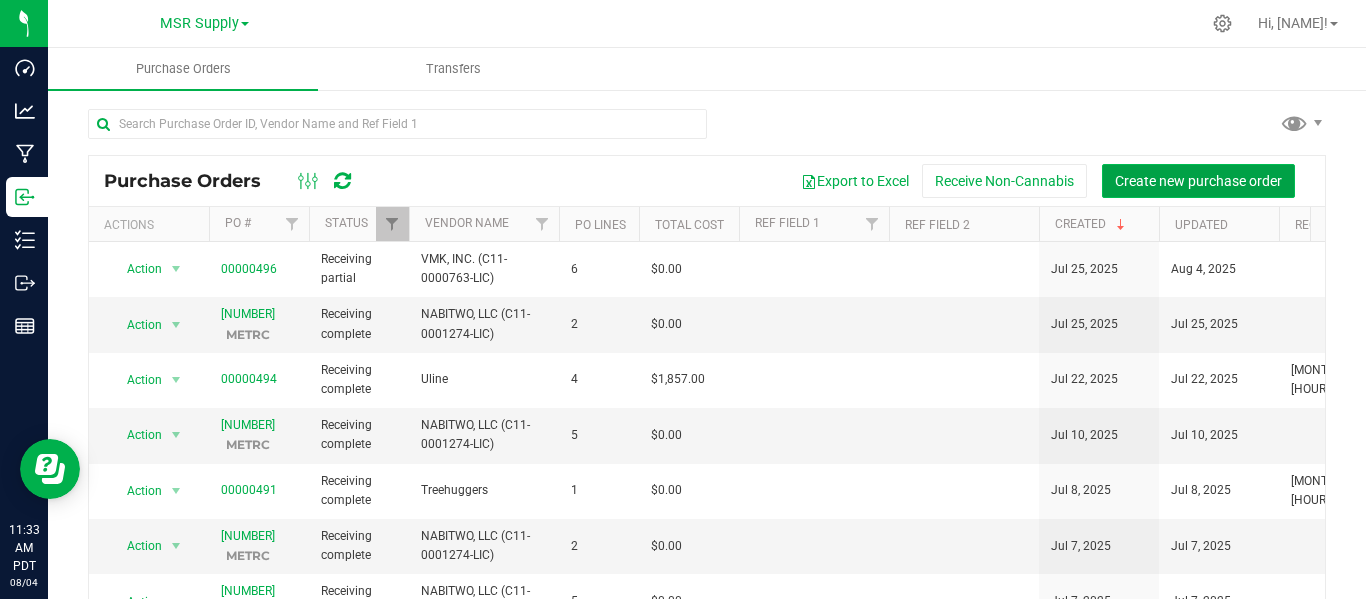 click on "Create new purchase order" at bounding box center (1198, 181) 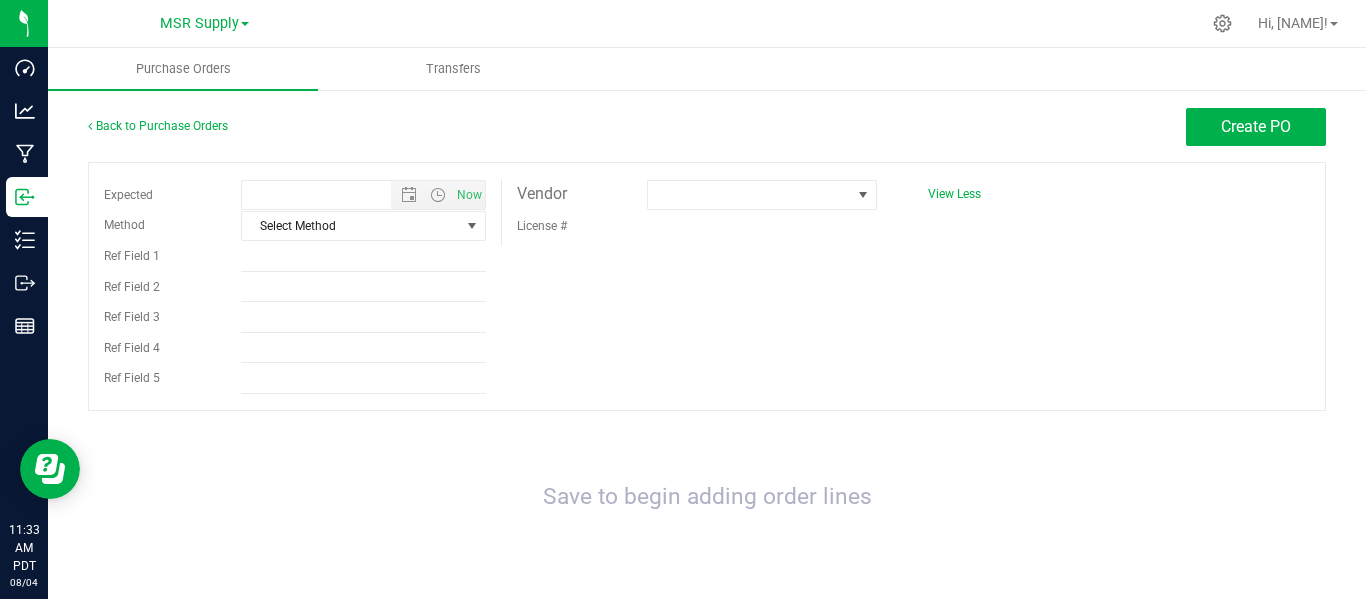 type on "[MONTH]/4/2025 [HOUR]:33 AM" 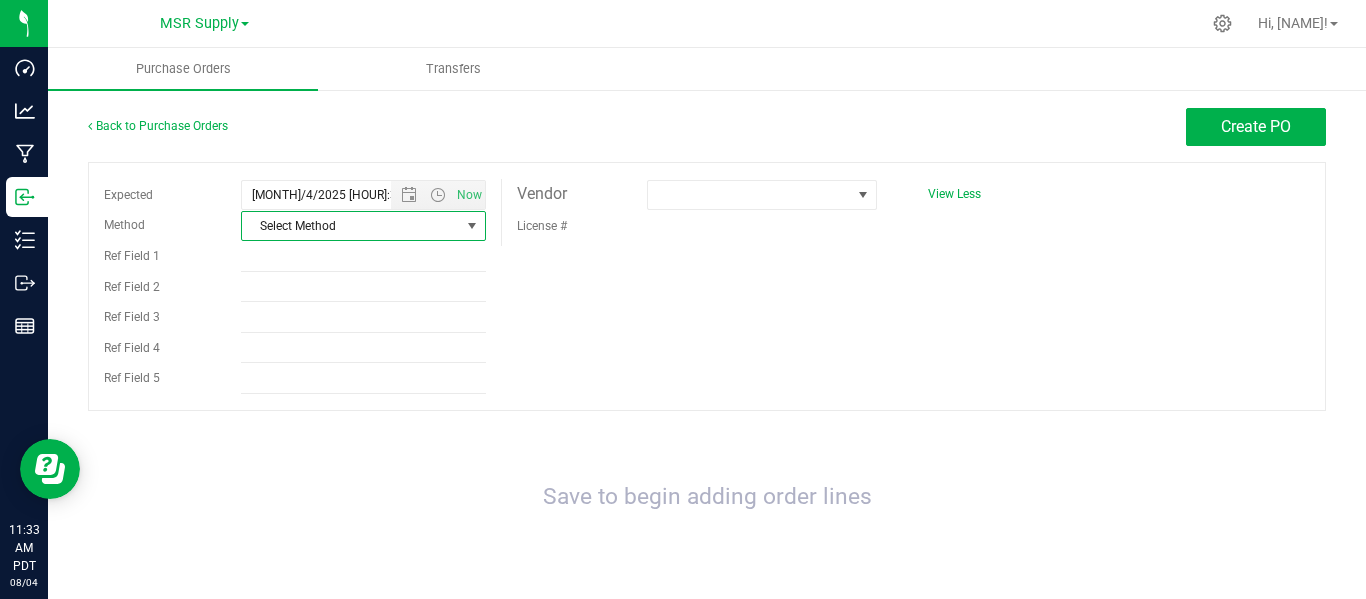 click on "Select Method" at bounding box center (351, 226) 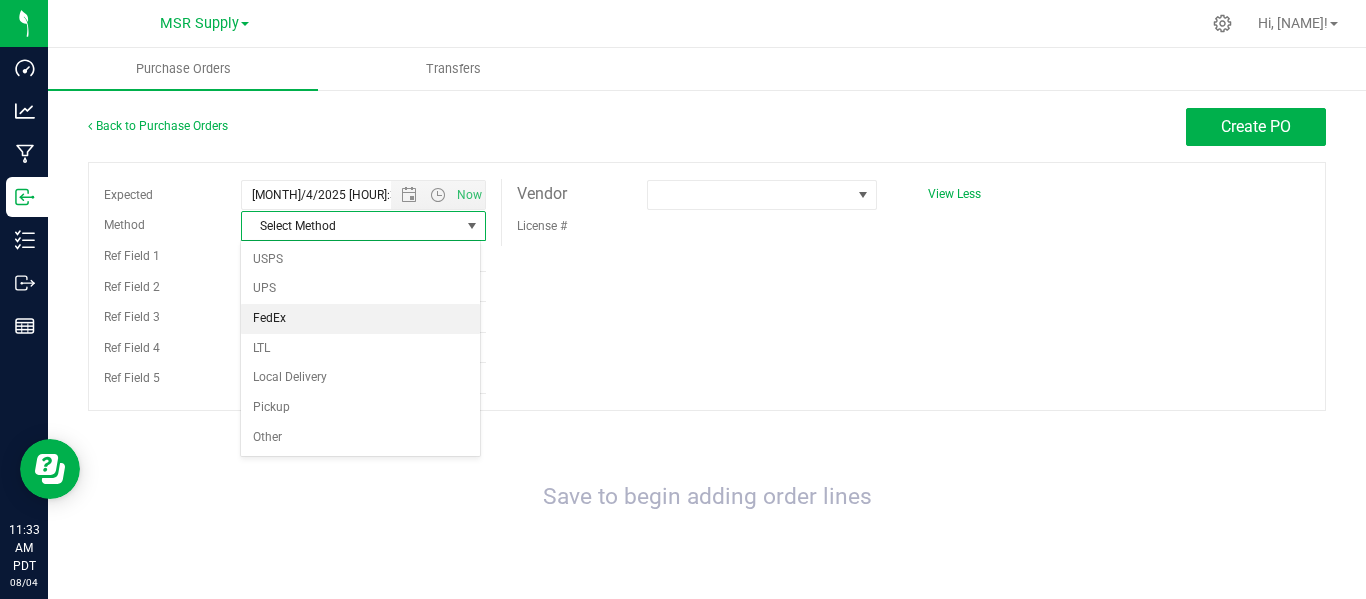 click on "FedEx" at bounding box center [360, 319] 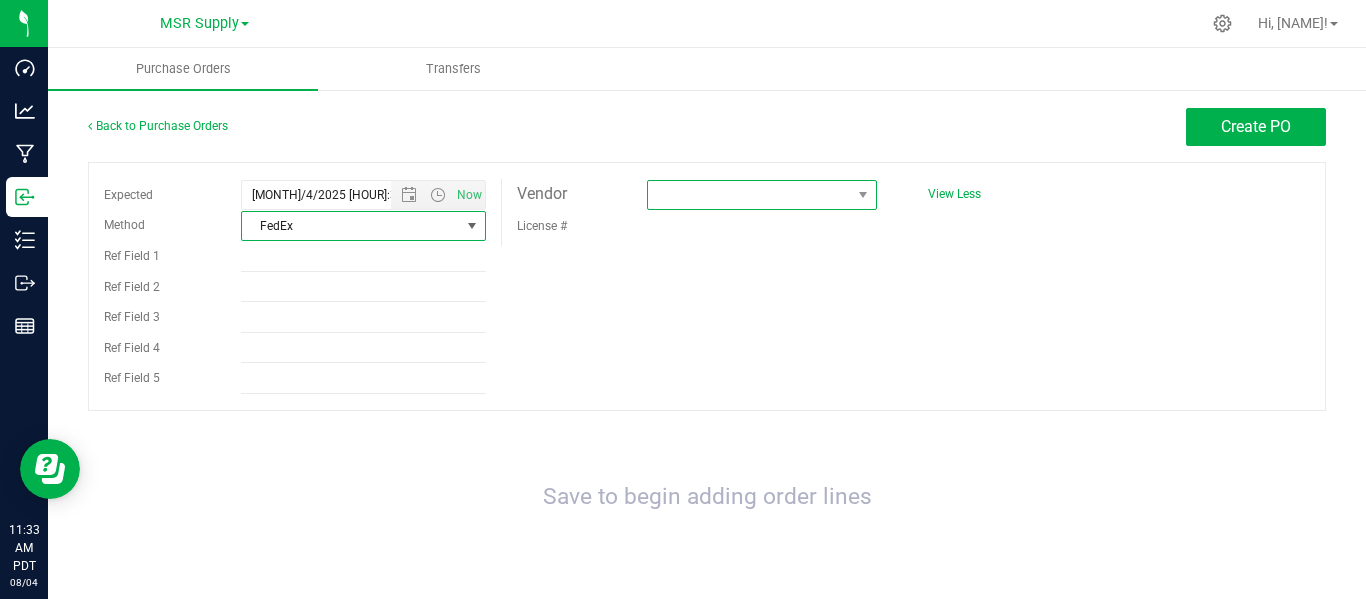 click at bounding box center [749, 195] 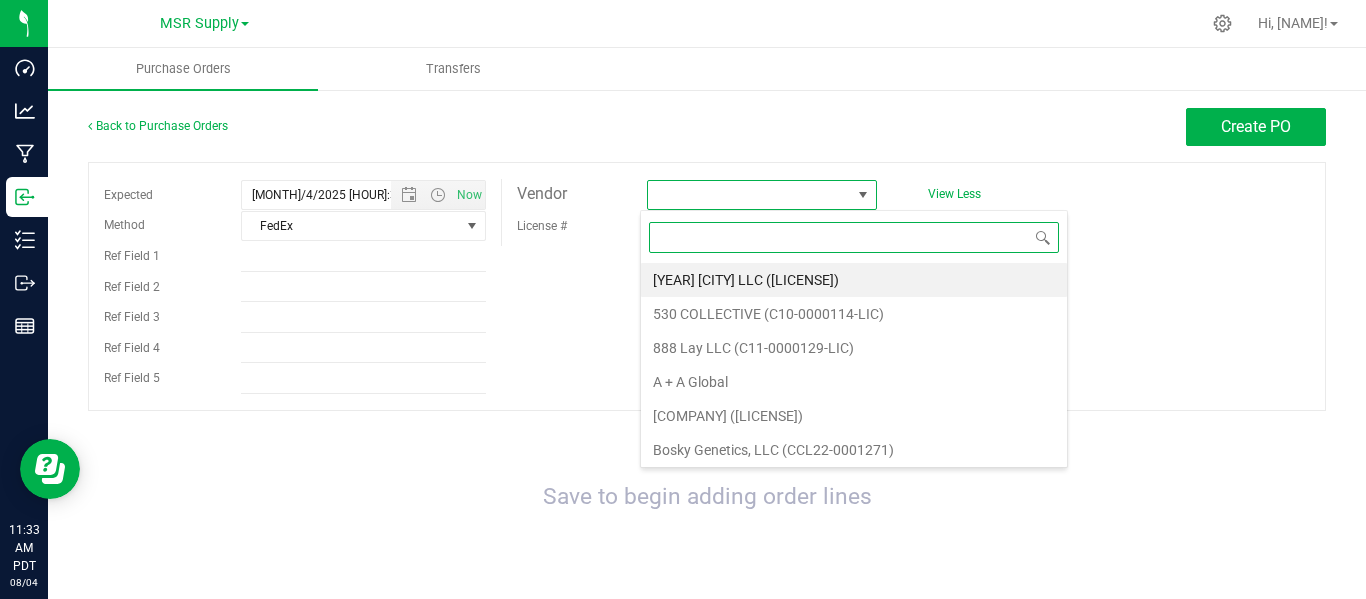 scroll, scrollTop: 99970, scrollLeft: 99773, axis: both 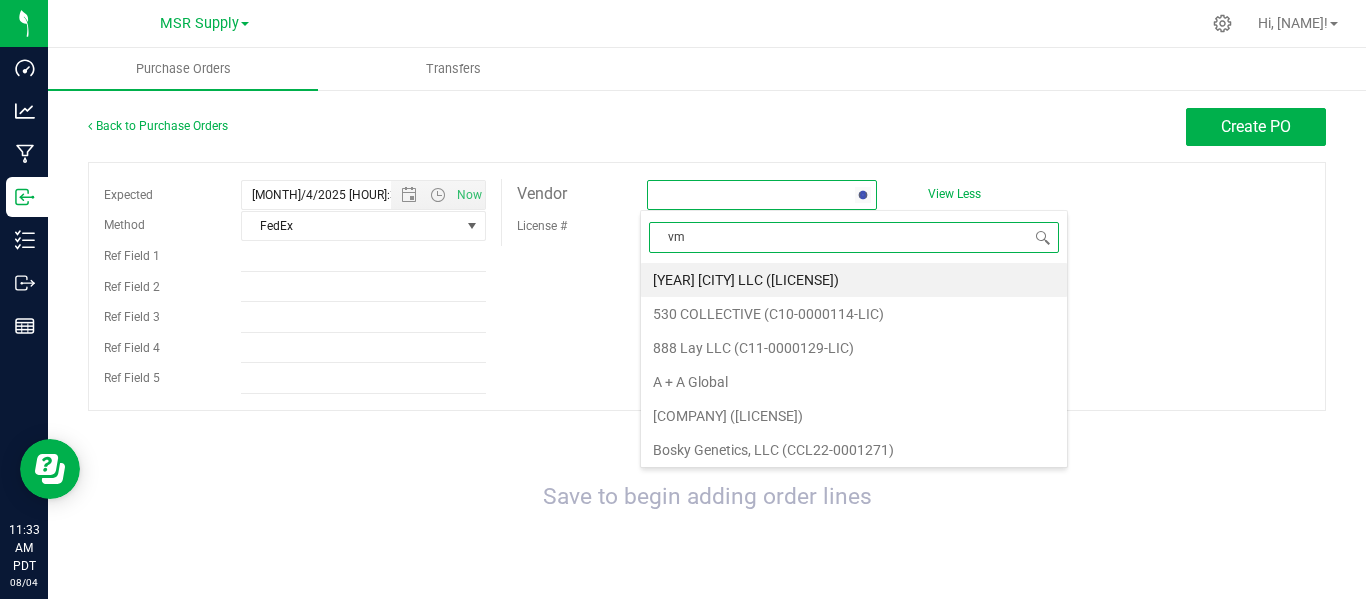 type on "vmk" 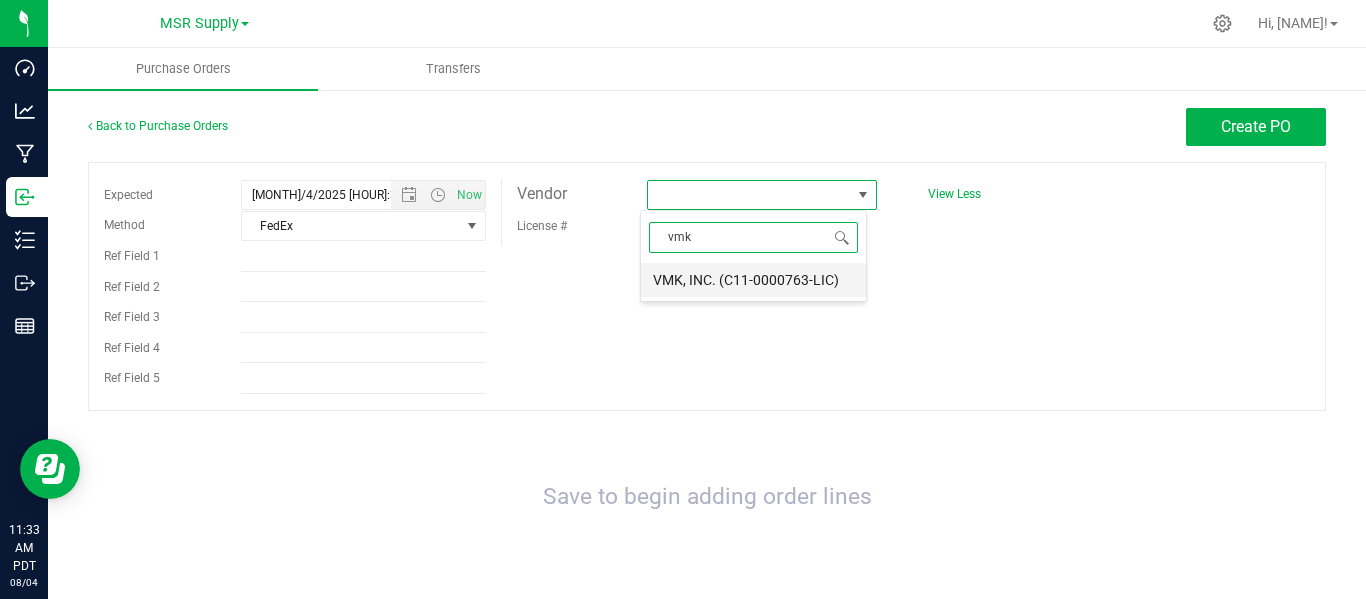 click on "VMK, INC. (C11-0000763-LIC)" at bounding box center [753, 280] 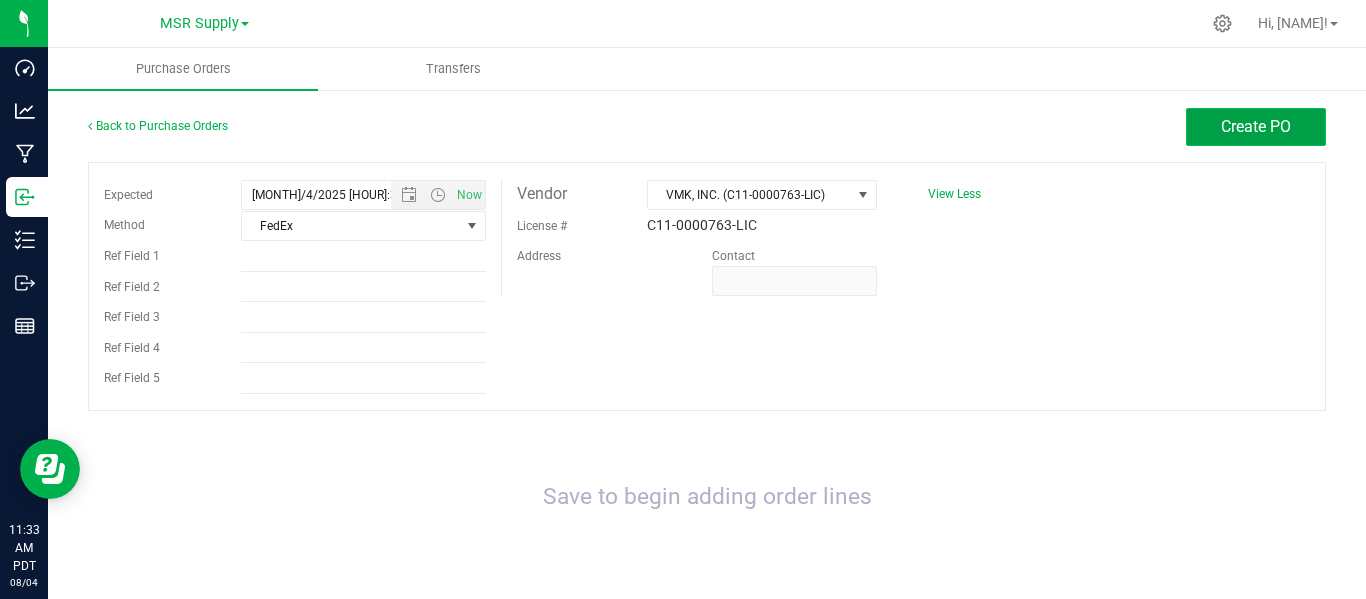 click on "Create PO" at bounding box center [1256, 127] 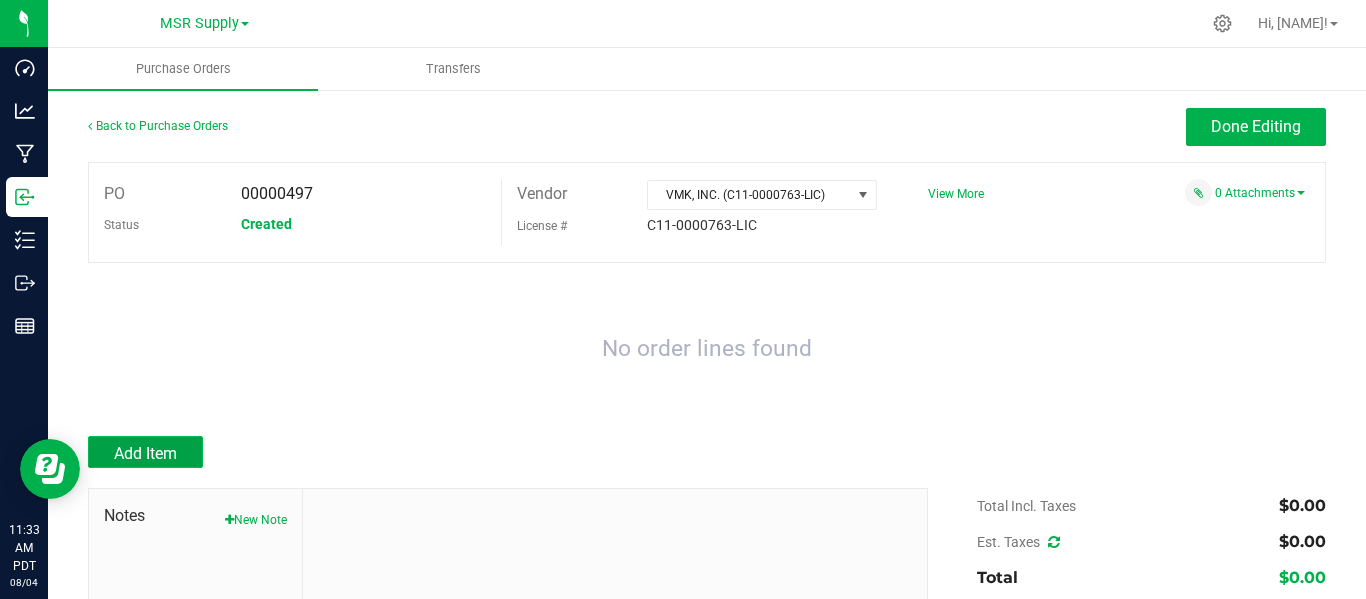 click on "Add Item" at bounding box center [145, 453] 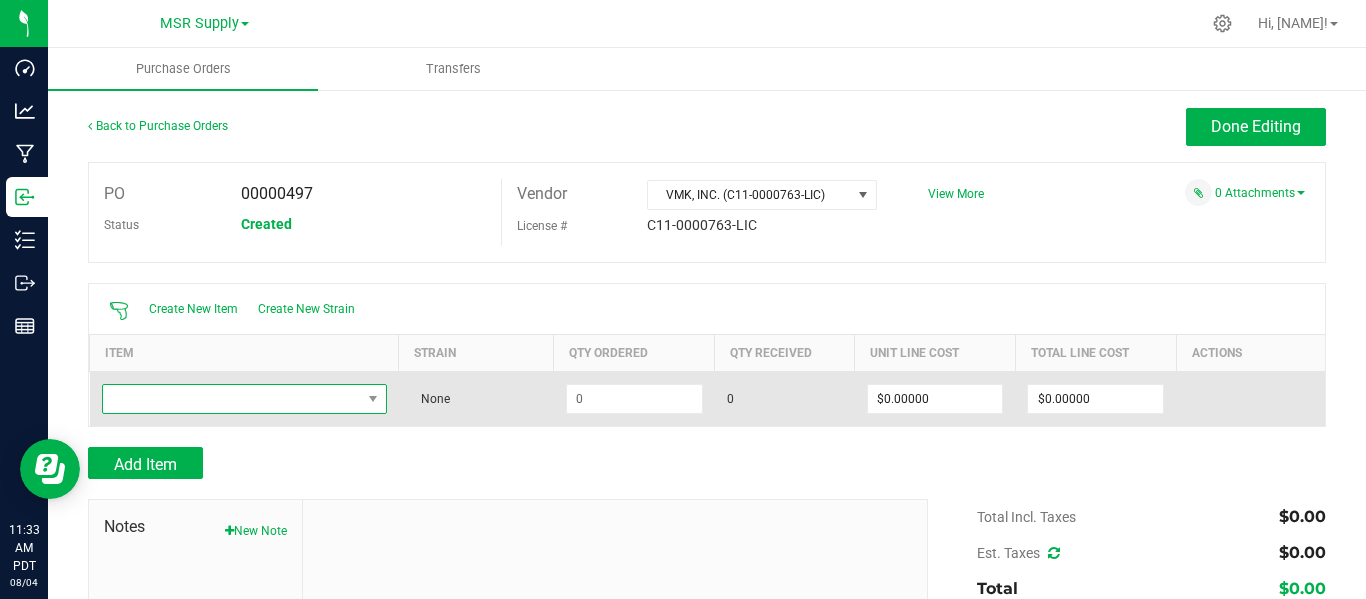 click at bounding box center [232, 399] 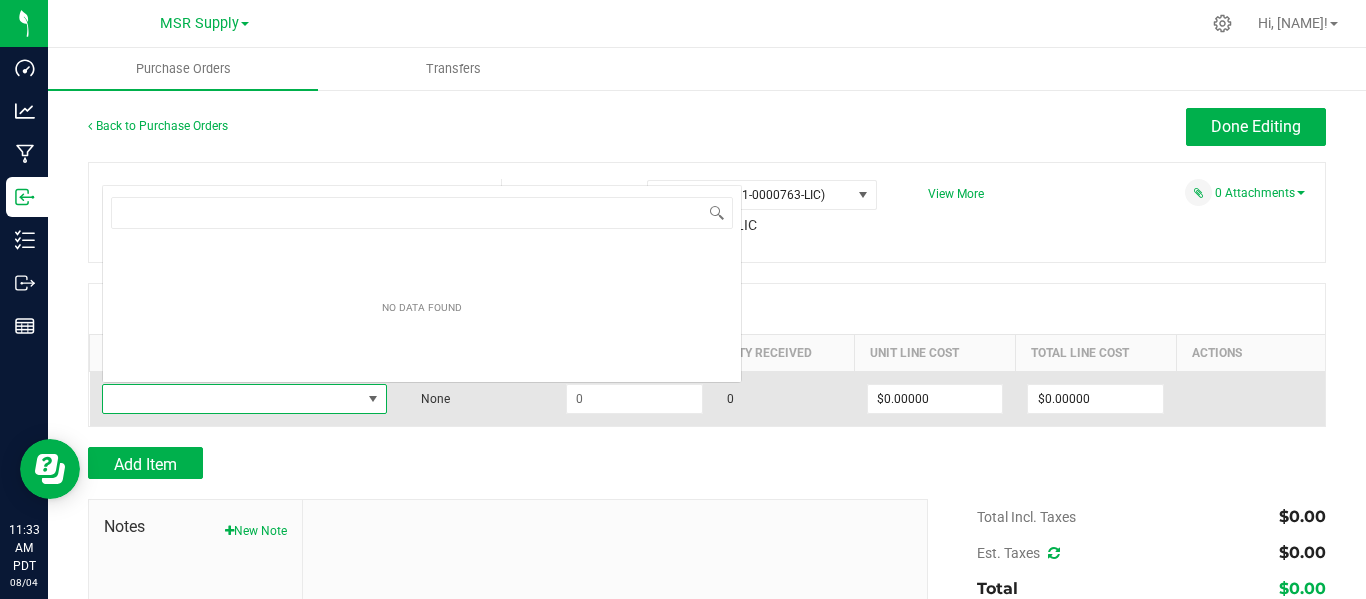 scroll, scrollTop: 0, scrollLeft: 0, axis: both 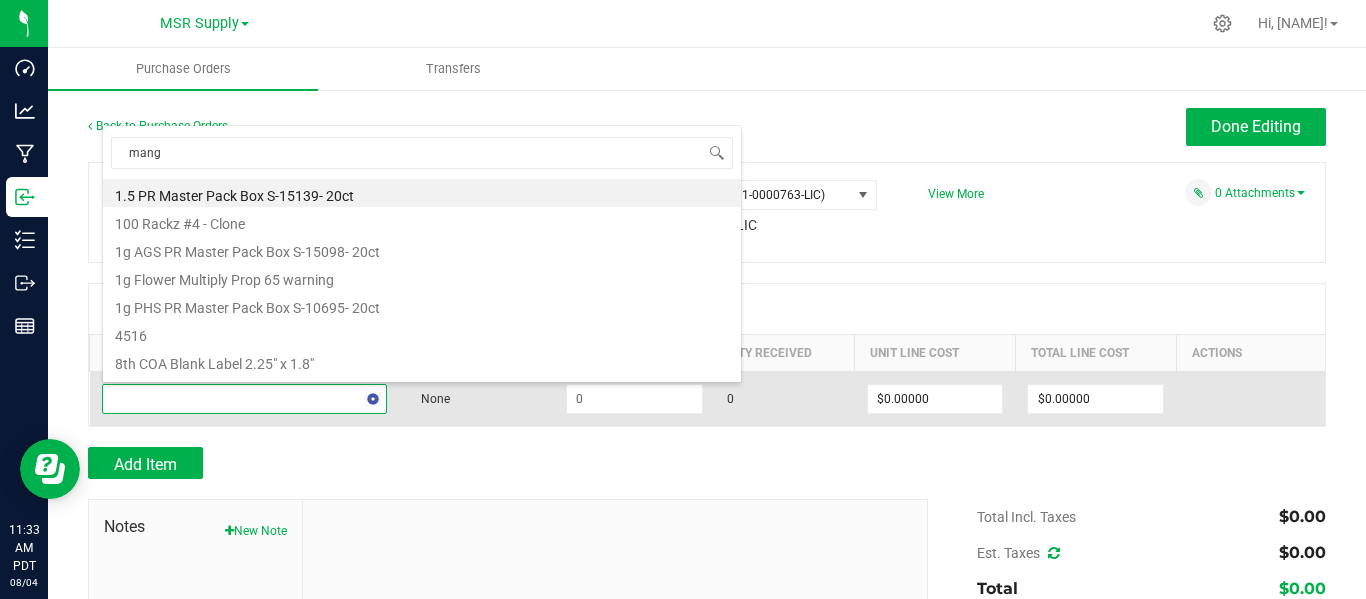 type on "mango" 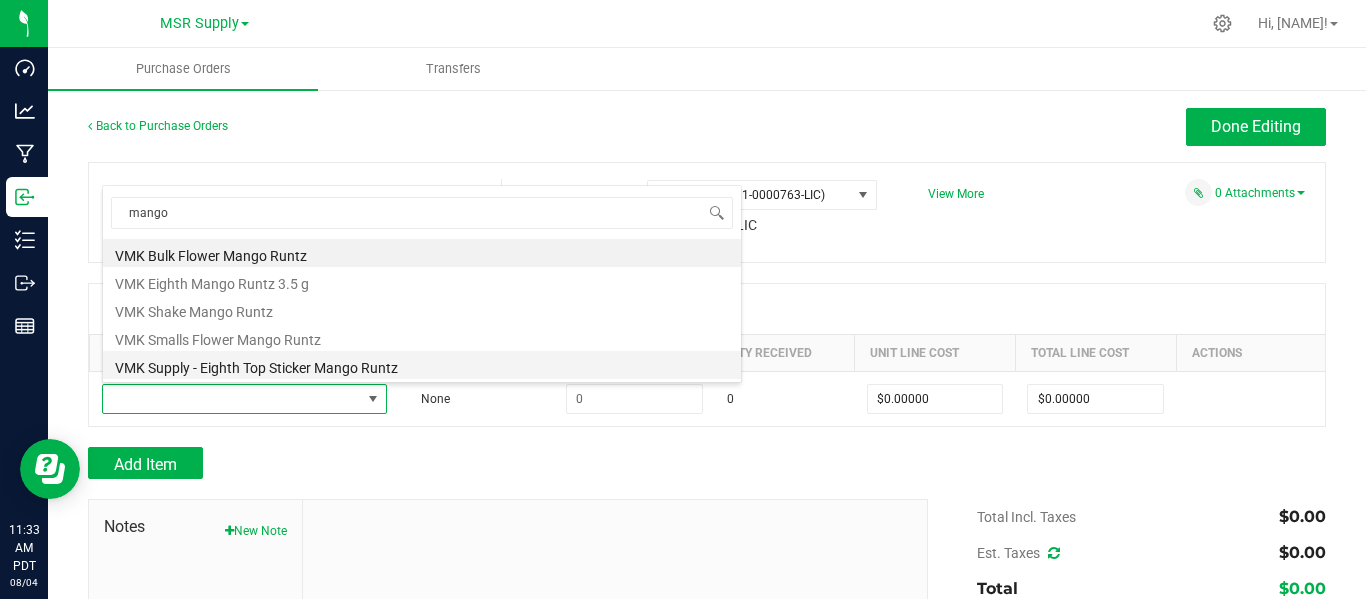 click on "VMK Supply - Eighth Top Sticker Mango Runtz" at bounding box center [422, 365] 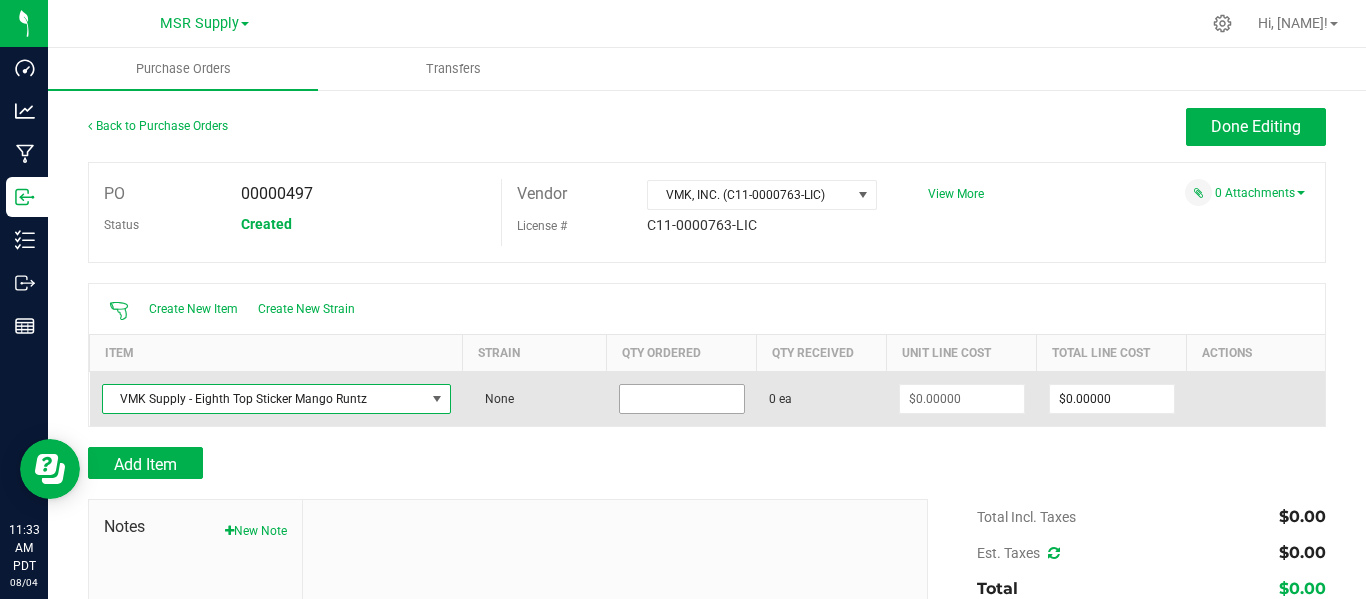 click at bounding box center (682, 399) 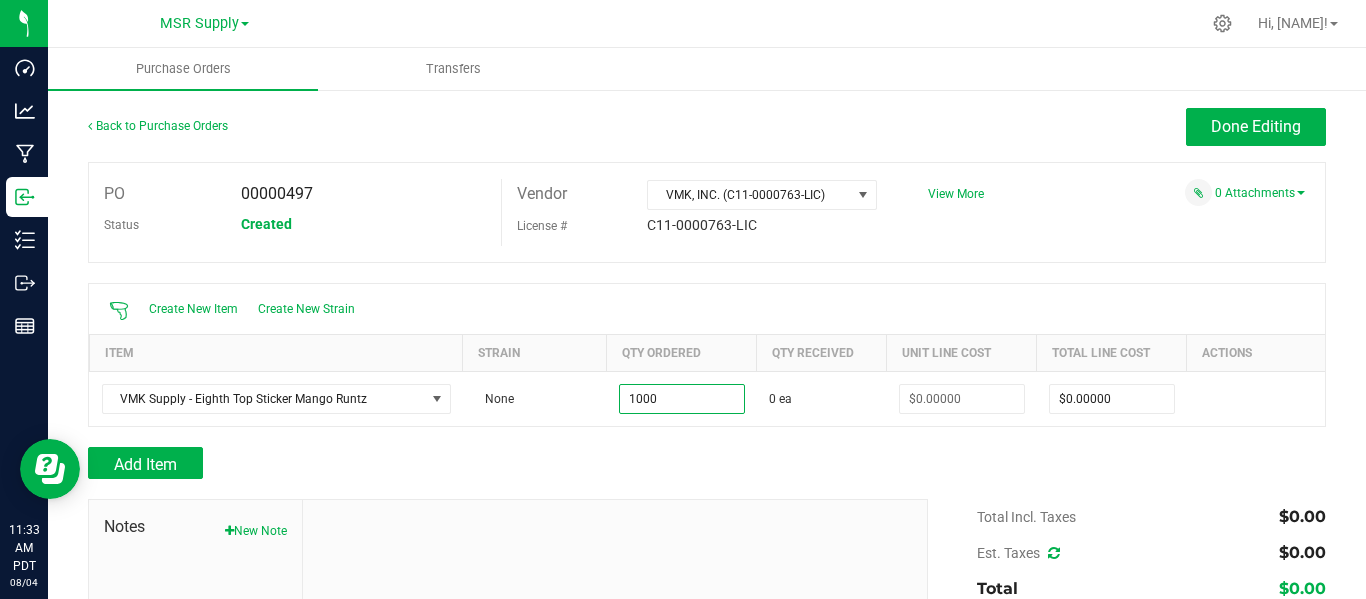 type on "1000 ea" 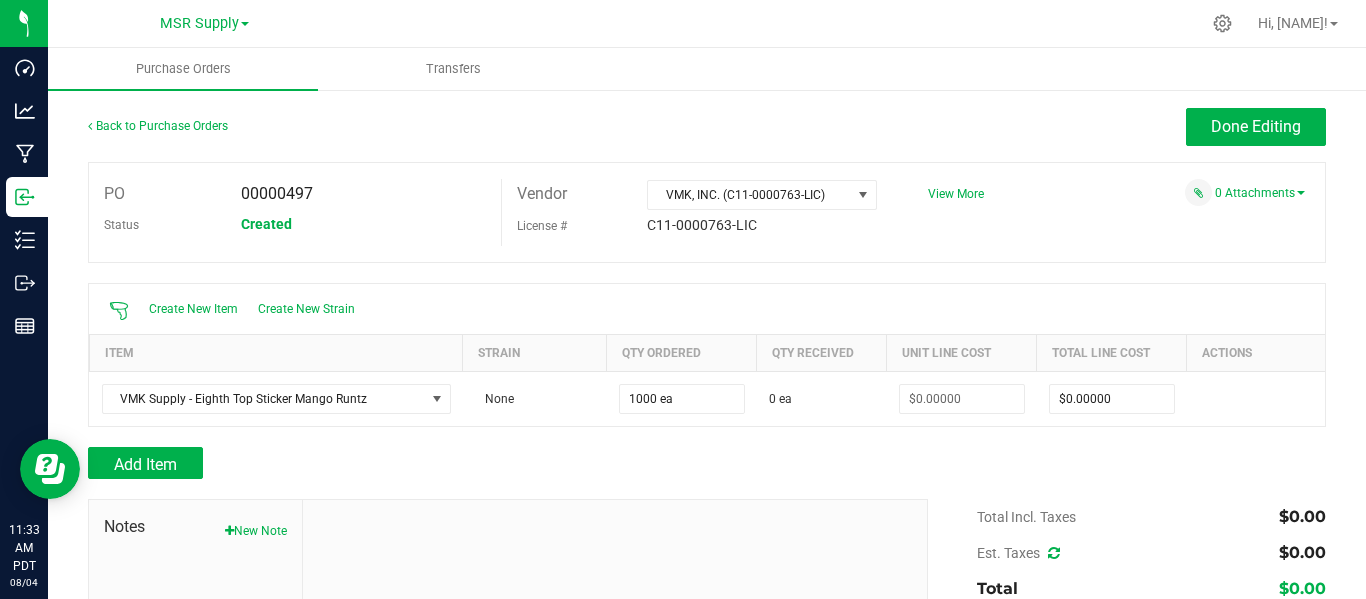 click on "Add Item" at bounding box center [500, 463] 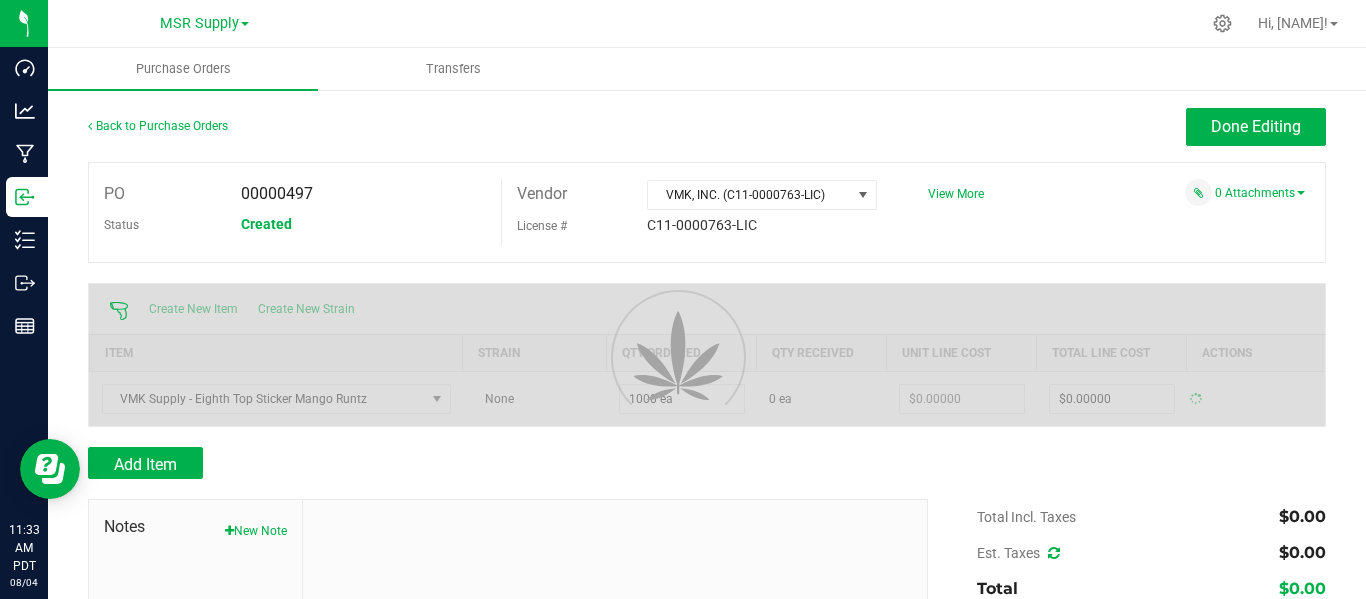 type on "$0.00000" 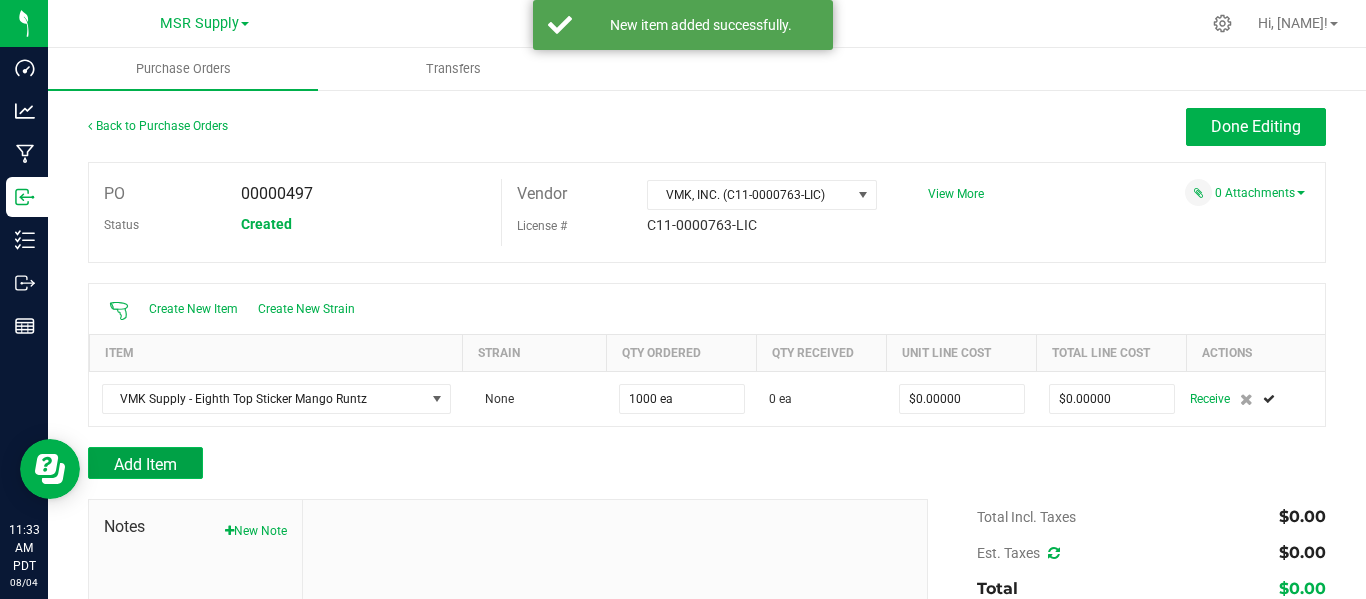 click on "Add Item" at bounding box center (145, 464) 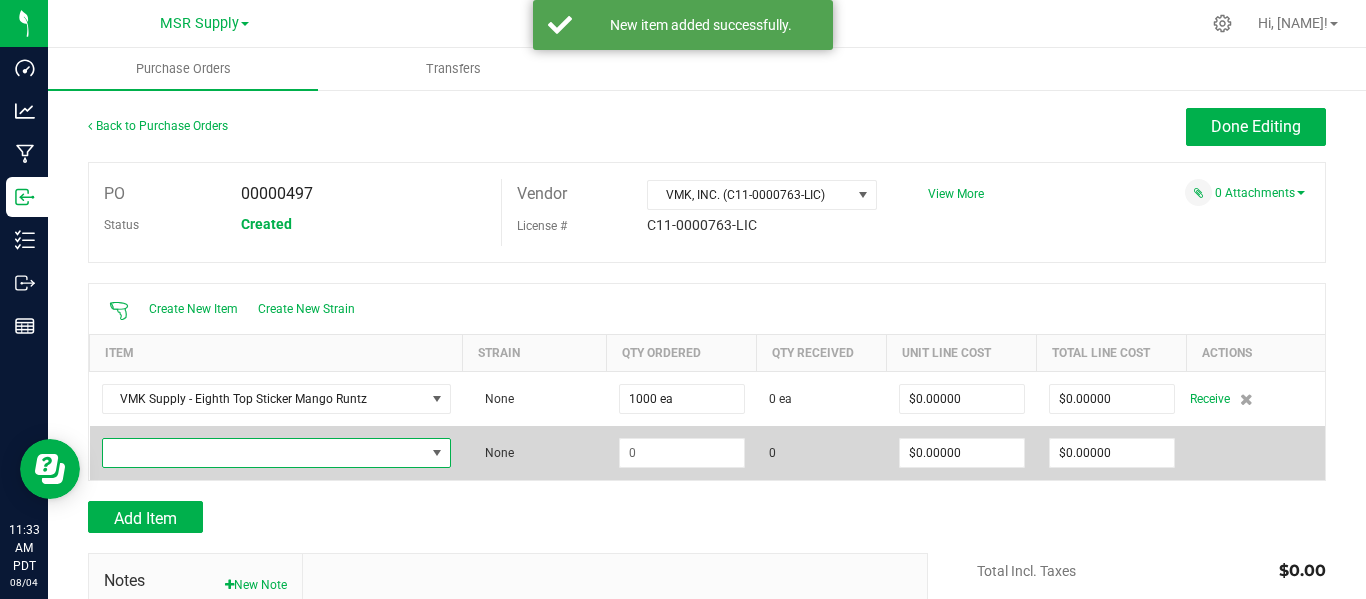 click at bounding box center (264, 453) 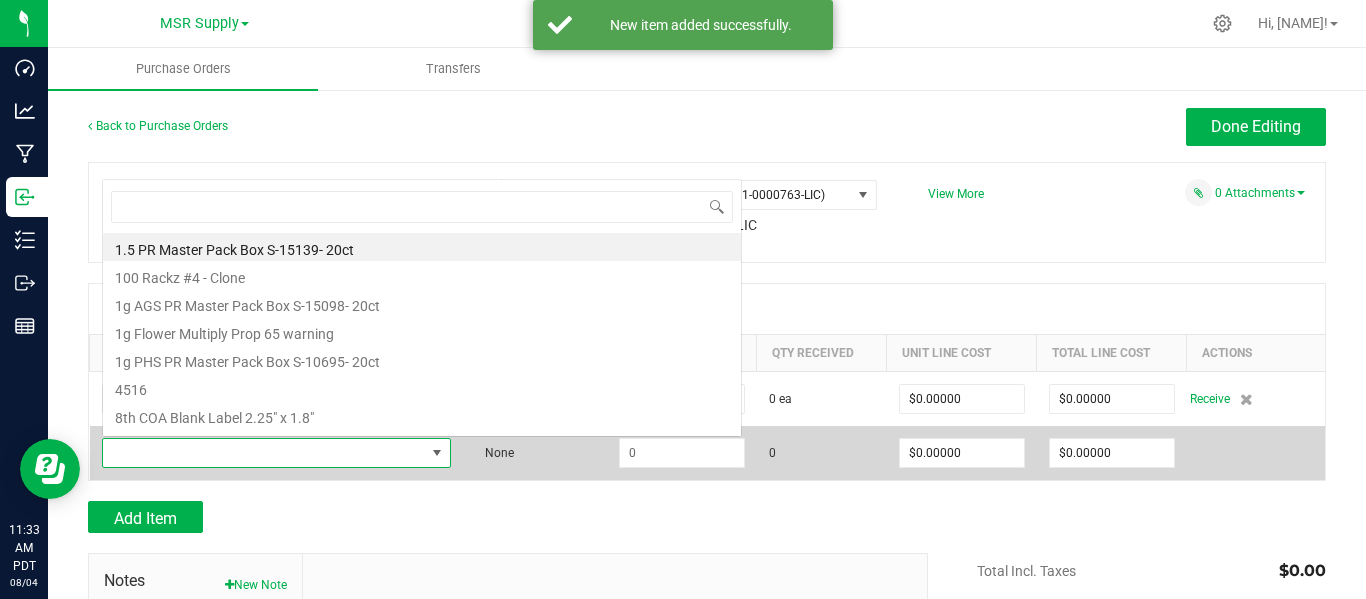 scroll, scrollTop: 0, scrollLeft: 0, axis: both 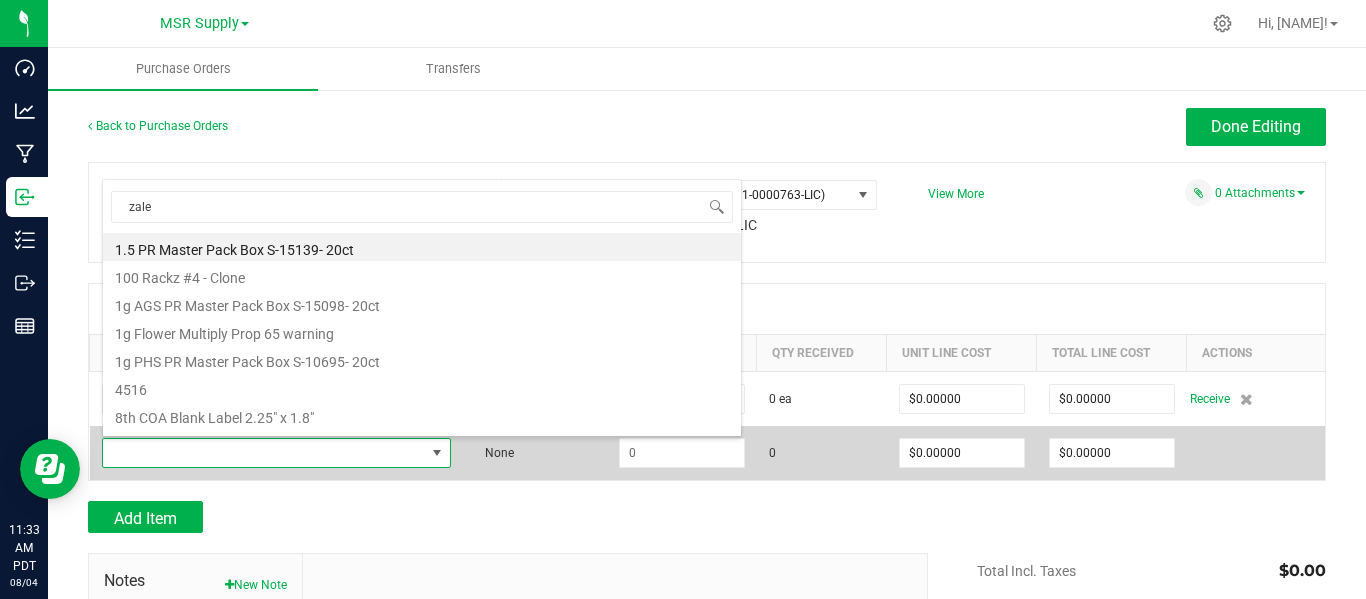 type on "zalen" 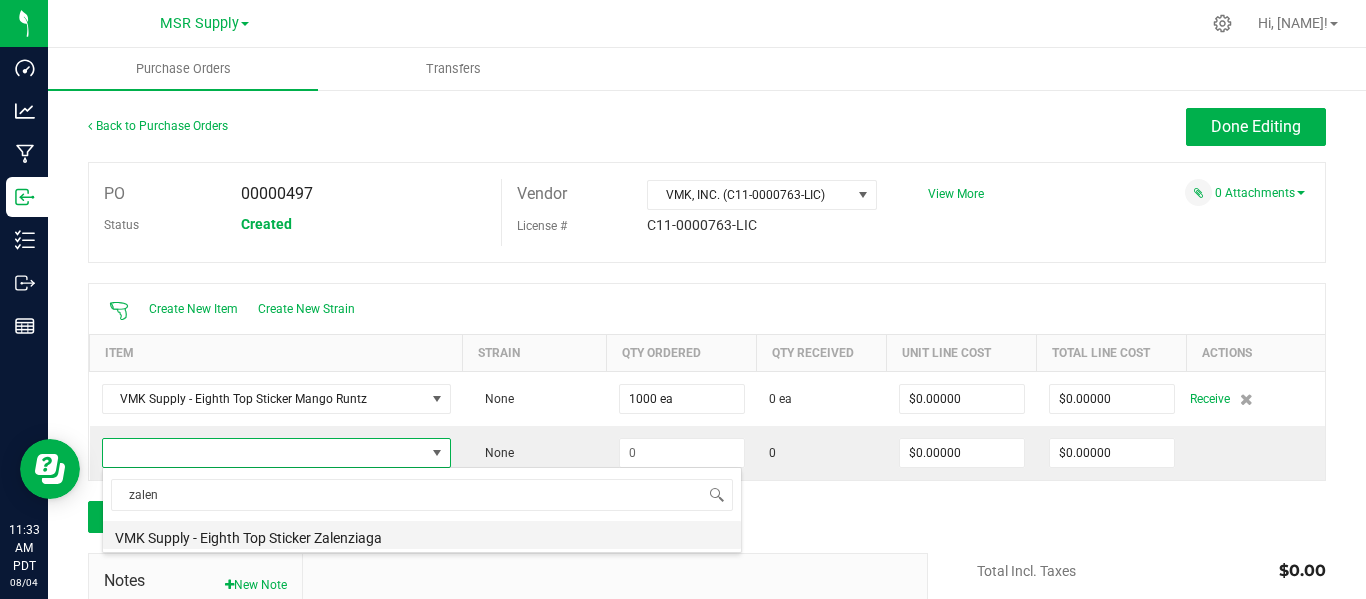 click on "VMK Supply - Eighth Top Sticker Zalenziaga" at bounding box center [422, 535] 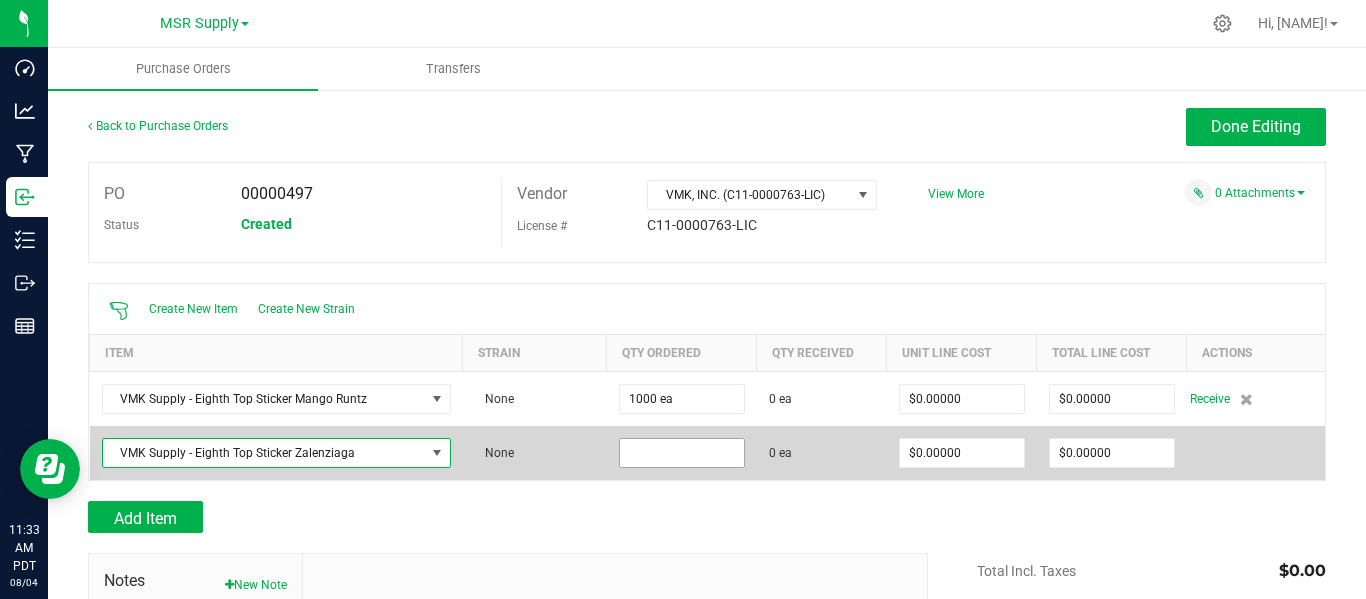 click at bounding box center (682, 453) 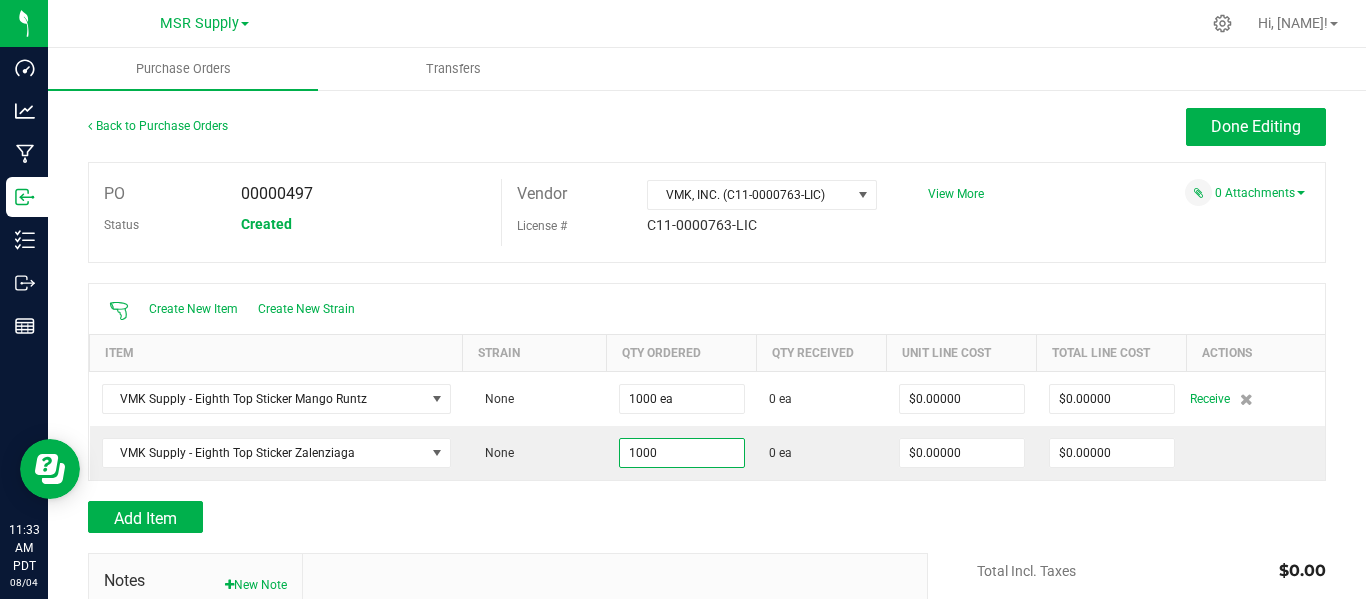 type on "1000 ea" 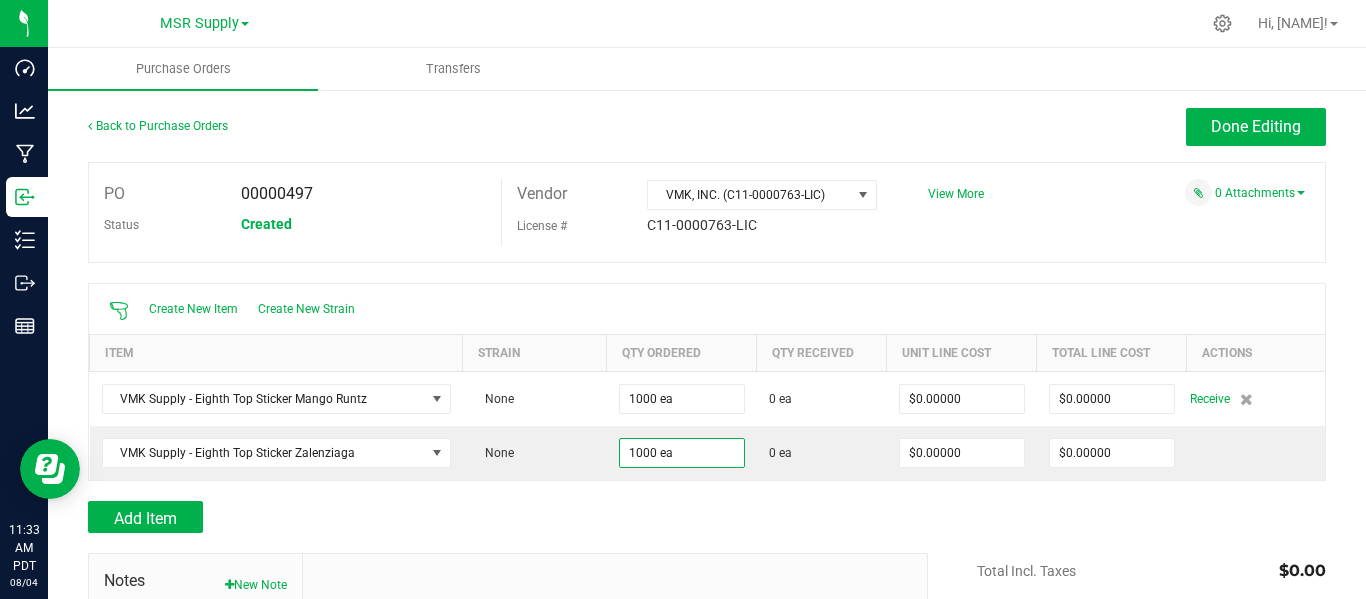 click on "Add Item" at bounding box center (500, 517) 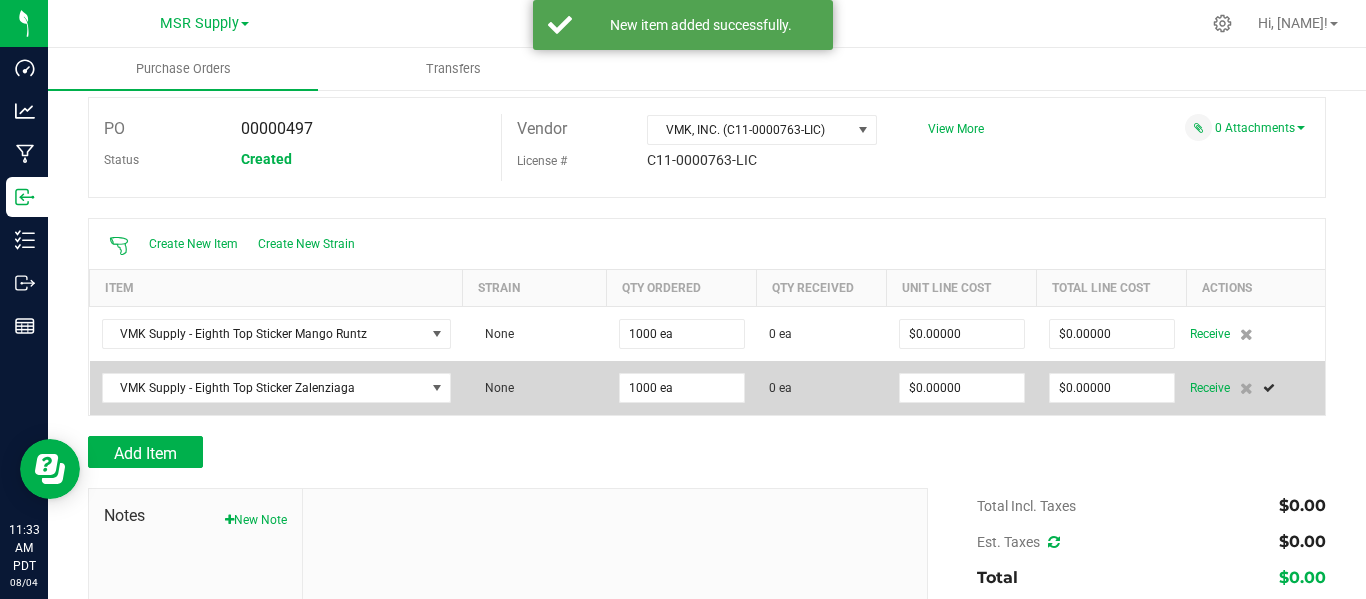 scroll, scrollTop: 100, scrollLeft: 0, axis: vertical 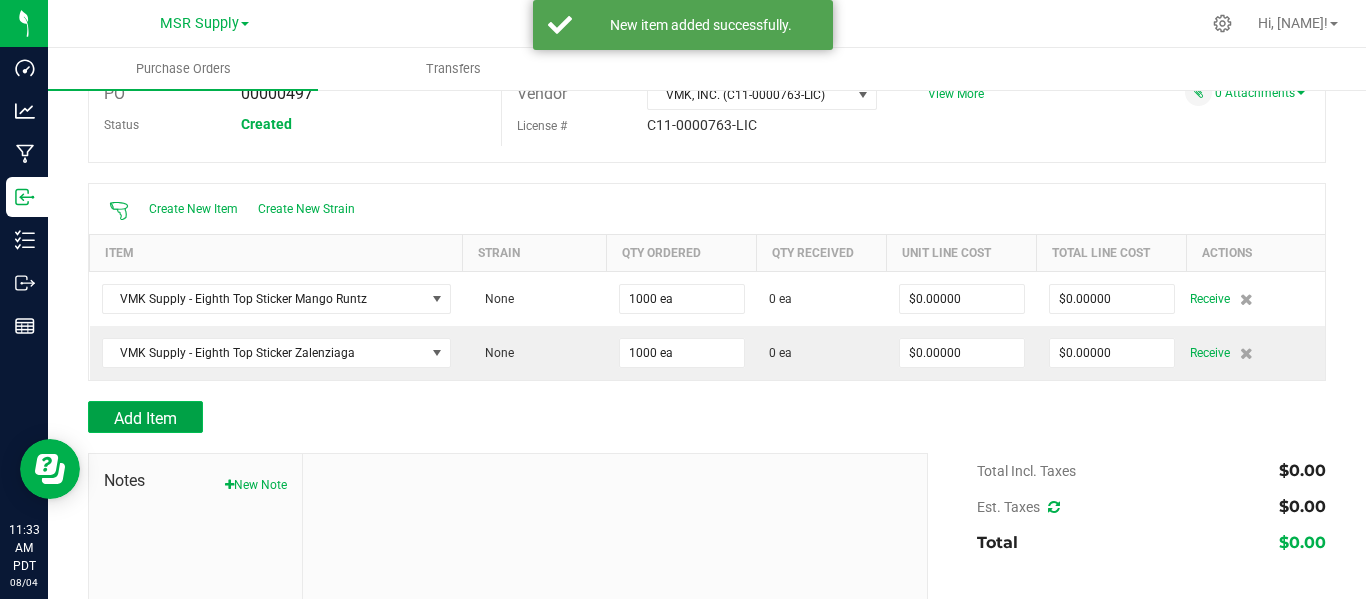 click on "Add Item" at bounding box center [145, 418] 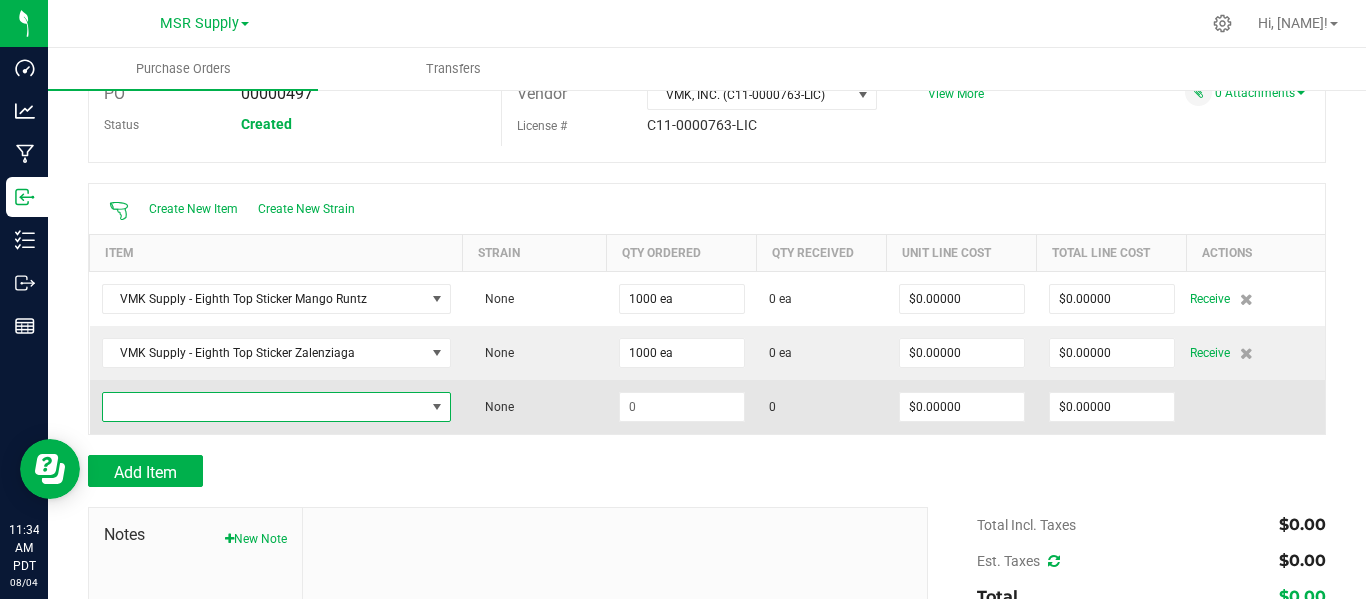 click at bounding box center [264, 407] 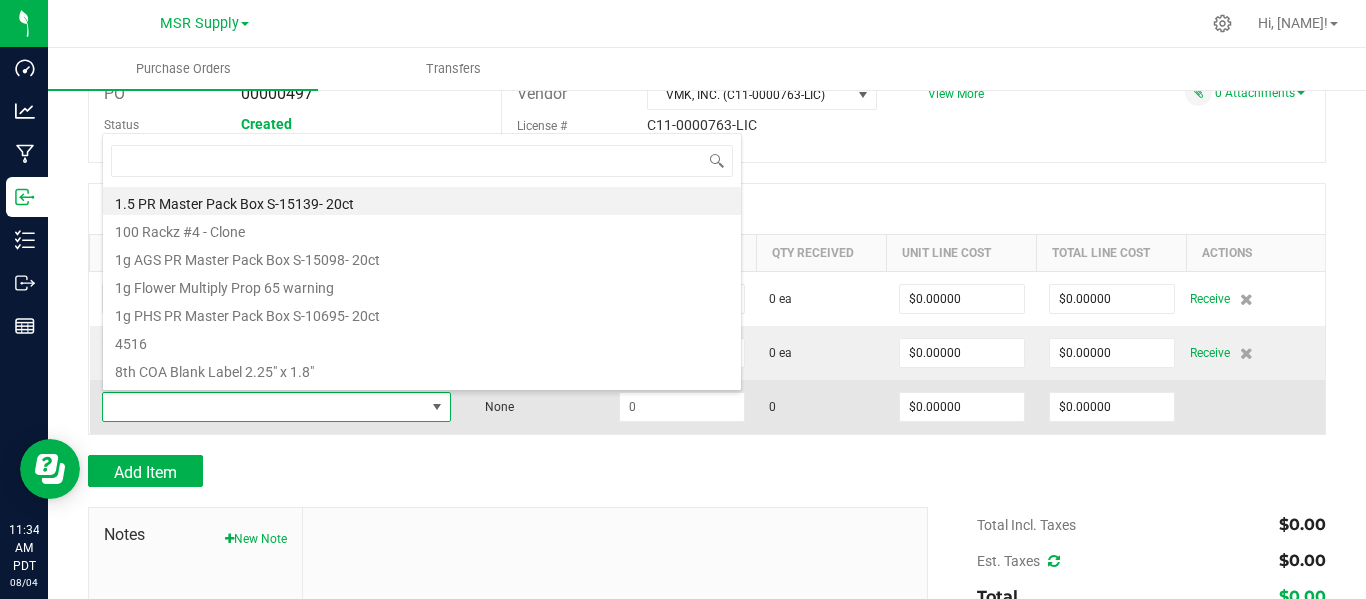 scroll, scrollTop: 99970, scrollLeft: 99658, axis: both 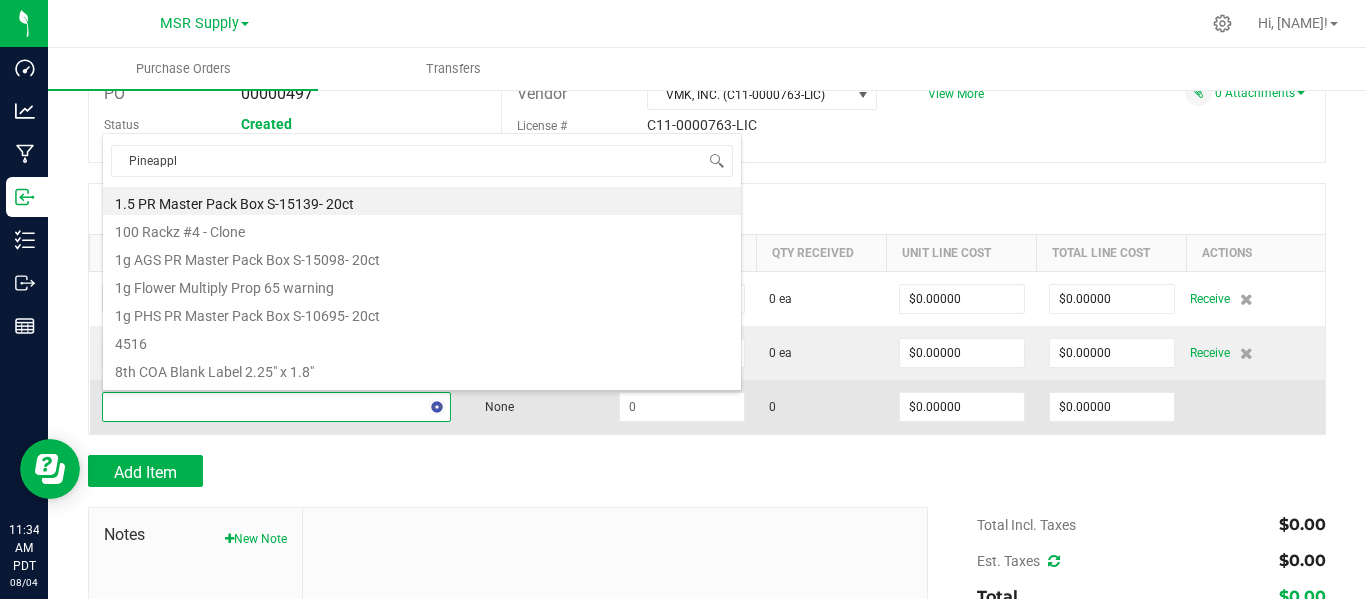 type on "Pineapple" 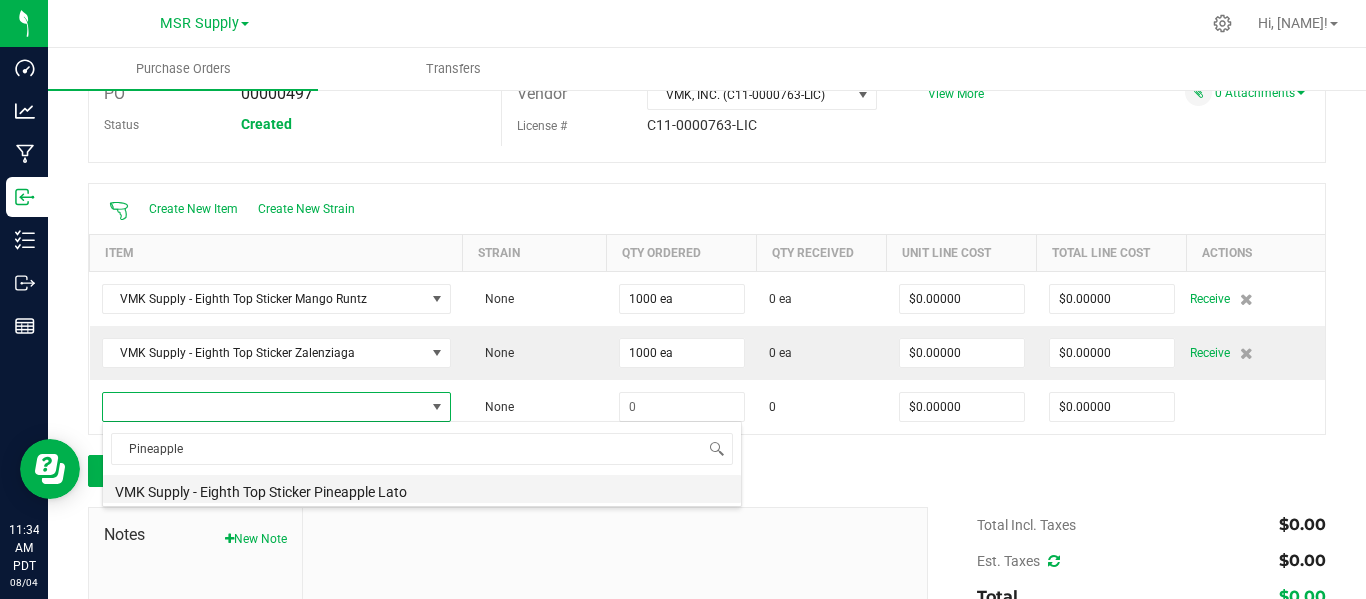 click on "VMK Supply - Eighth Top Sticker Pineapple Lato" at bounding box center (422, 489) 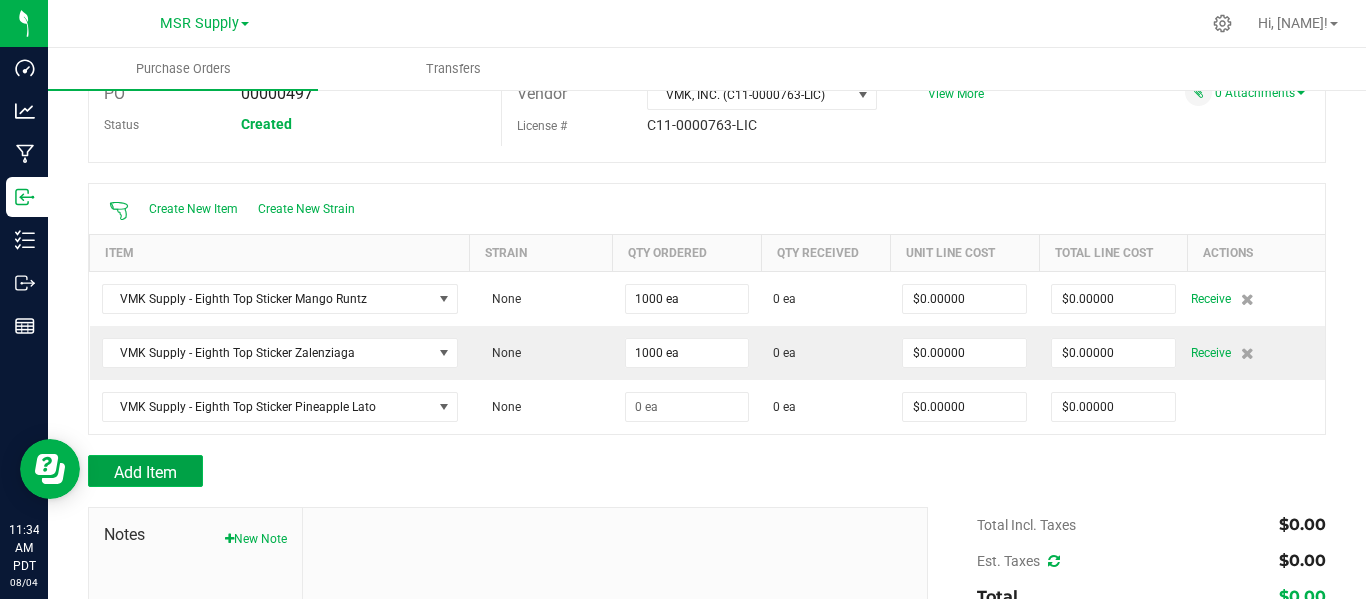 click on "Add Item" at bounding box center [145, 471] 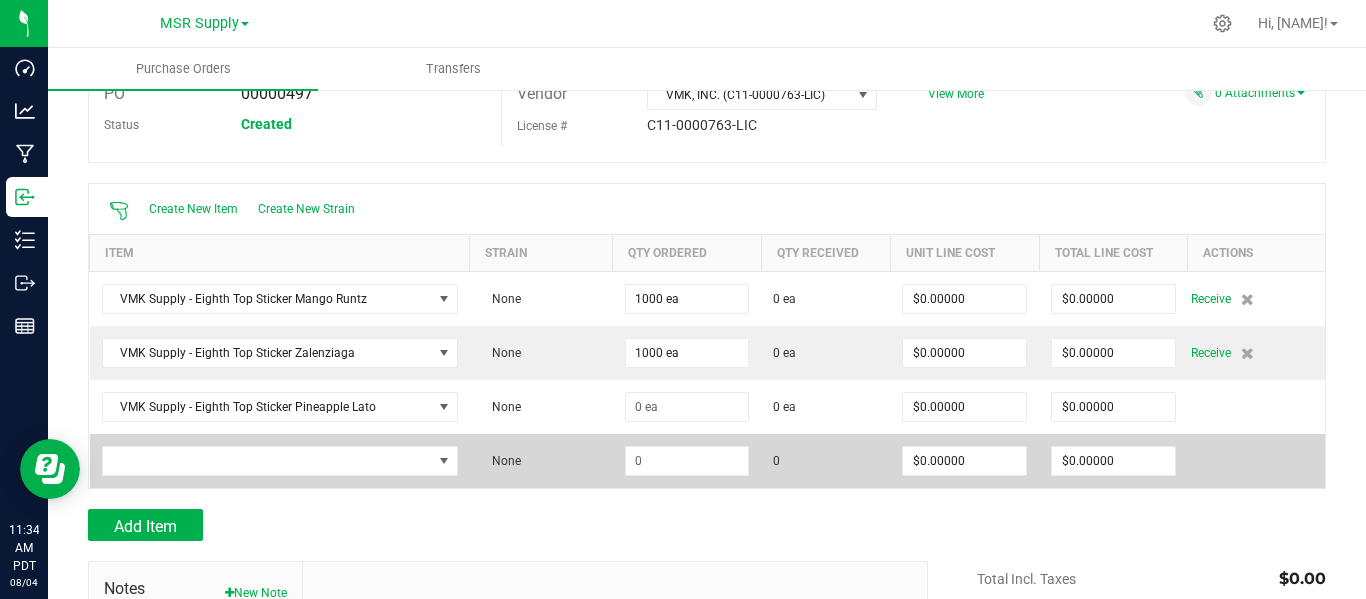 scroll, scrollTop: 200, scrollLeft: 0, axis: vertical 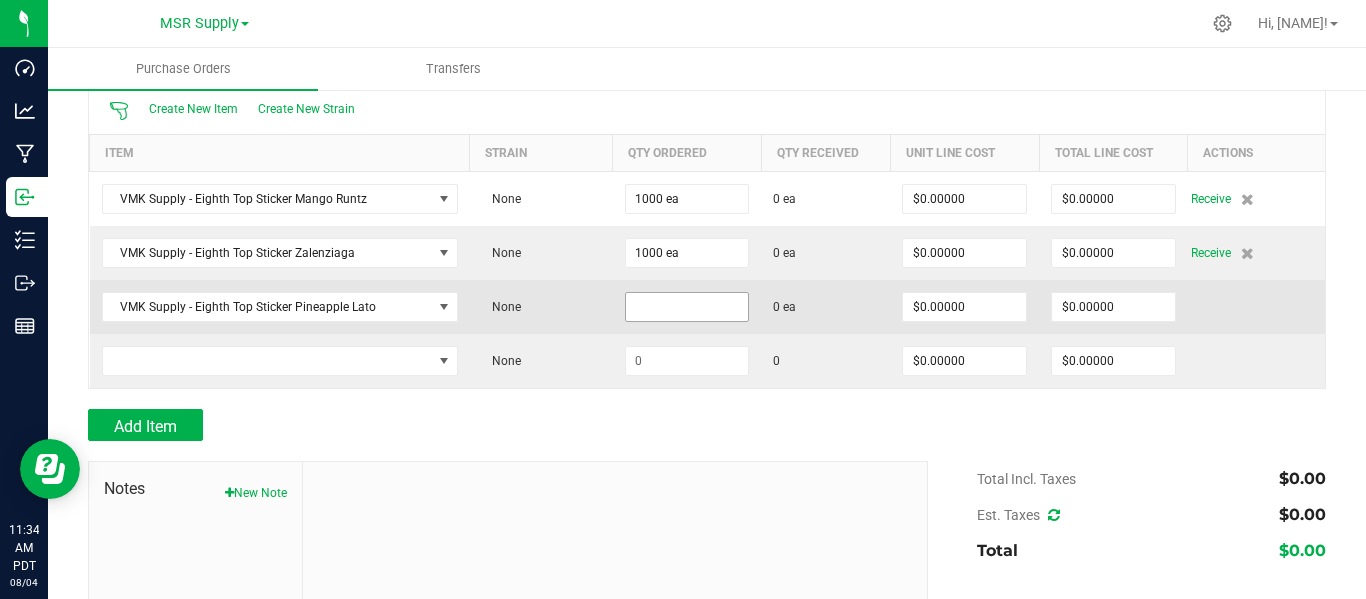 click at bounding box center (687, 307) 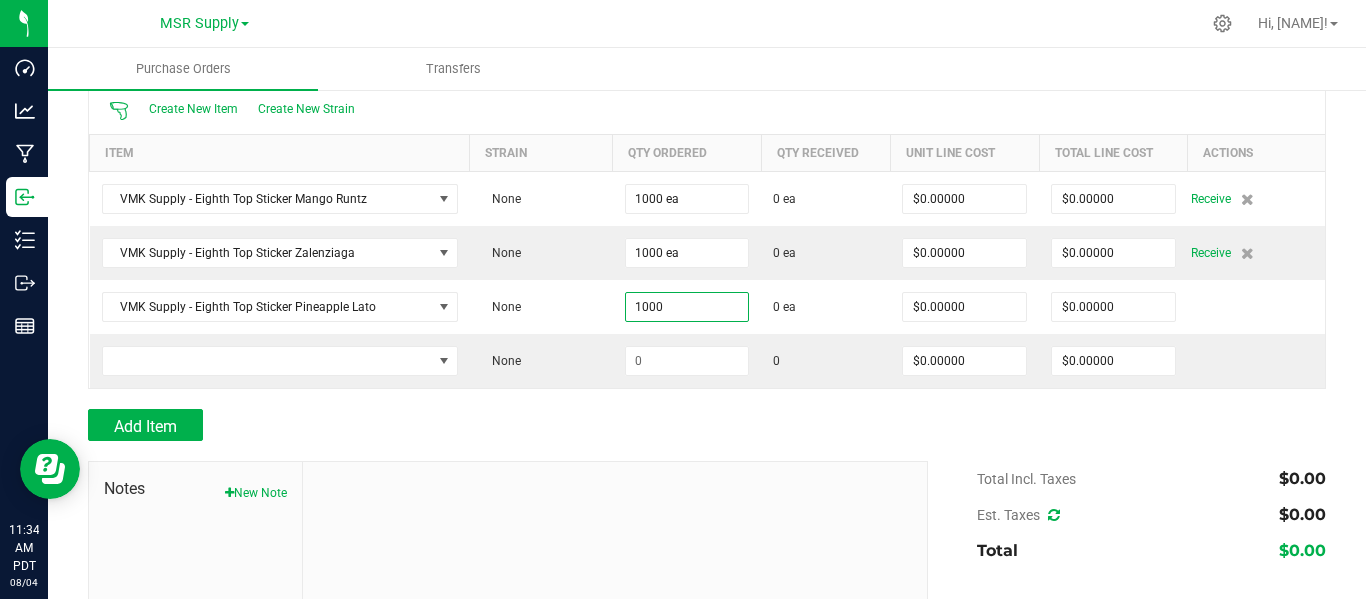 type on "1000 ea" 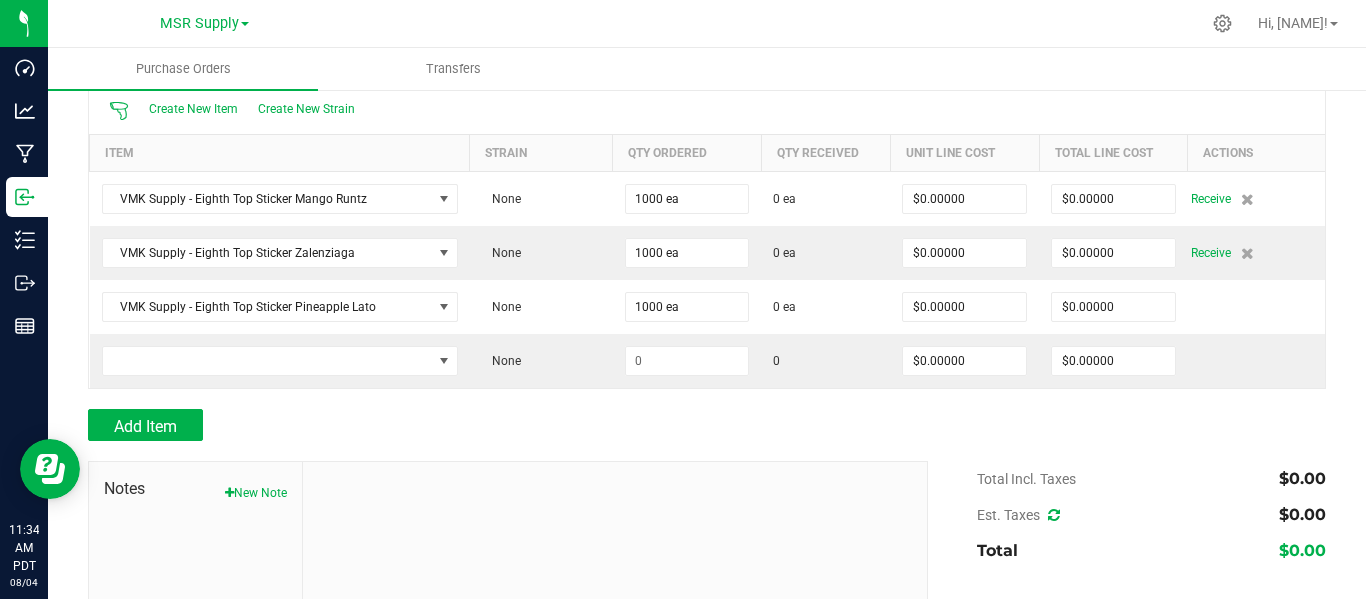 click at bounding box center (707, 451) 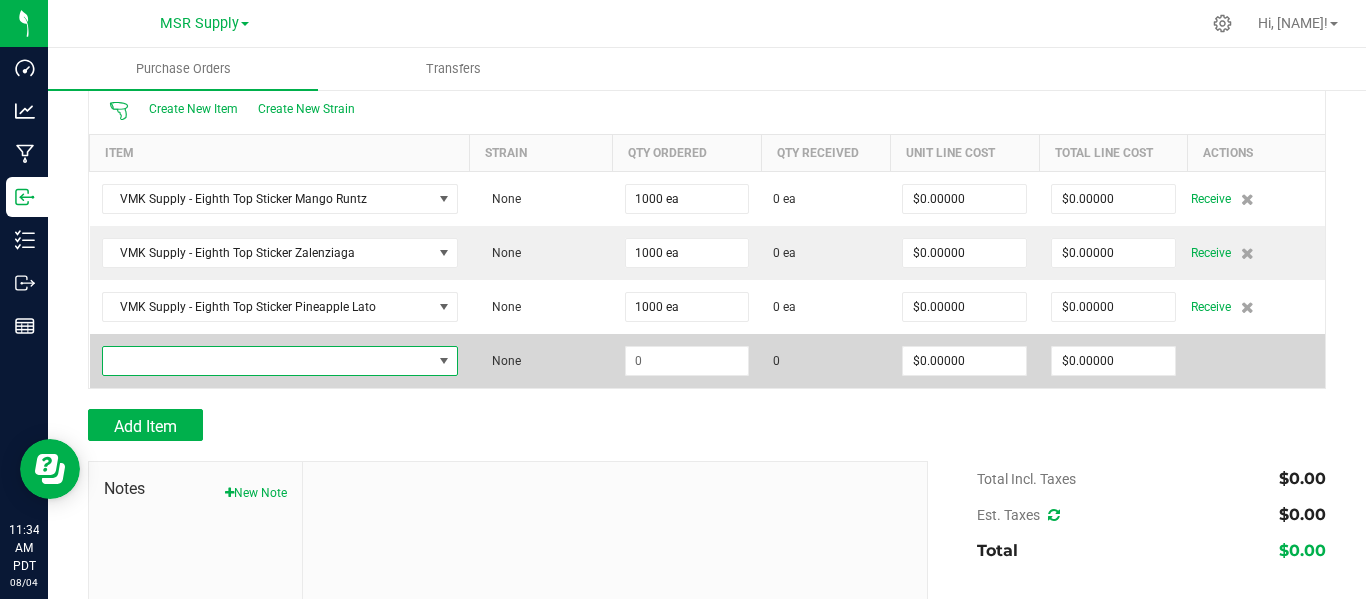 click at bounding box center (267, 361) 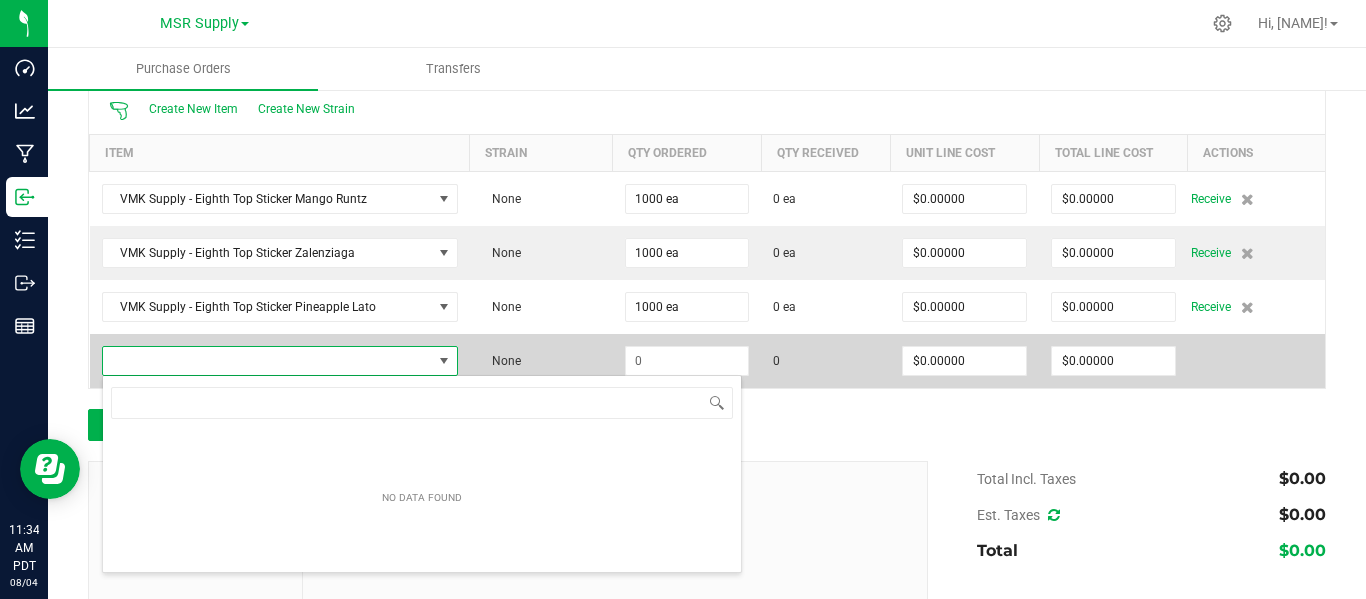 scroll, scrollTop: 99970, scrollLeft: 99651, axis: both 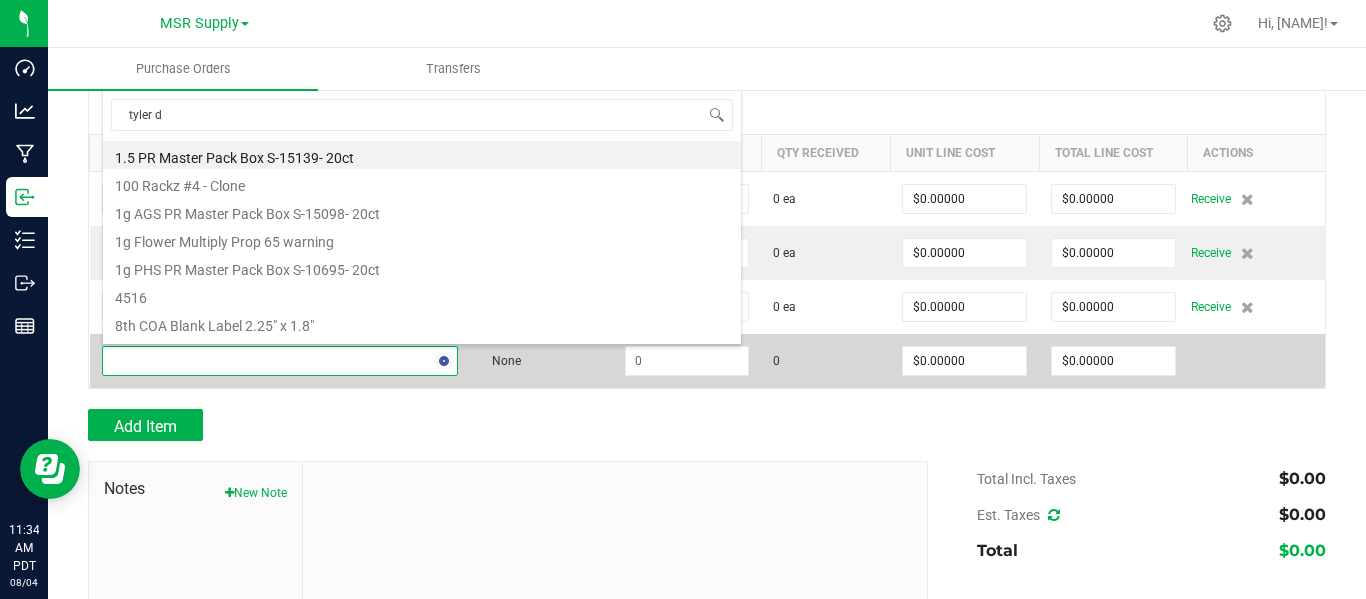 type on "tyler du" 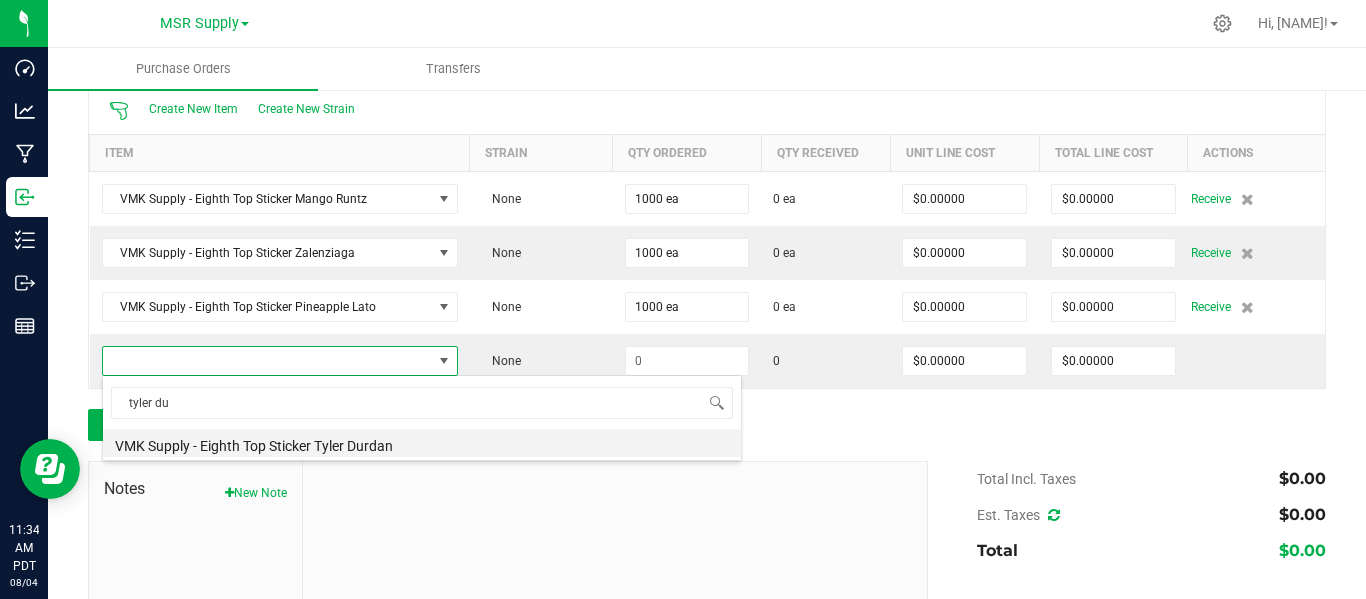 click on "VMK Supply - Eighth Top Sticker Tyler Durdan" at bounding box center [422, 443] 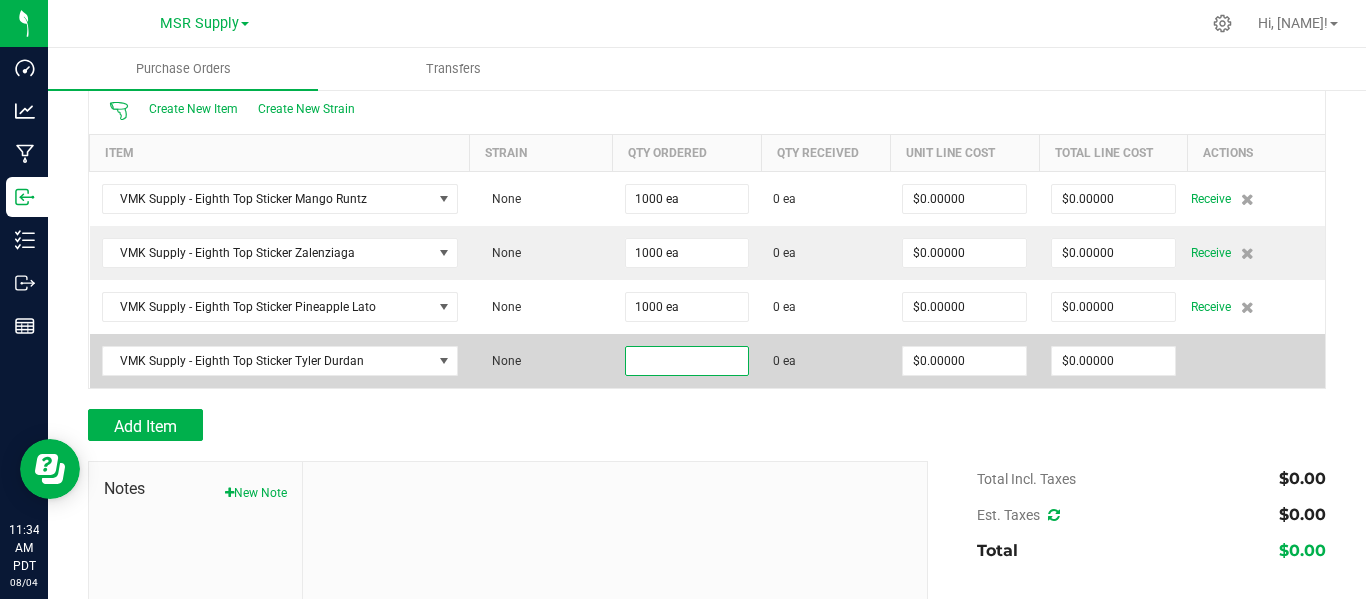 click at bounding box center (687, 361) 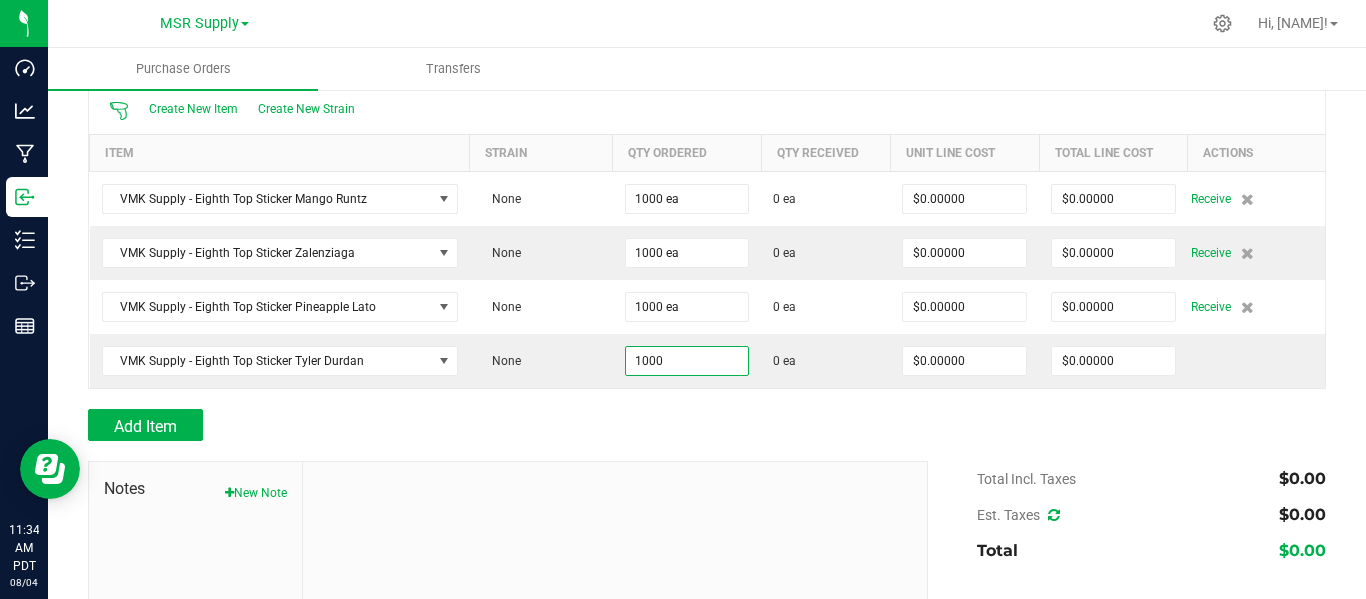 type on "1000 ea" 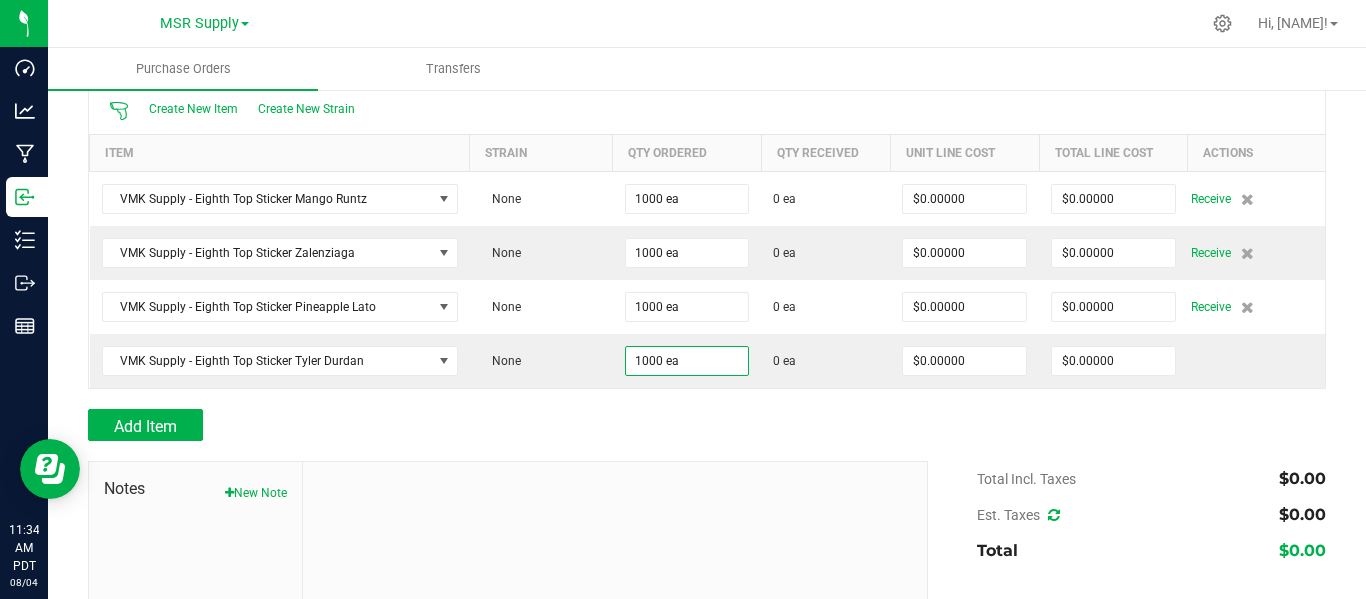 click at bounding box center (707, 451) 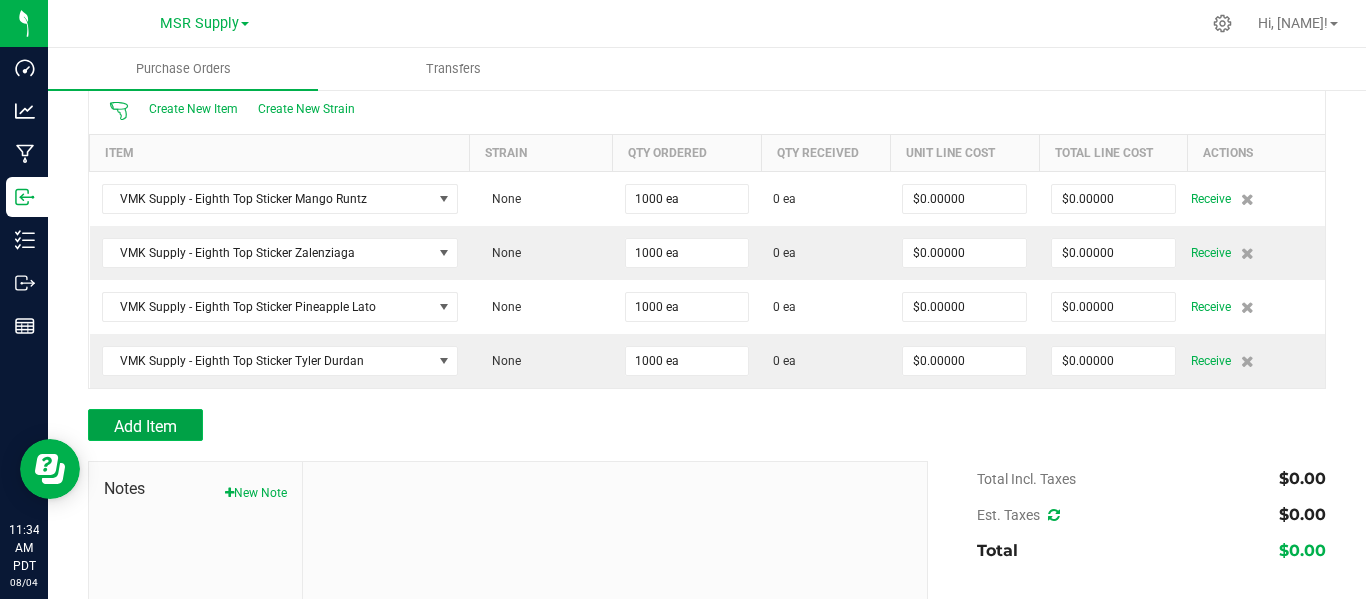 click on "Add Item" at bounding box center [145, 426] 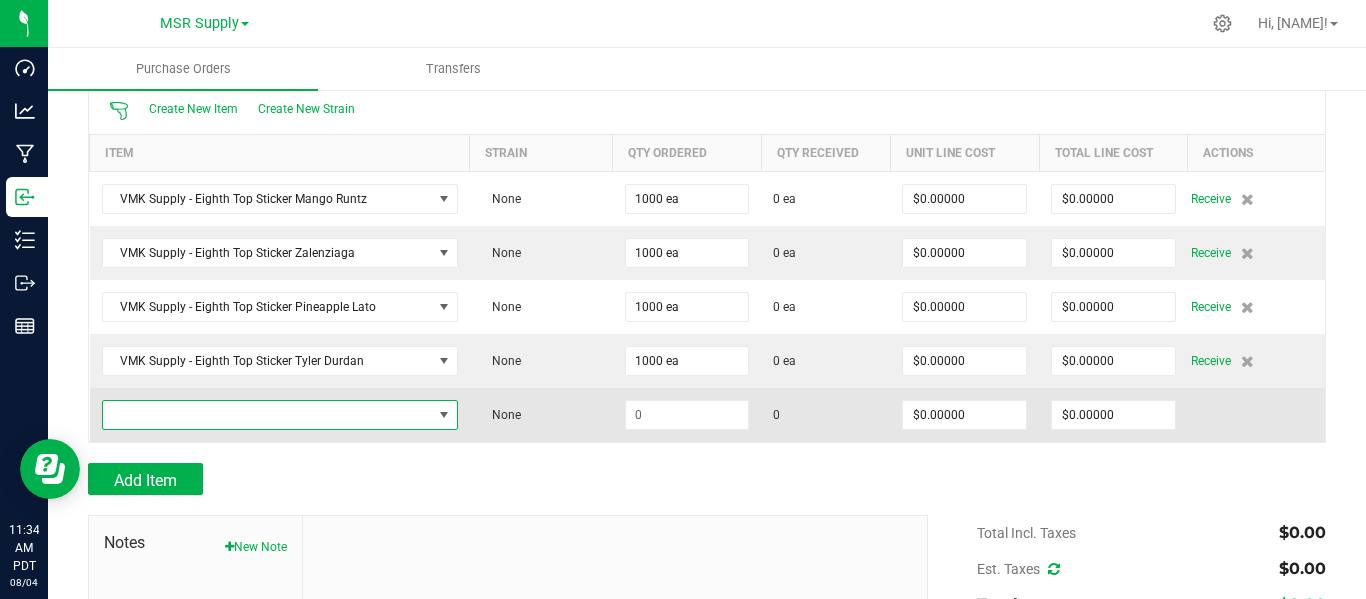 click at bounding box center (267, 415) 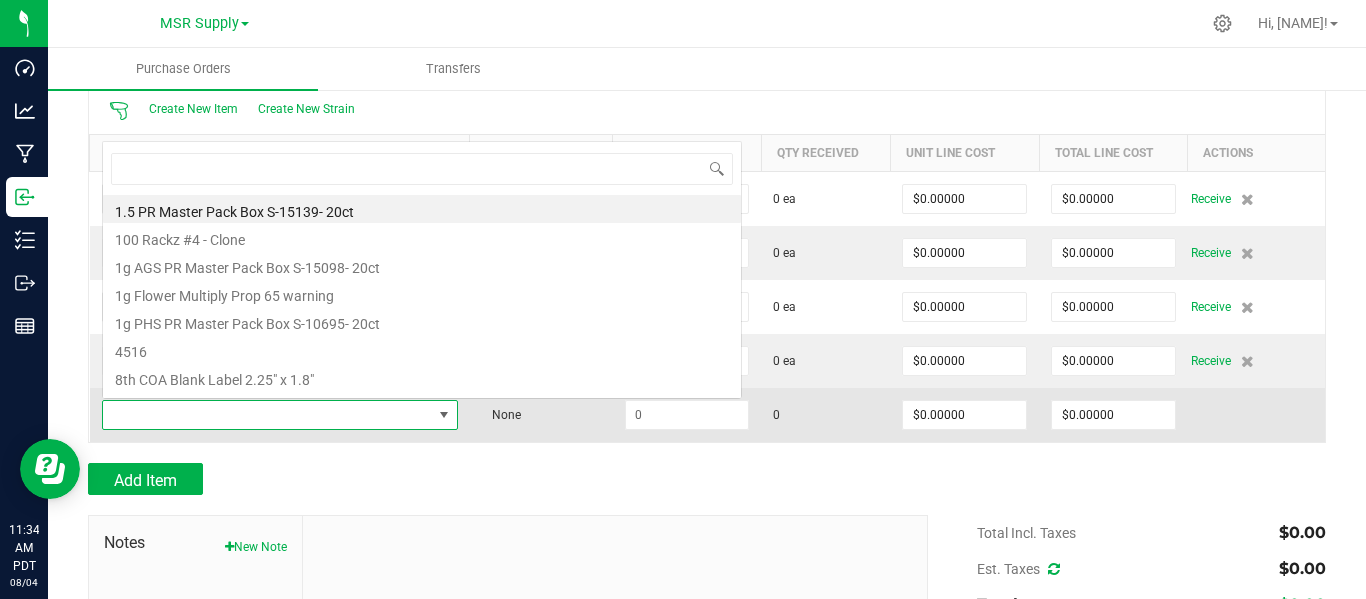scroll, scrollTop: 0, scrollLeft: 0, axis: both 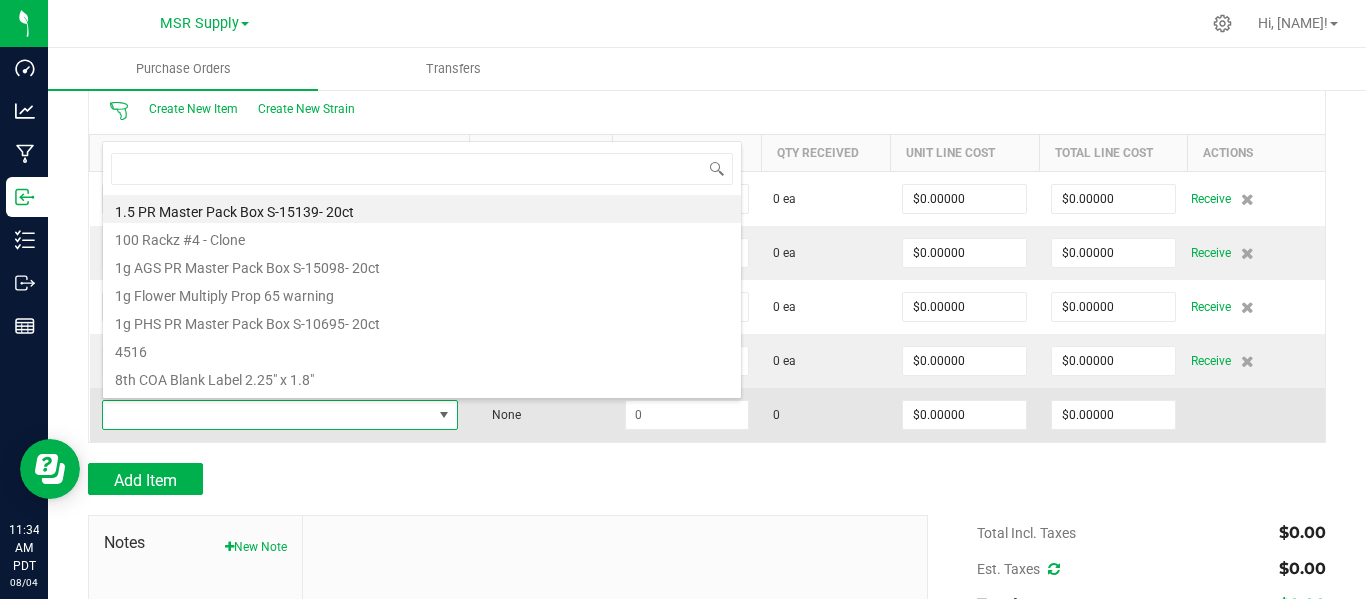 type on "u" 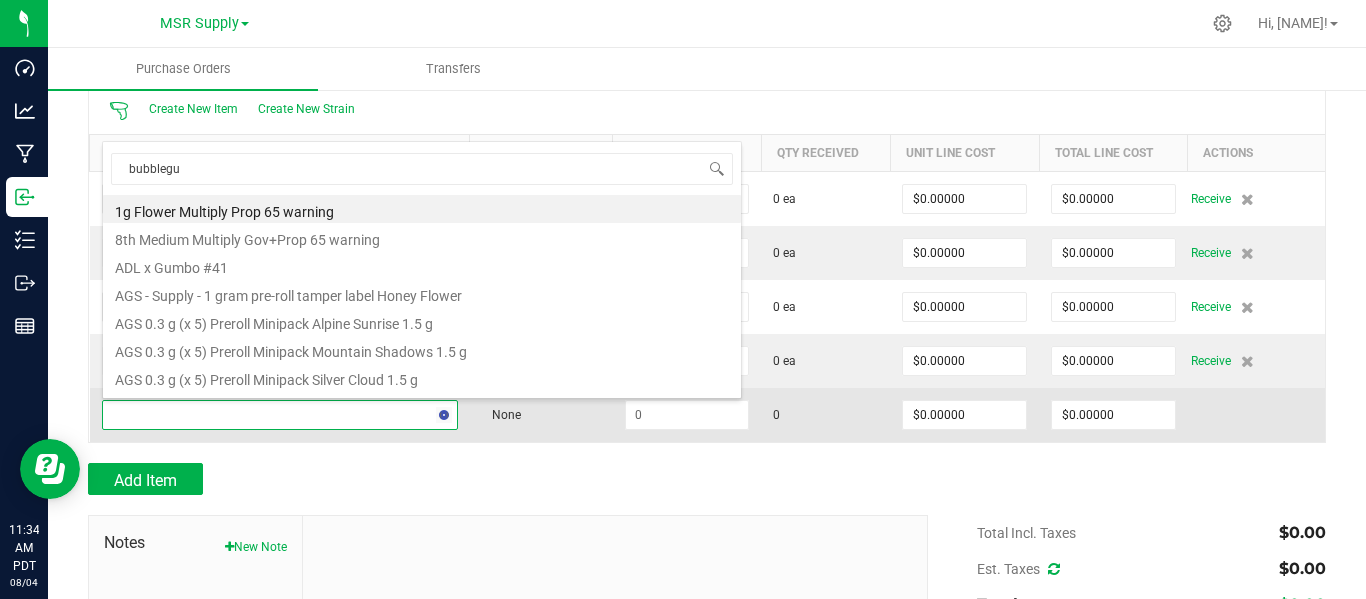 type on "bubblegum" 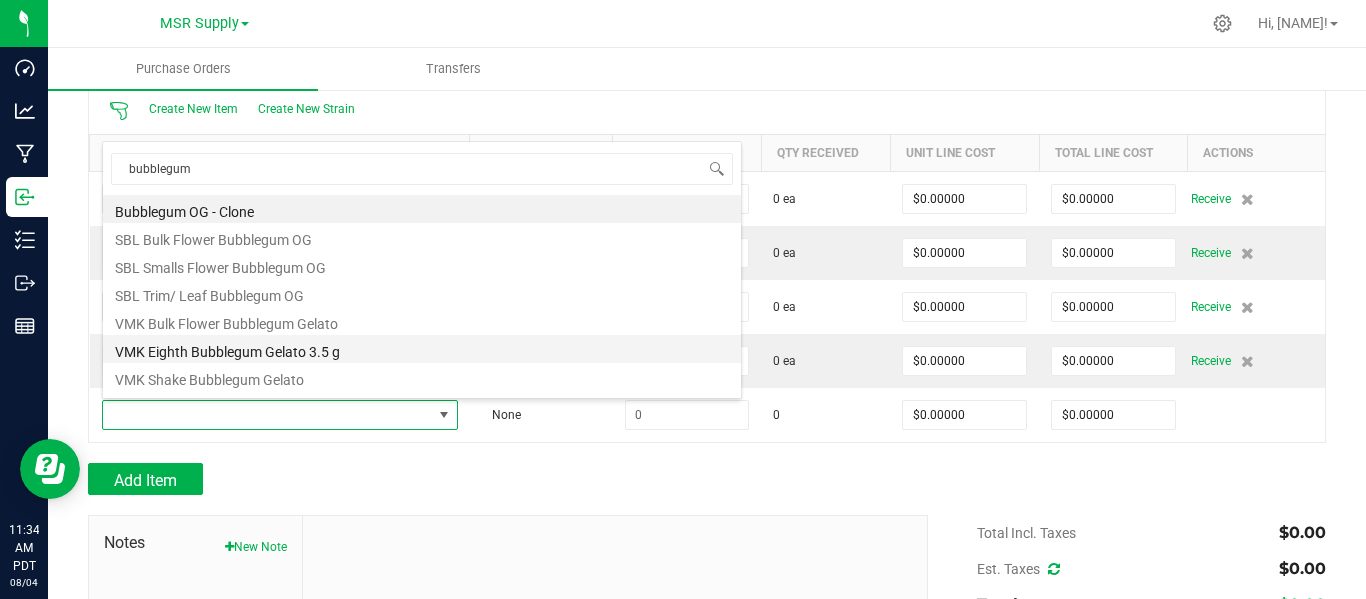 scroll, scrollTop: 52, scrollLeft: 0, axis: vertical 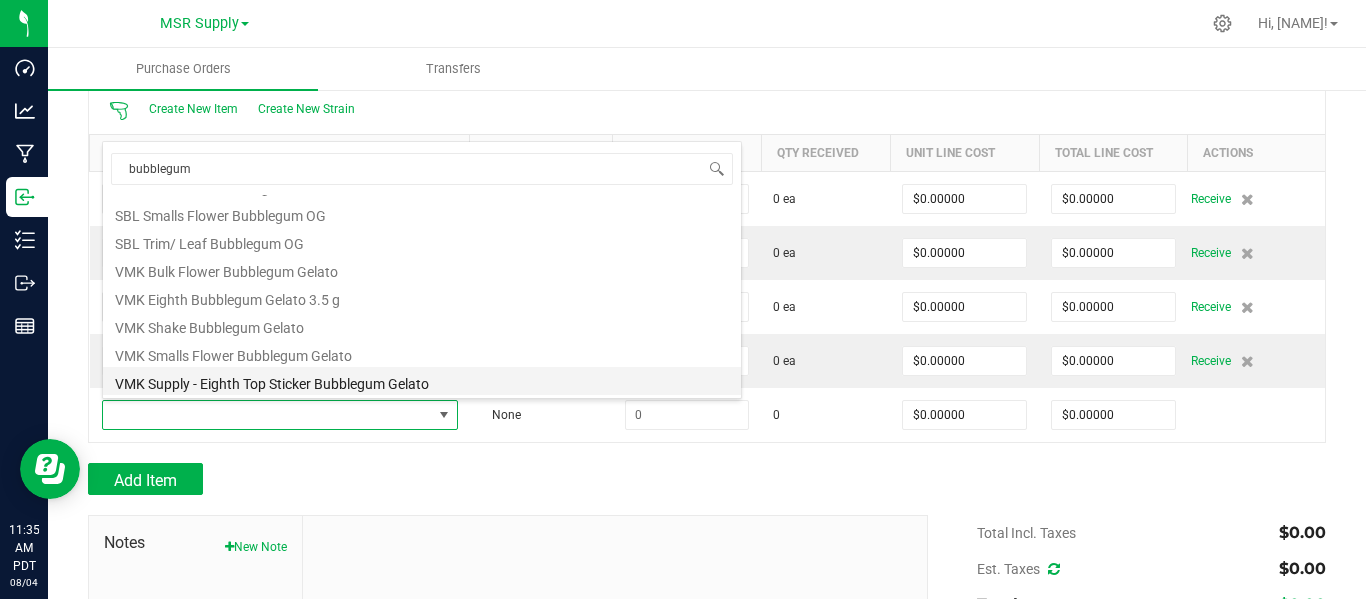 click on "VMK Supply - Eighth Top Sticker Bubblegum Gelato" at bounding box center (422, 381) 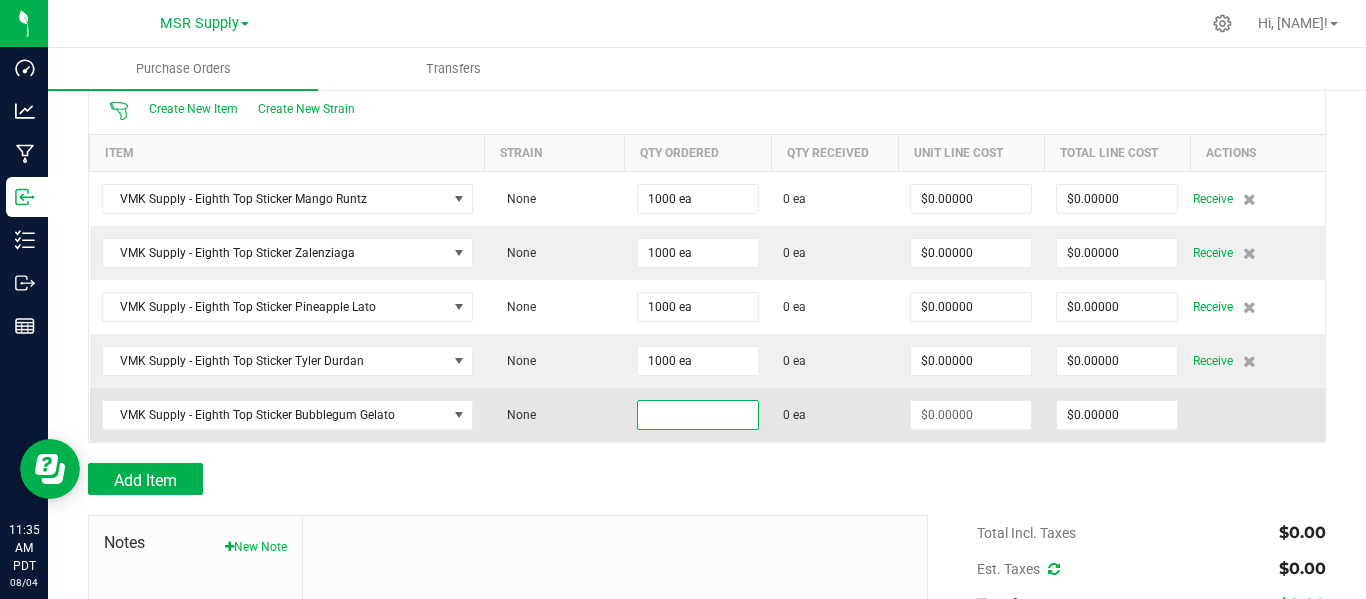 click at bounding box center (698, 415) 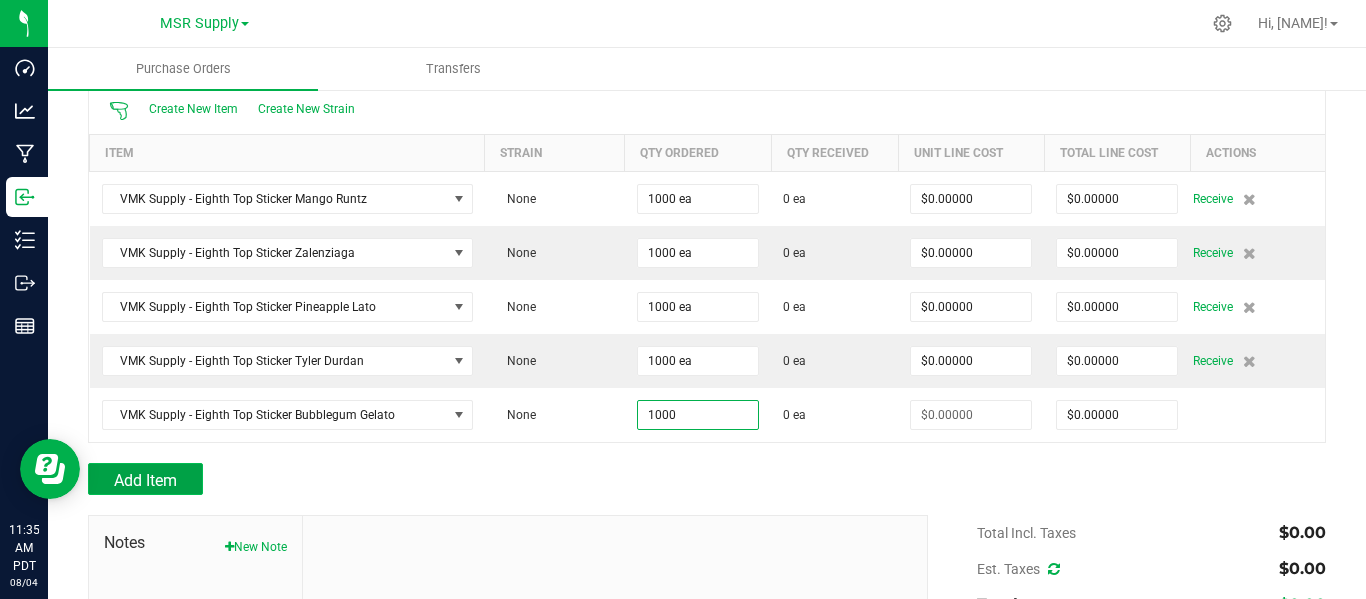type on "1000 ea" 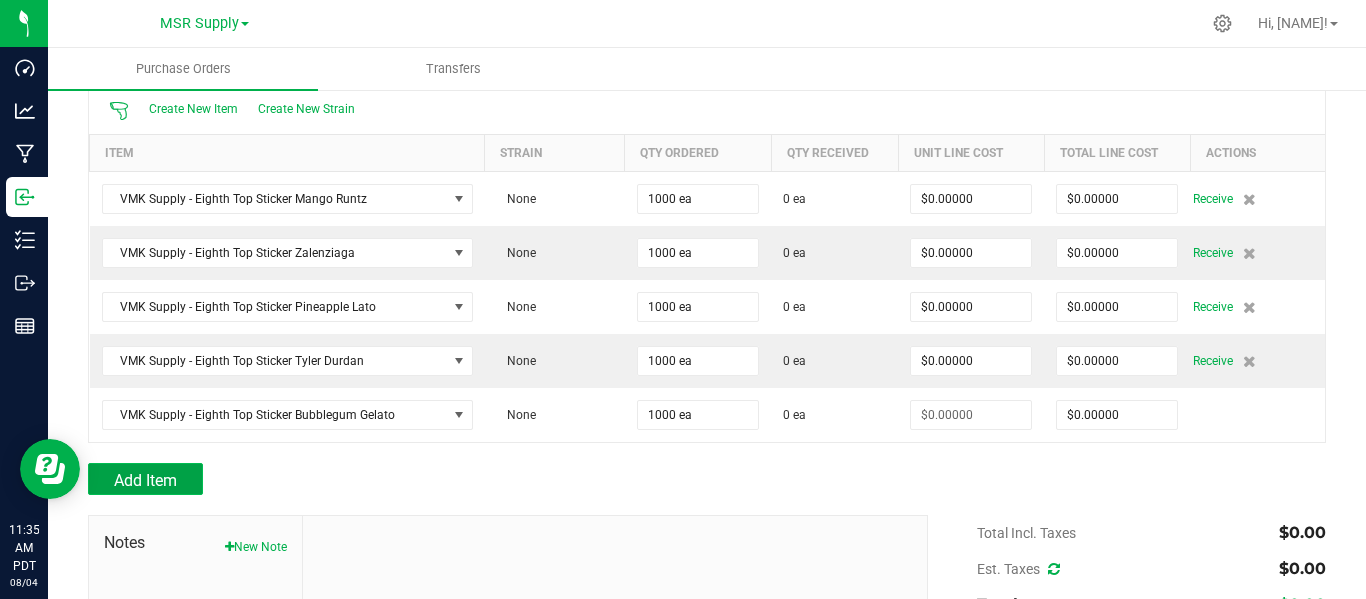 click on "Add Item" at bounding box center (145, 480) 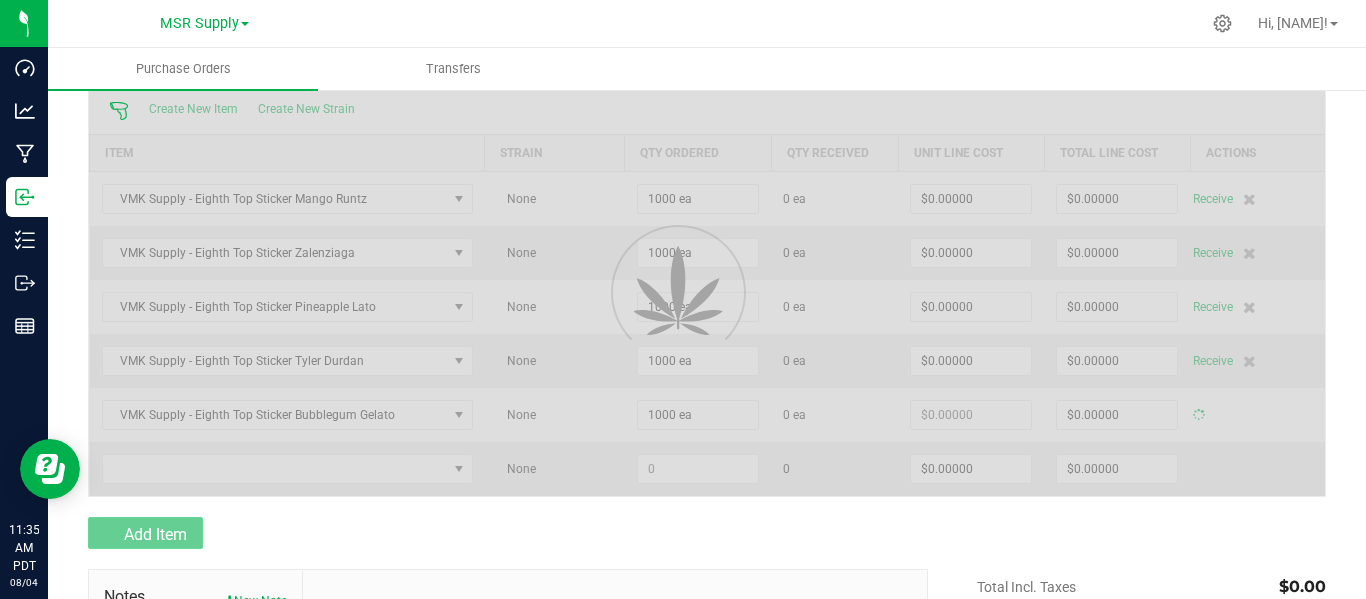 type on "$0.00000" 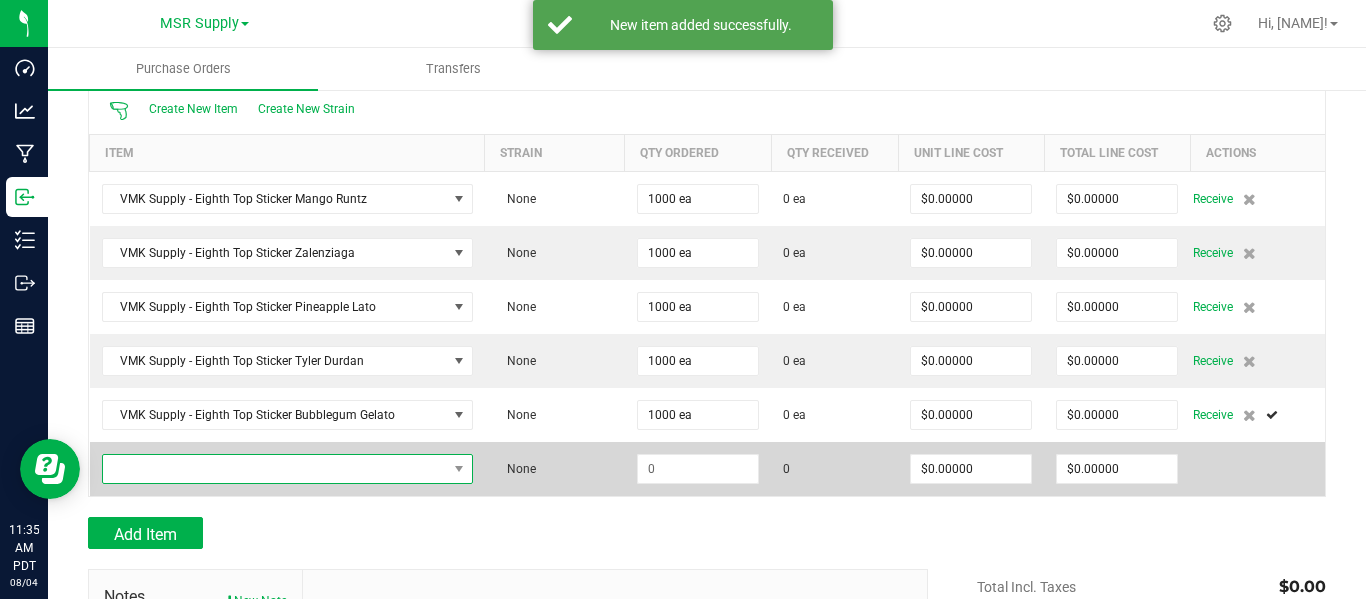 click at bounding box center (275, 469) 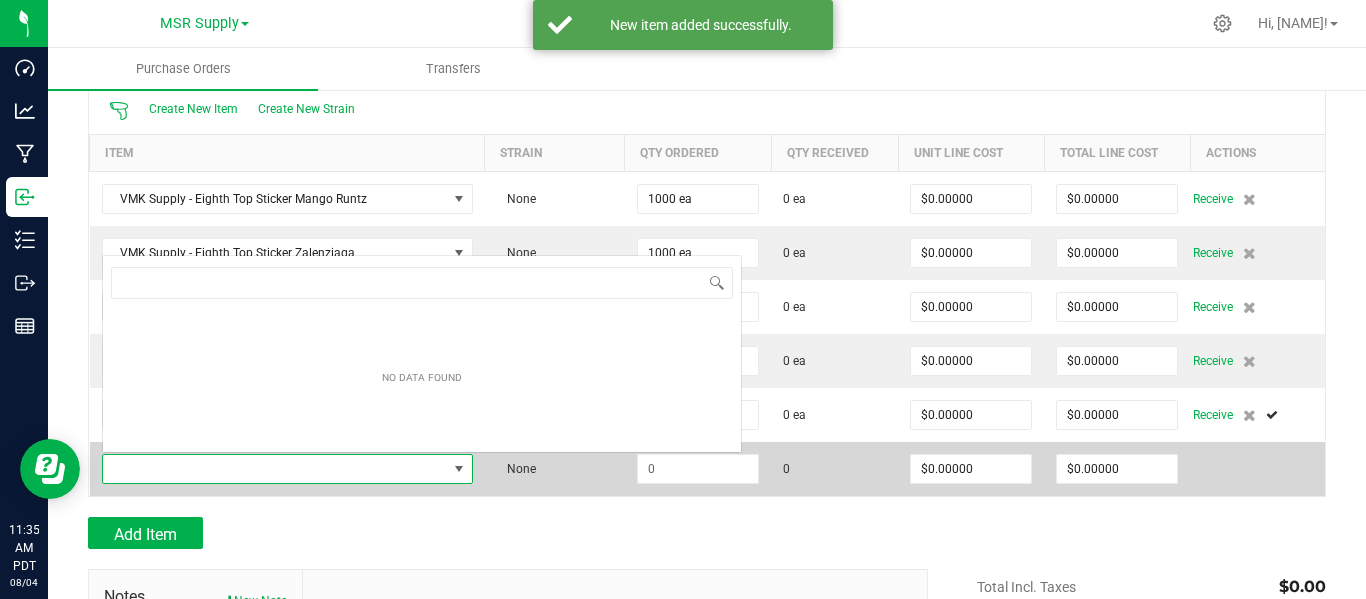 scroll, scrollTop: 0, scrollLeft: 0, axis: both 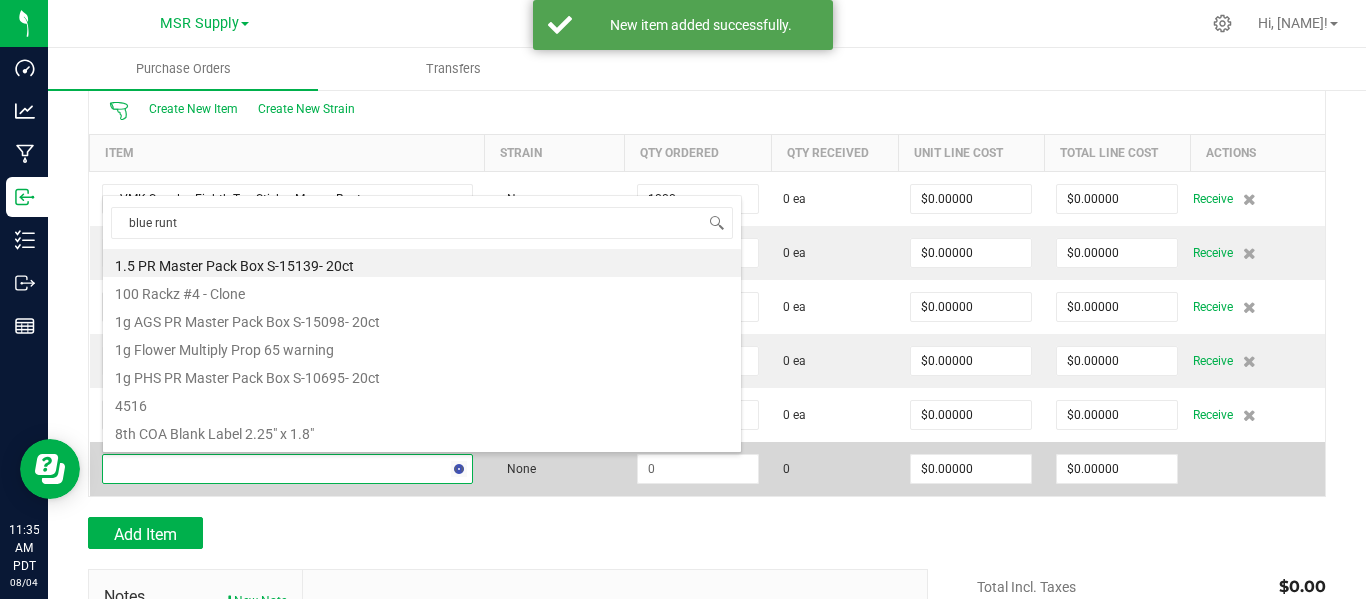 type on "blue runtz" 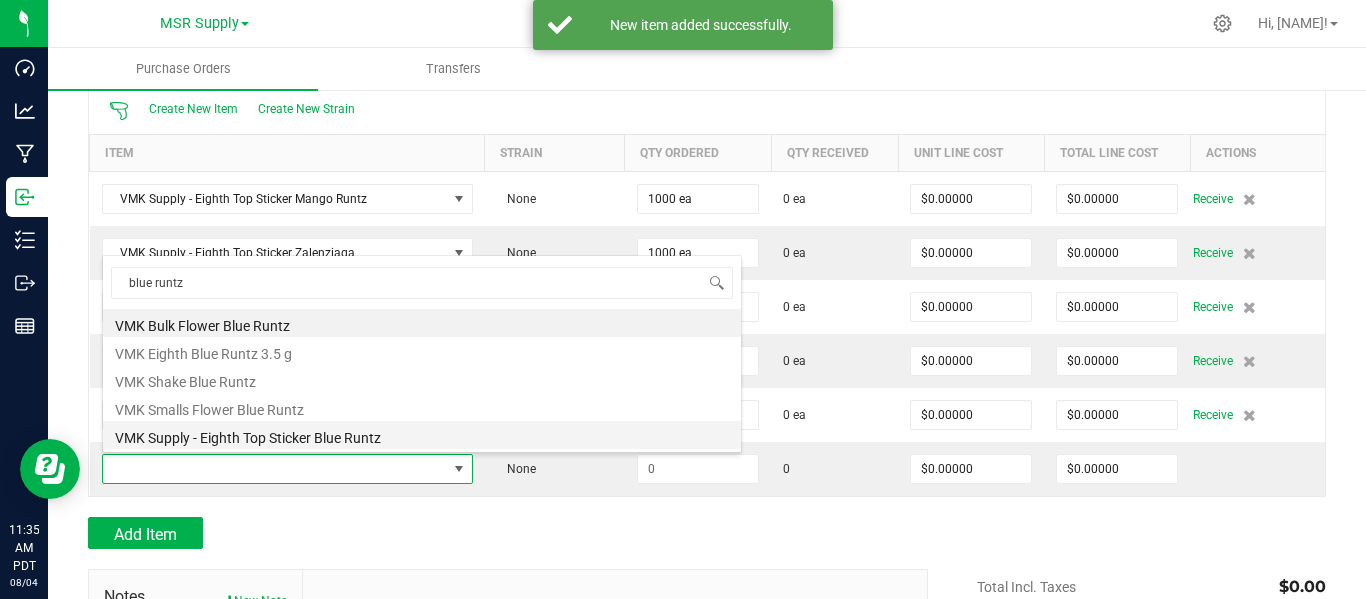 click on "VMK Supply - Eighth Top Sticker Blue Runtz" at bounding box center (422, 435) 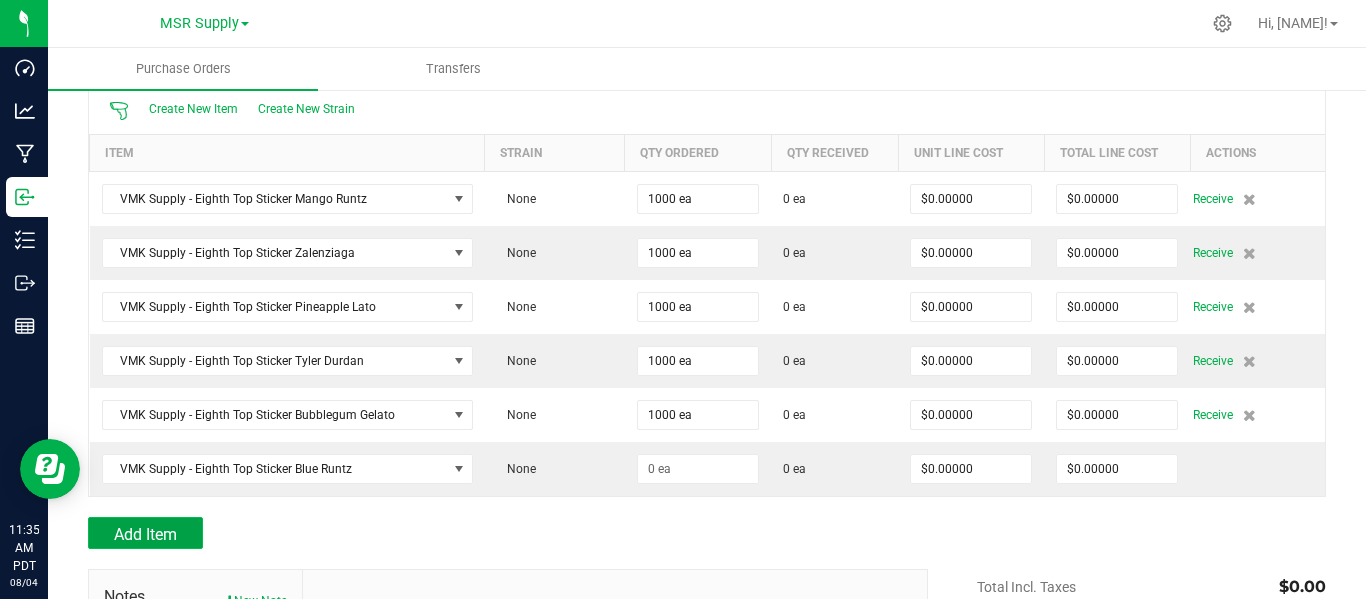 click on "Add Item" at bounding box center [145, 534] 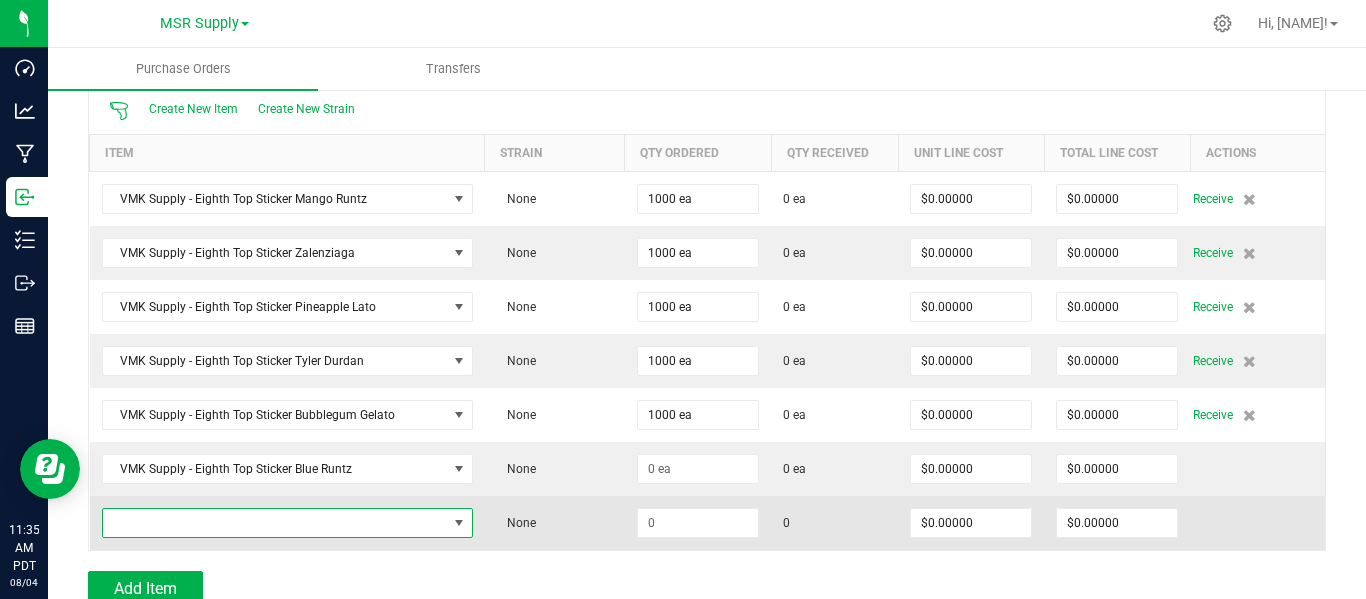 click at bounding box center (275, 523) 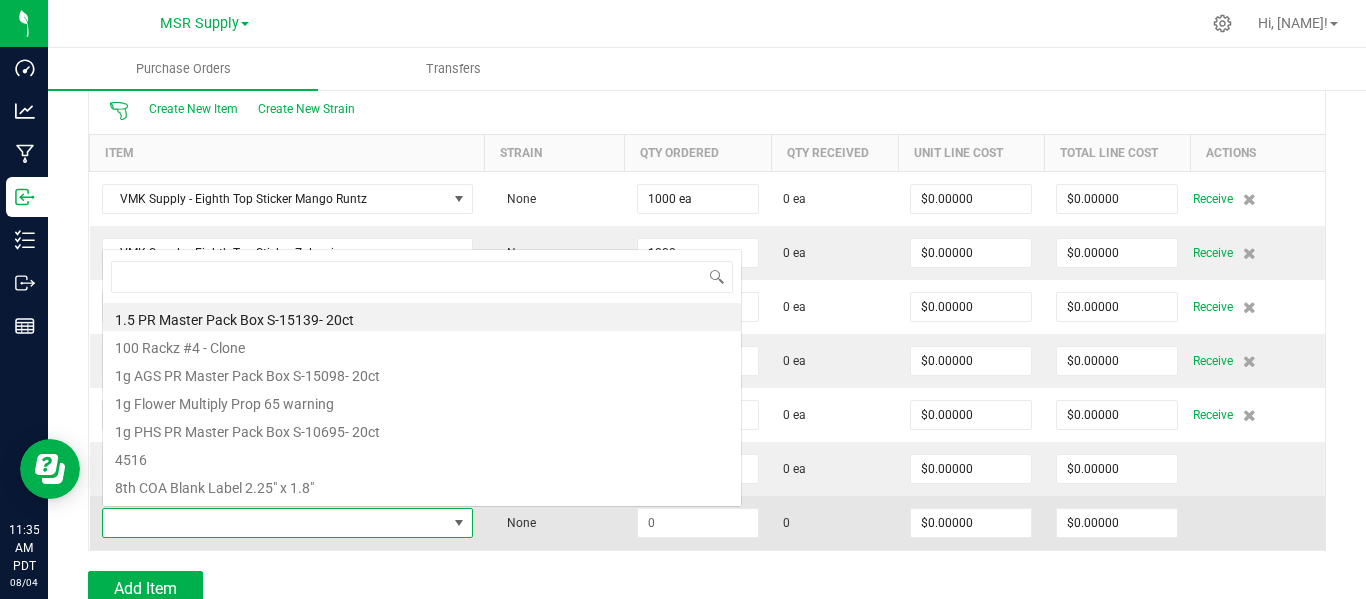scroll, scrollTop: 99970, scrollLeft: 99636, axis: both 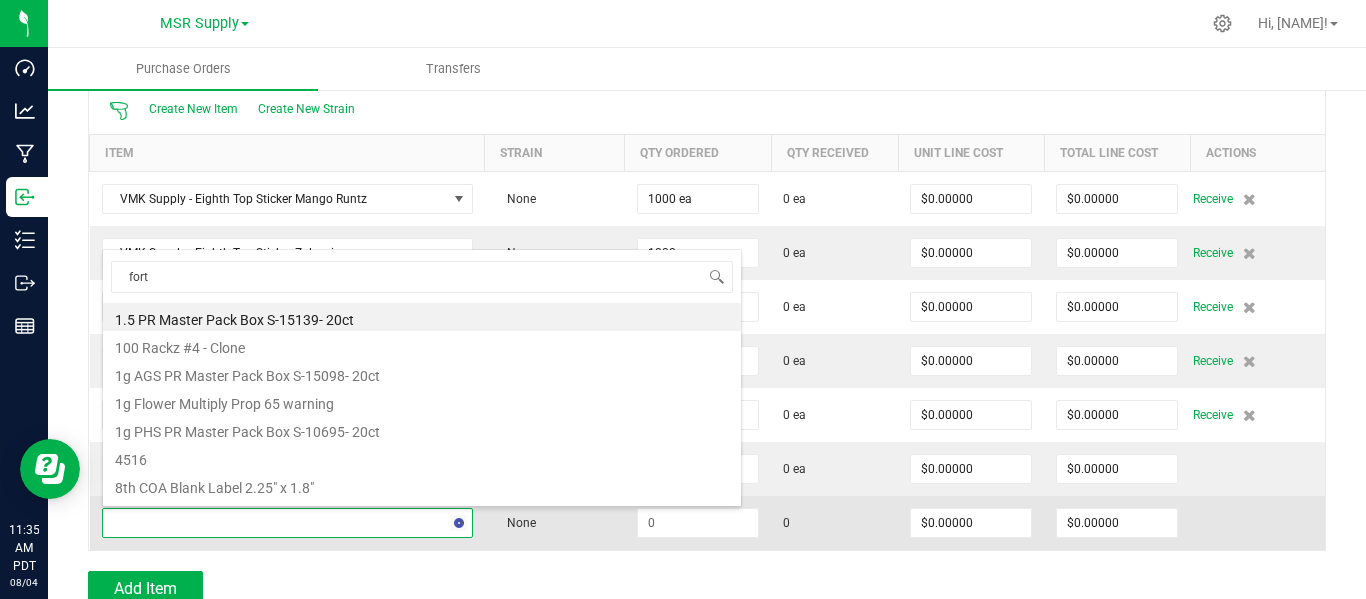 type on "forty" 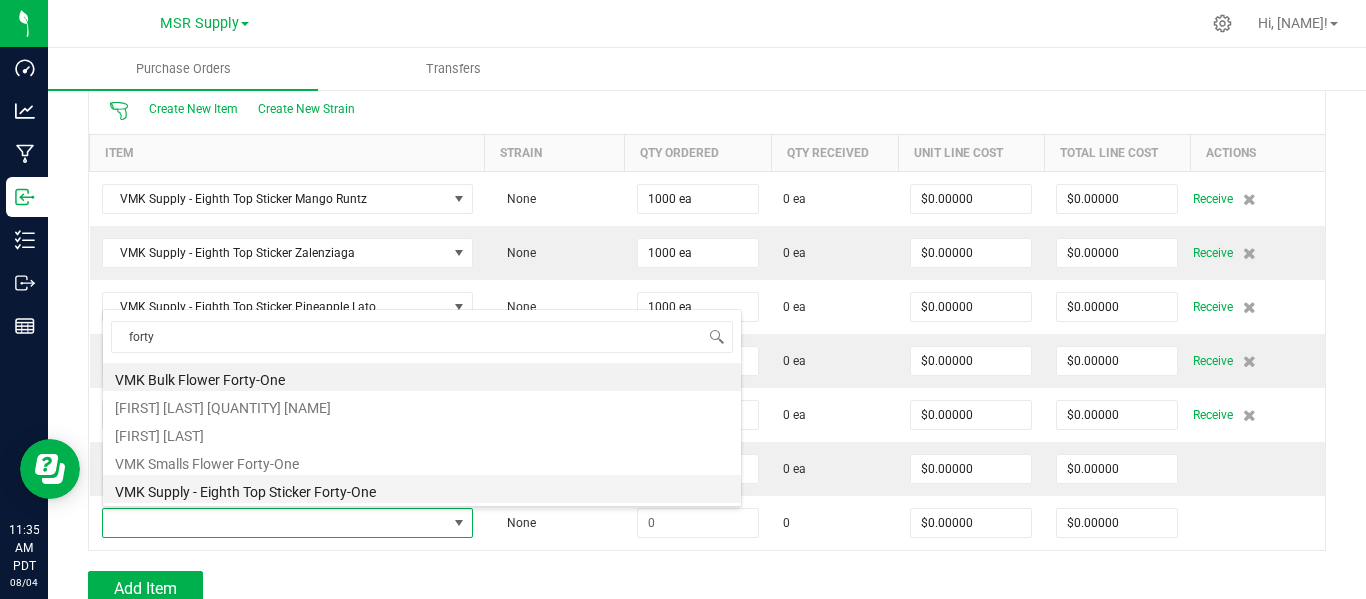 click on "VMK Supply - Eighth Top Sticker Forty-One" at bounding box center (422, 489) 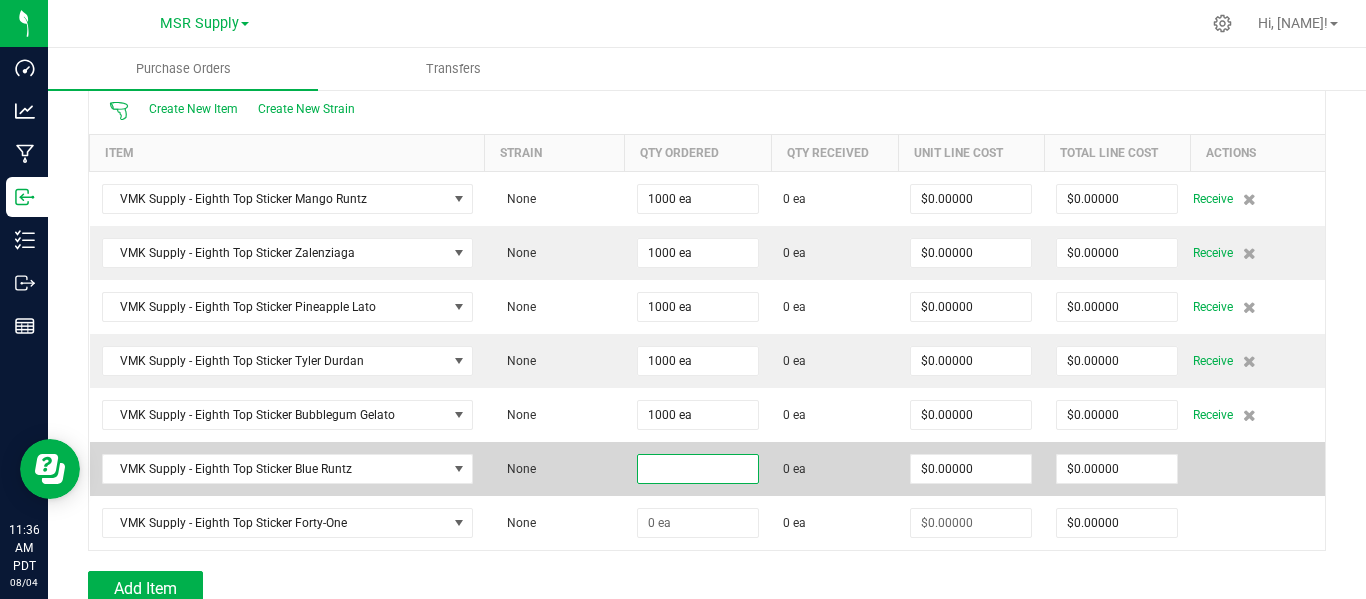 click at bounding box center (698, 469) 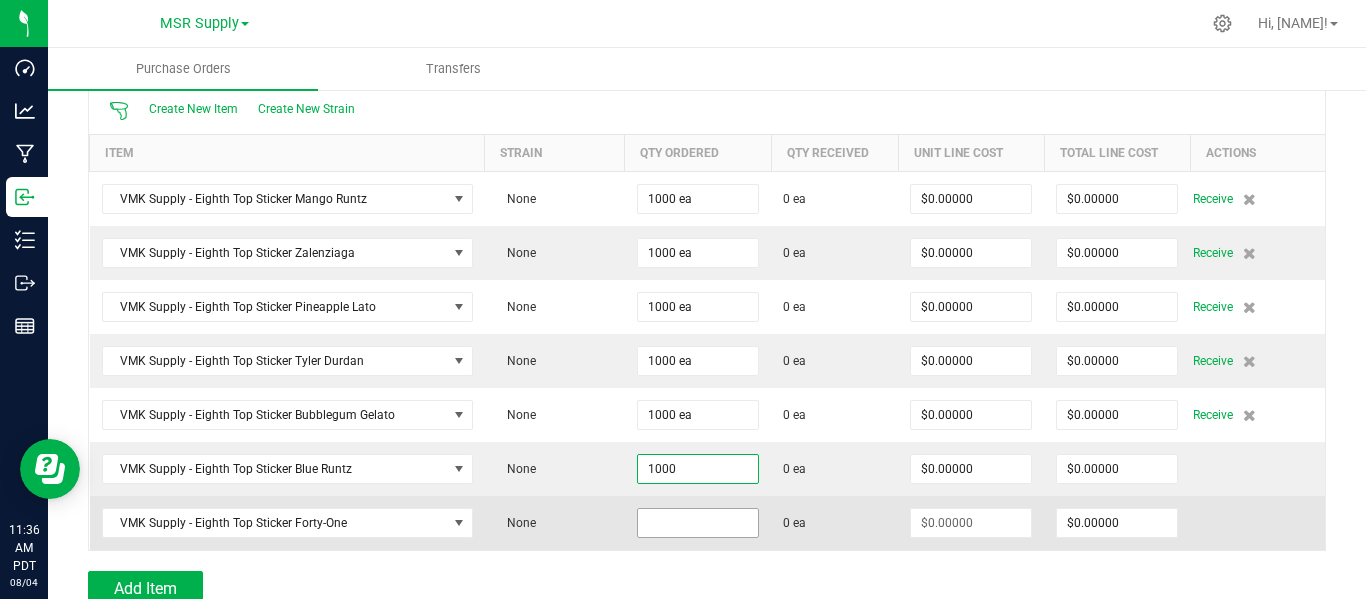 type on "1000 ea" 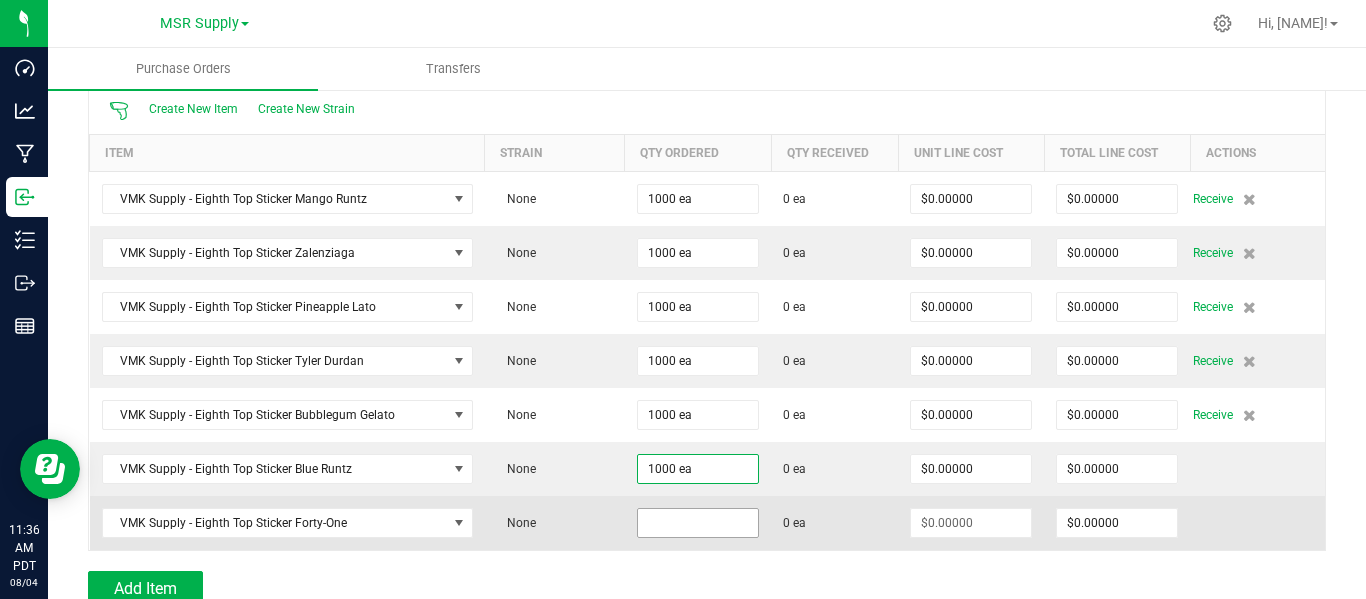 click at bounding box center (698, 523) 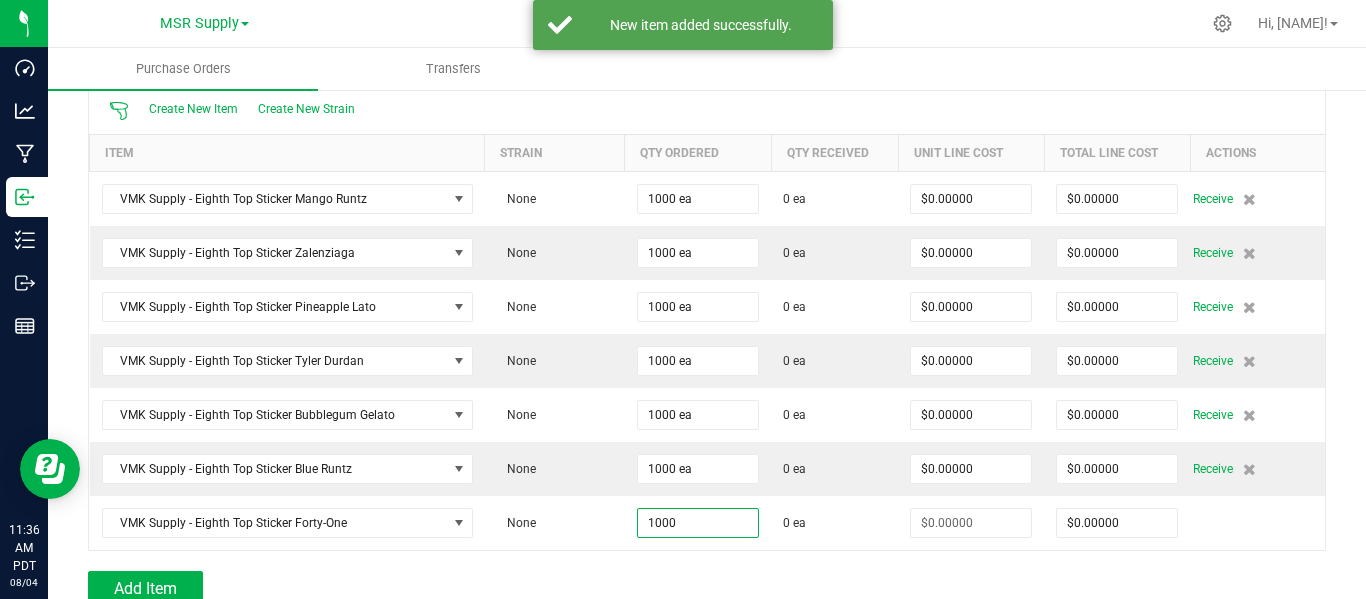 type on "1000 ea" 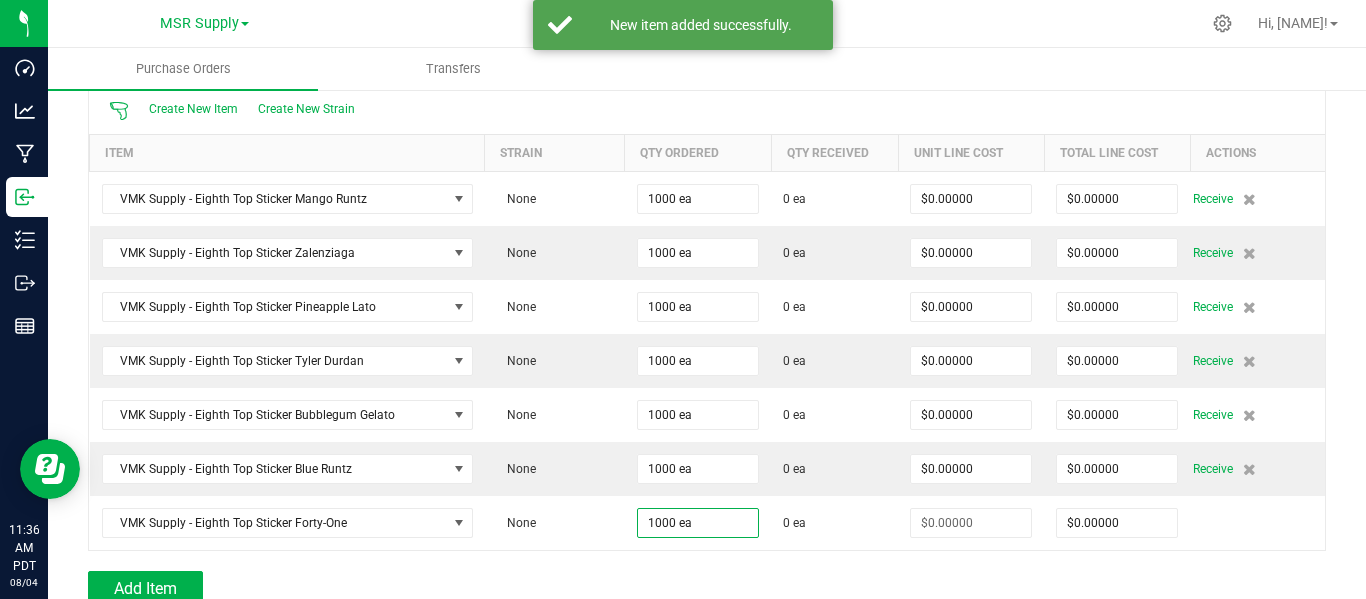 click at bounding box center [707, 561] 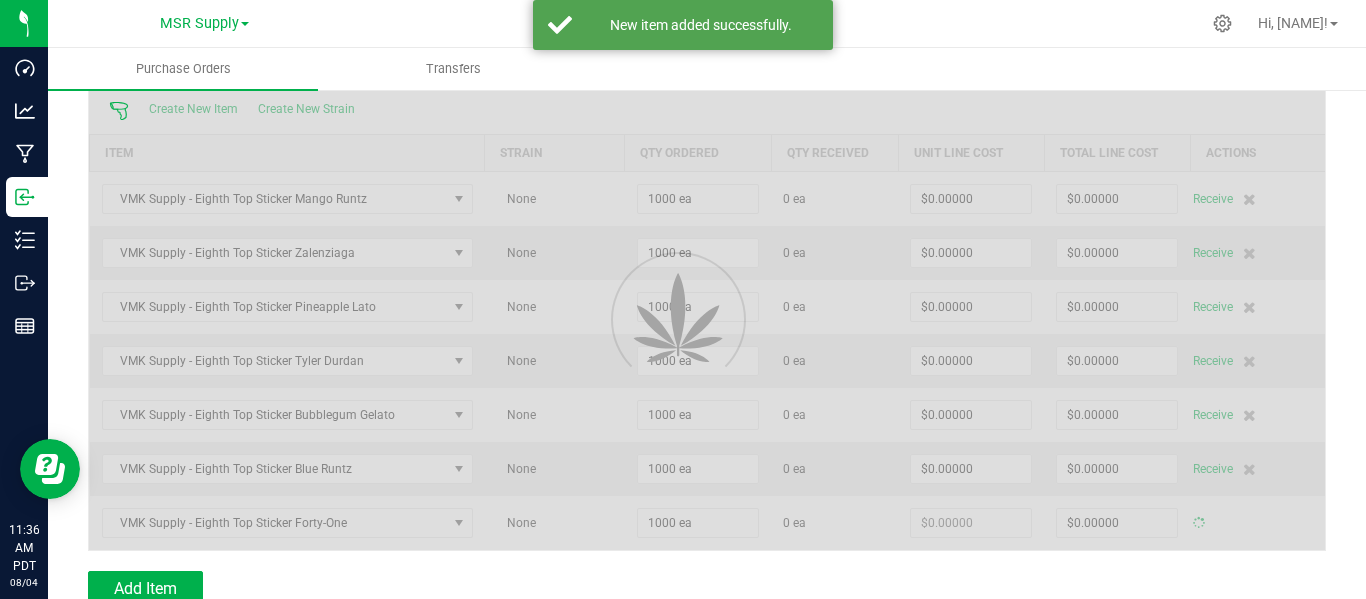 type on "$0.00000" 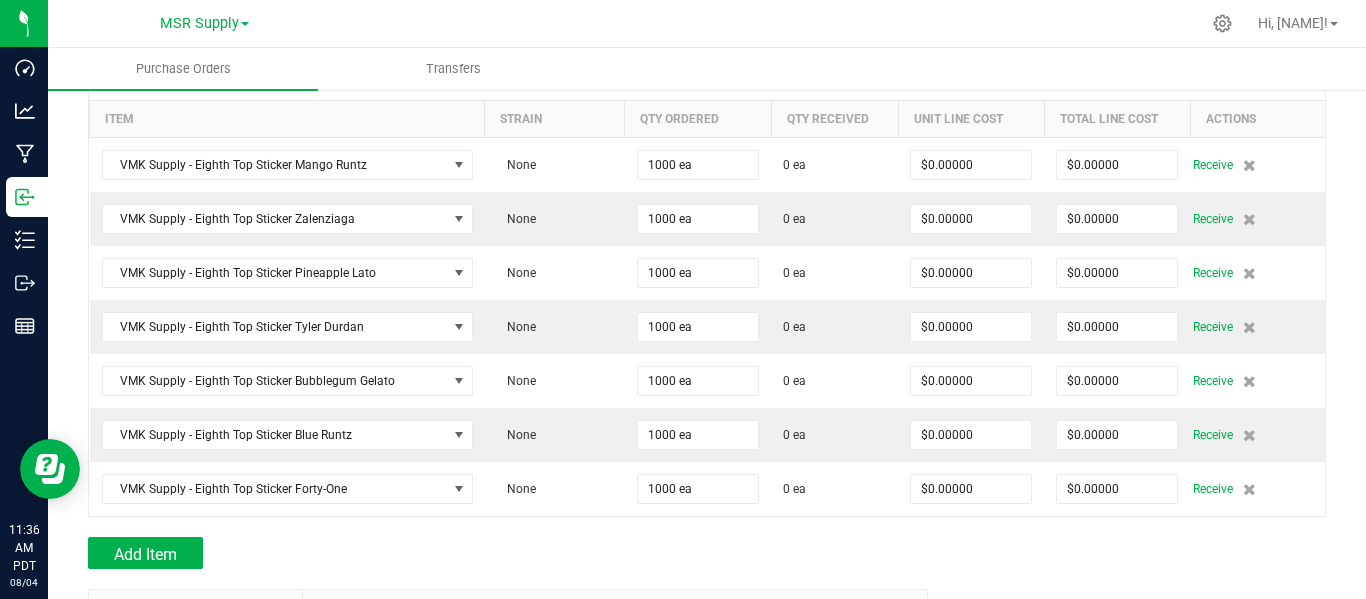 scroll, scrollTop: 200, scrollLeft: 0, axis: vertical 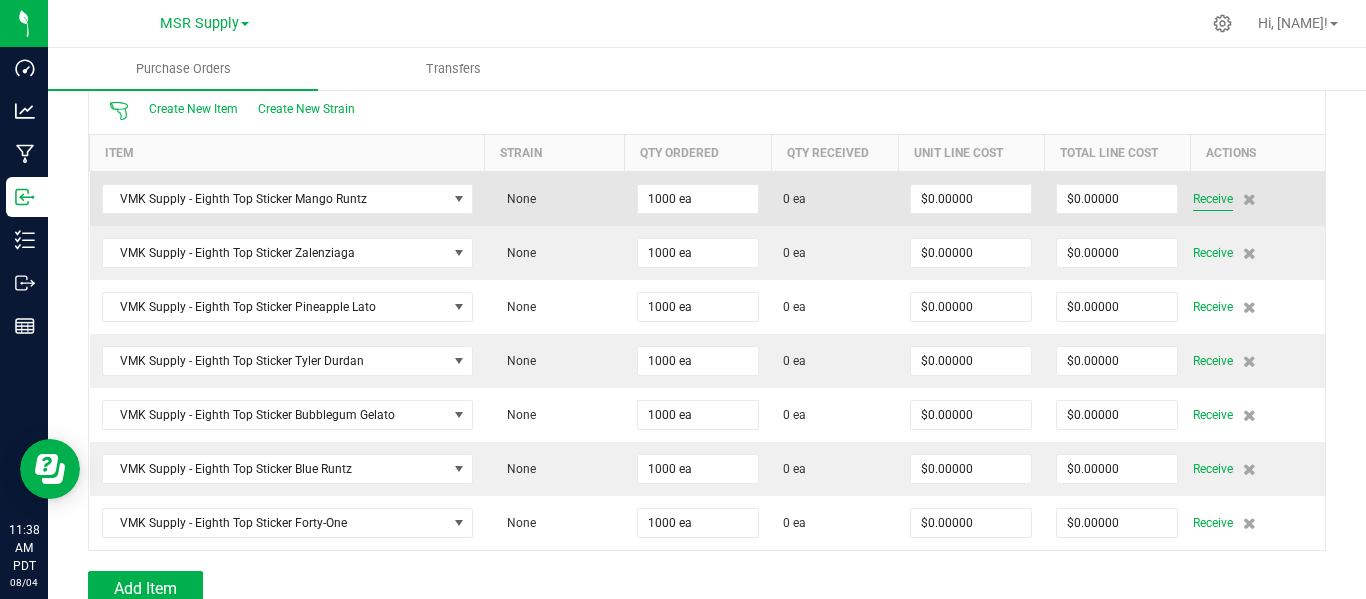 click on "Receive" at bounding box center [1213, 199] 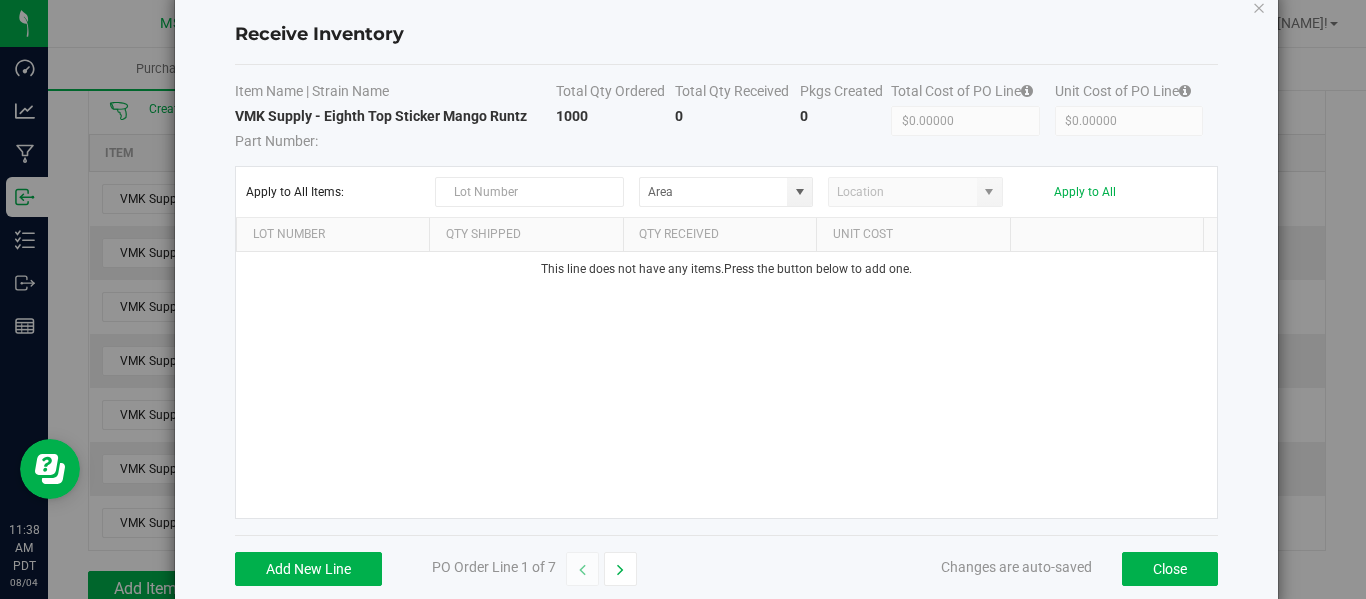 scroll, scrollTop: 75, scrollLeft: 0, axis: vertical 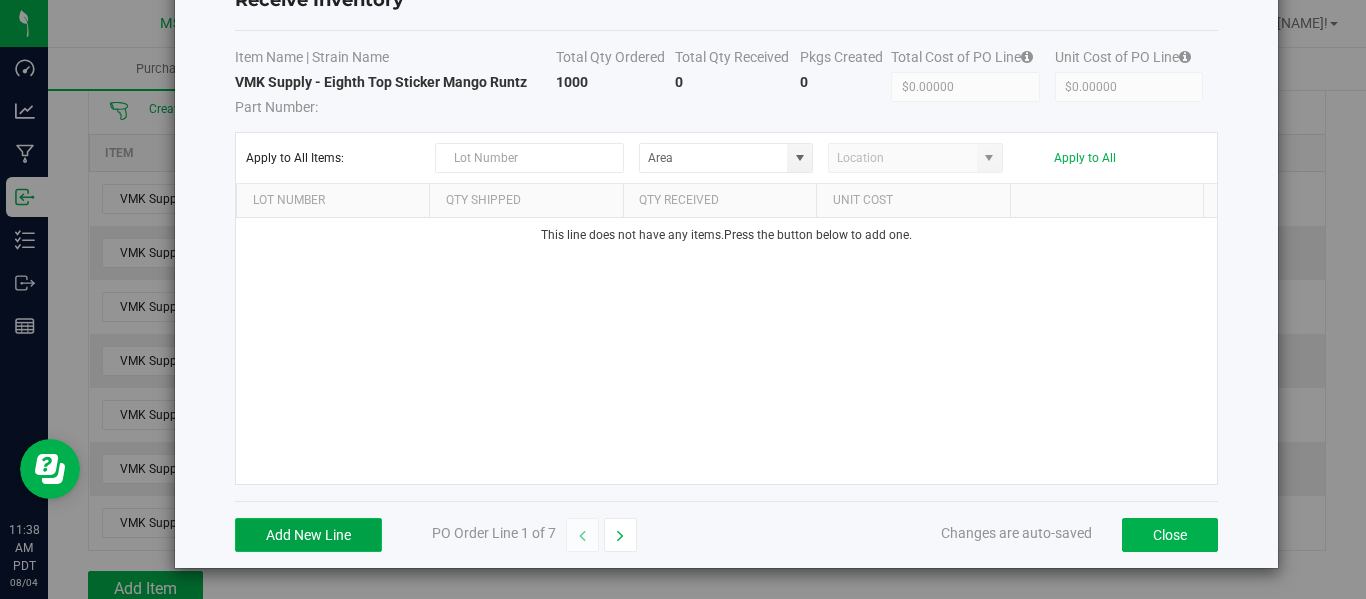 click on "Add New Line" at bounding box center [308, 535] 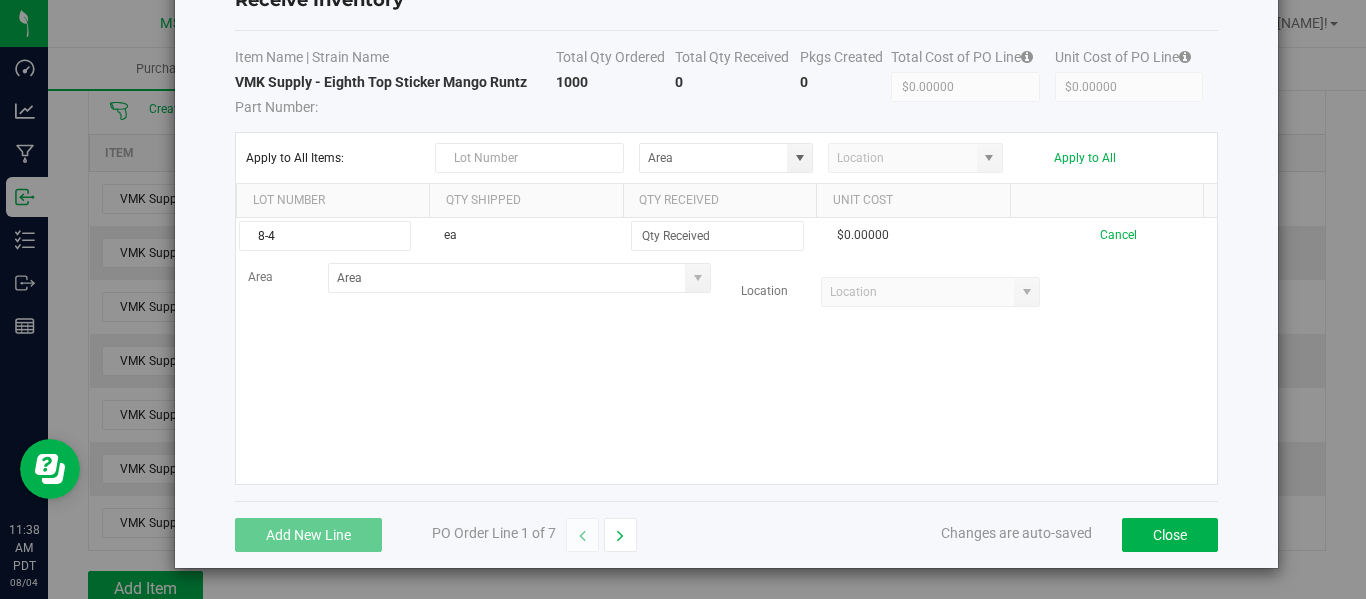 type on "8-4" 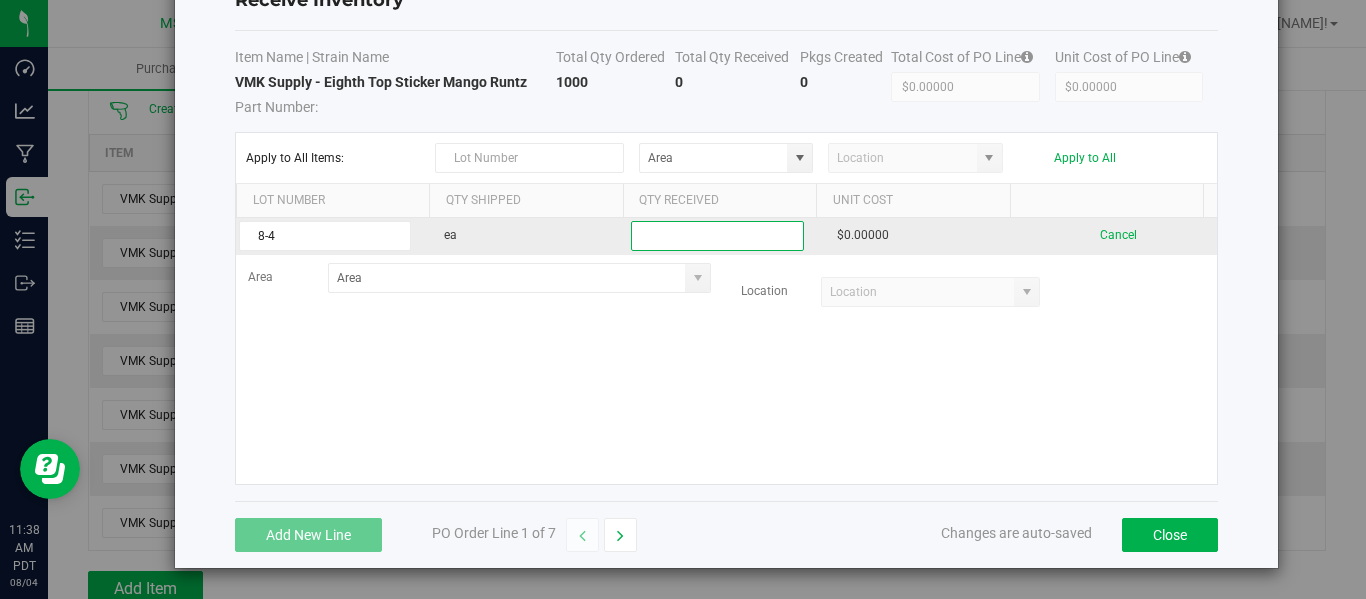 click at bounding box center [717, 236] 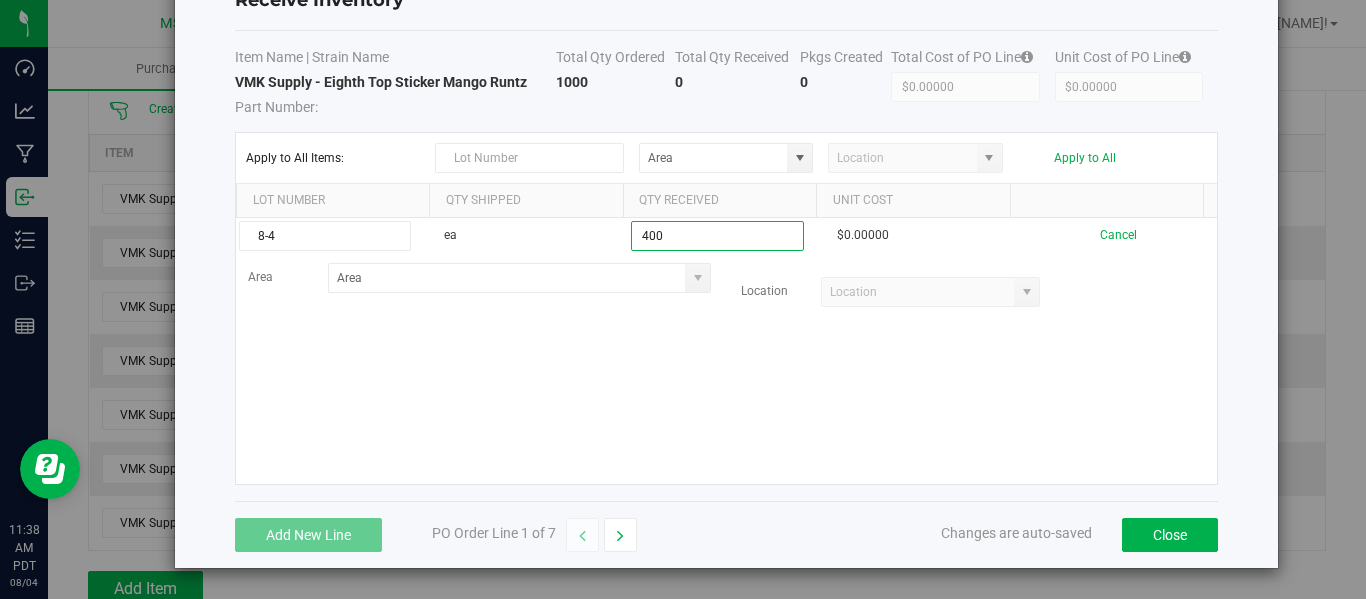 type on "400 ea" 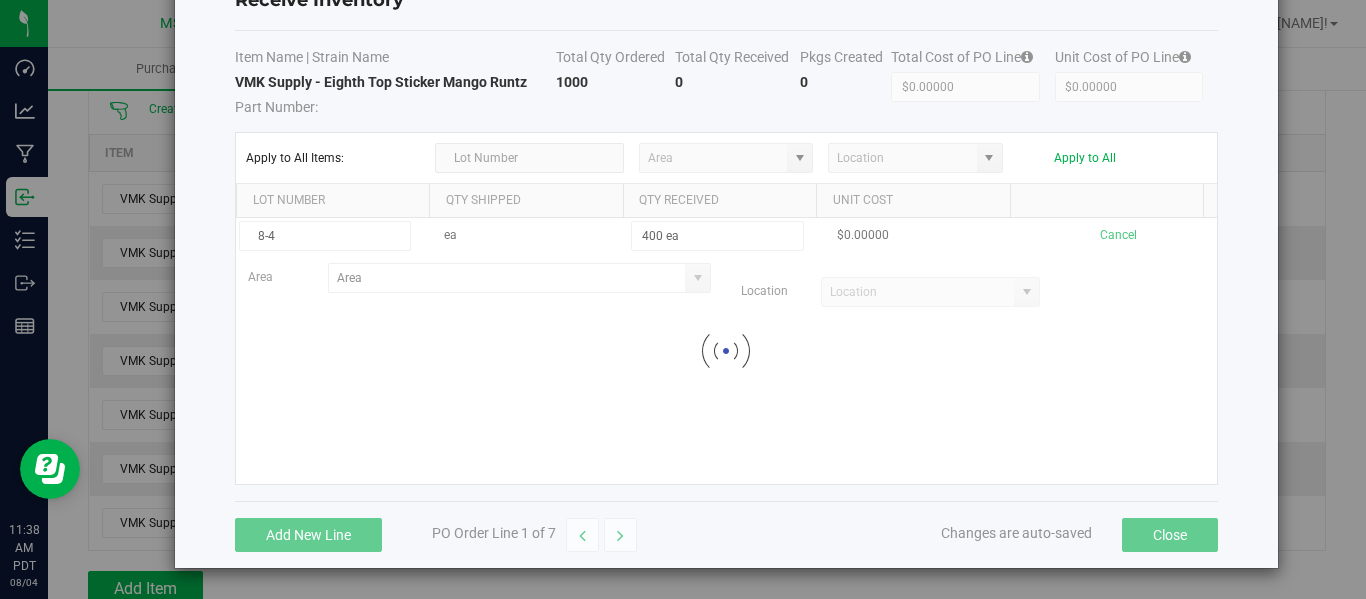 click on "8-4   ea  400 ea  $0.00000   Cancel   Area   Location  Loading" at bounding box center [726, 351] 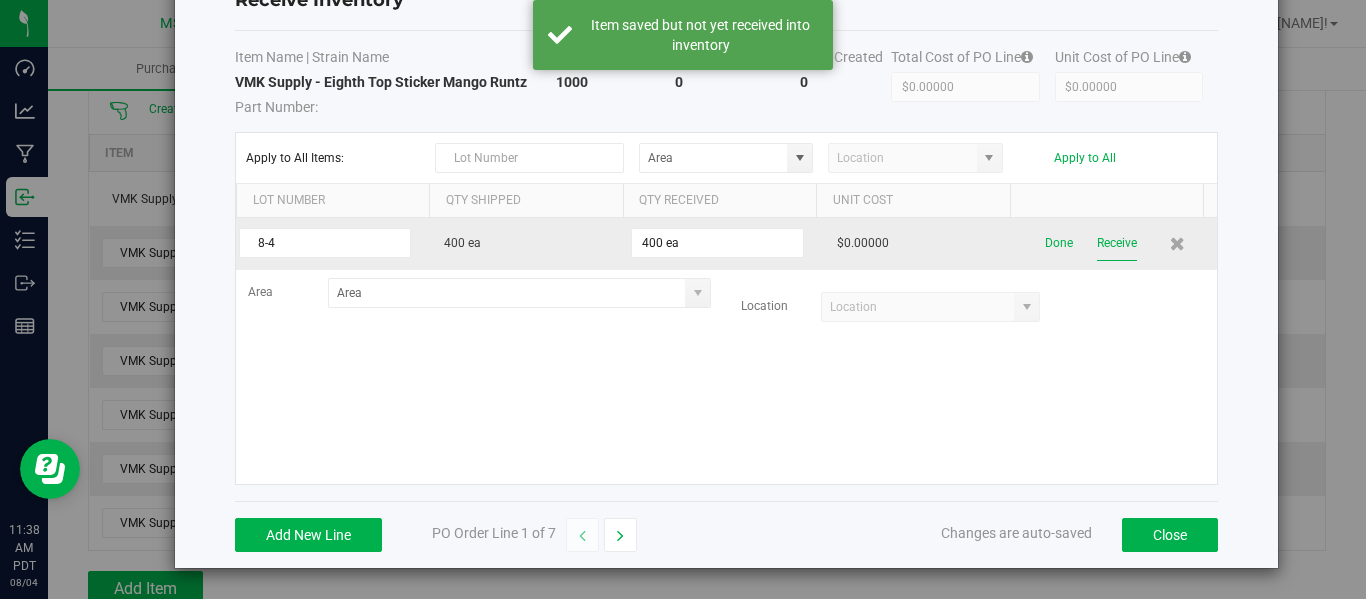 click on "Receive" at bounding box center [1117, 243] 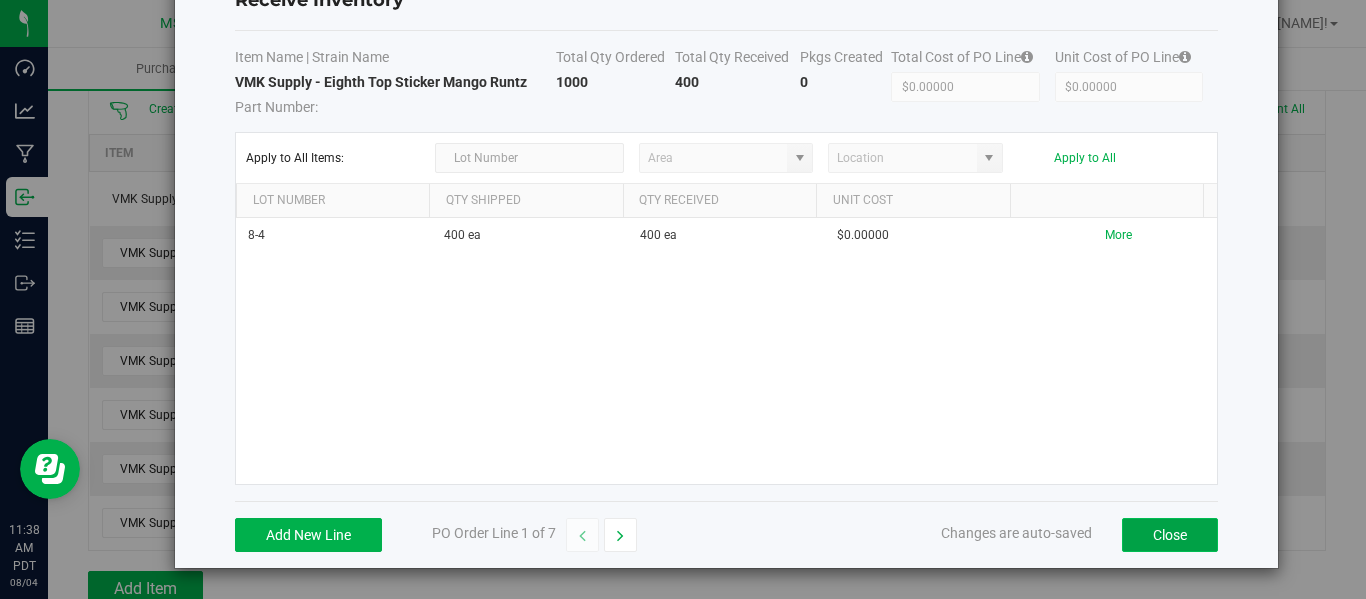 click on "Close" at bounding box center (1170, 535) 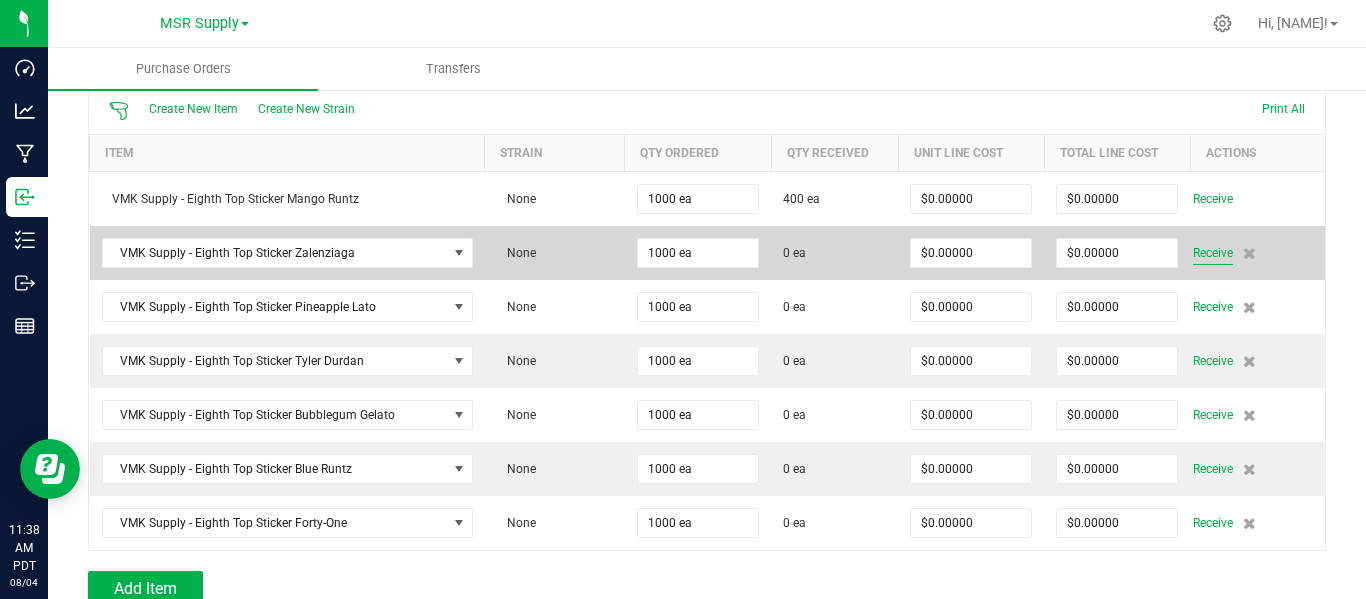 click on "Receive" at bounding box center (1213, 253) 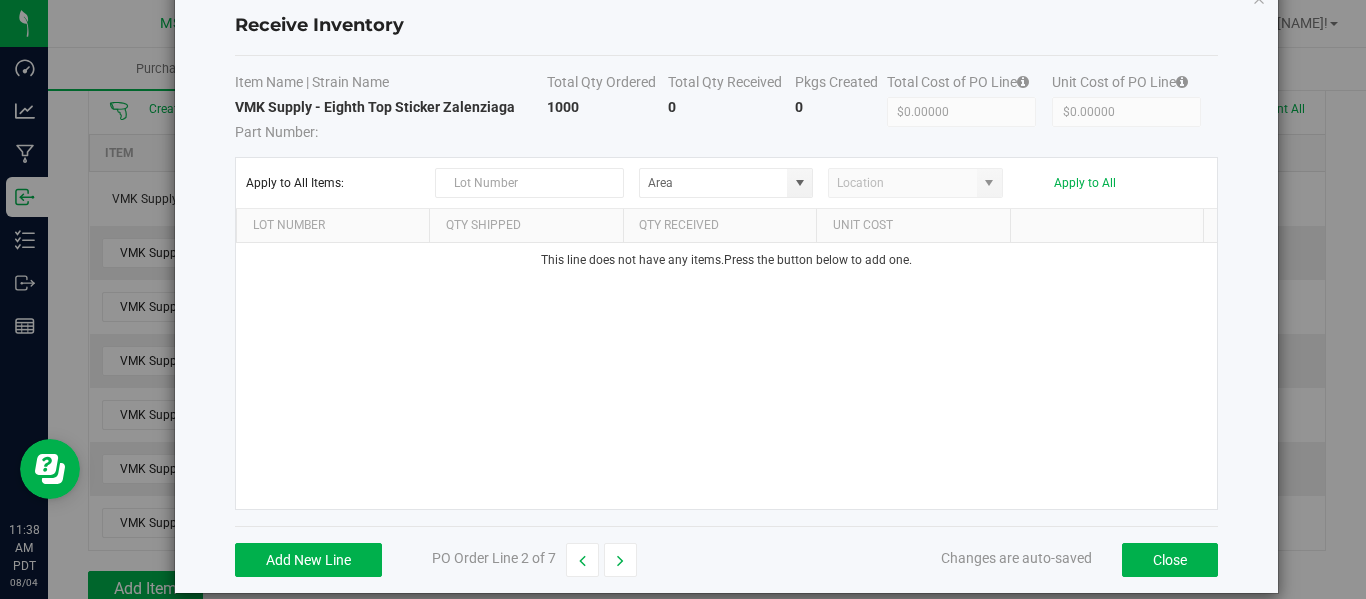 scroll, scrollTop: 75, scrollLeft: 0, axis: vertical 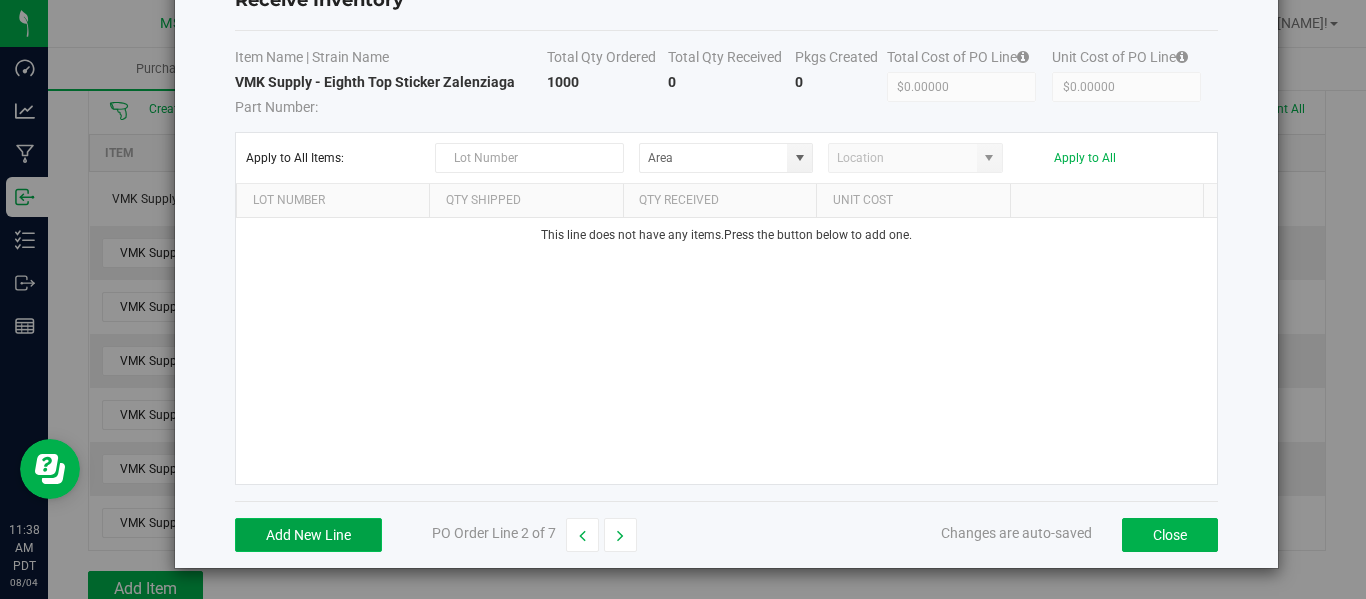 click on "Add New Line" at bounding box center [308, 535] 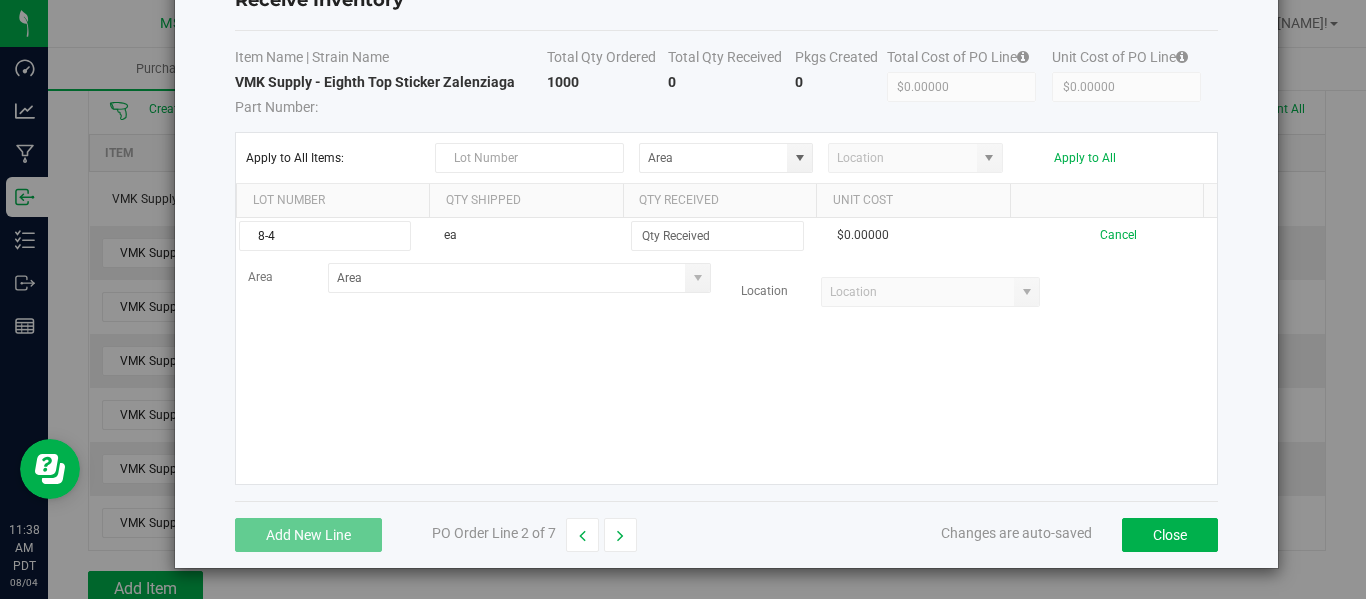 type on "8-4" 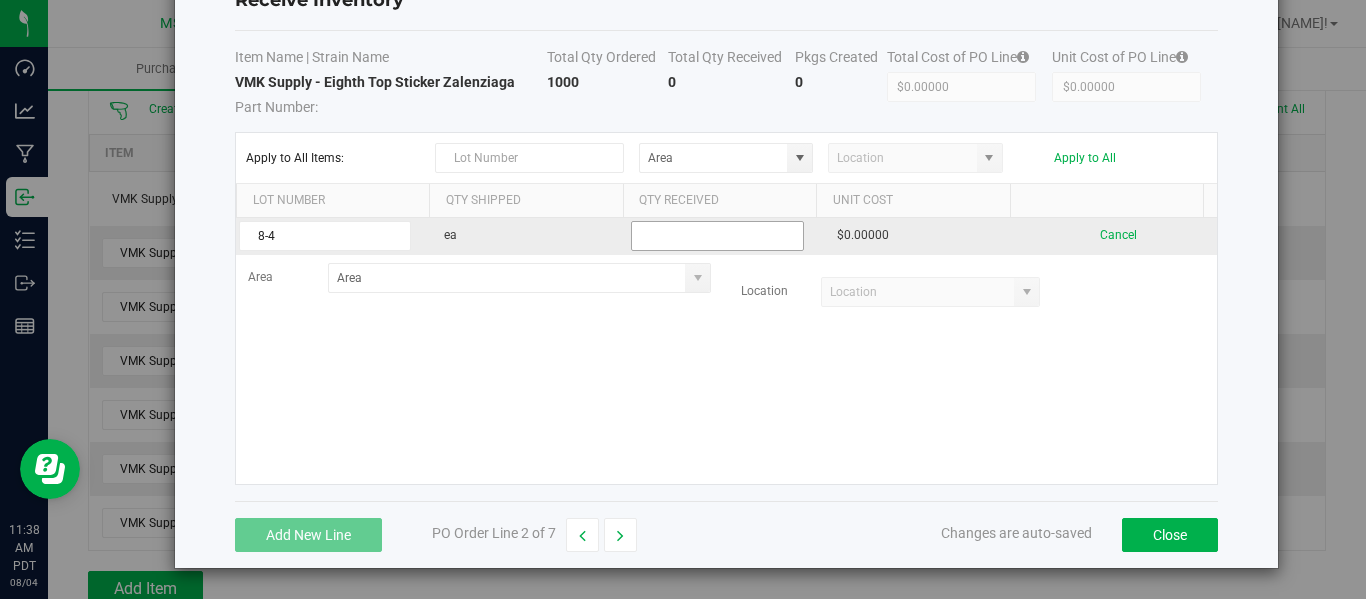 click at bounding box center (717, 236) 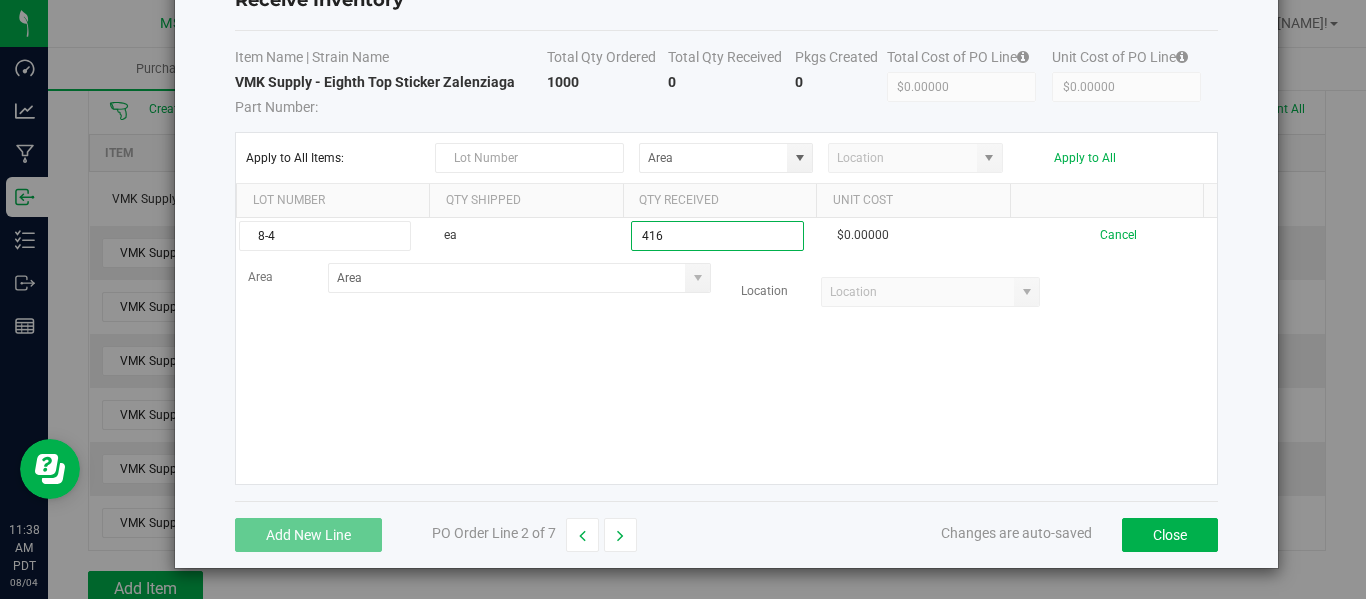 type on "416 ea" 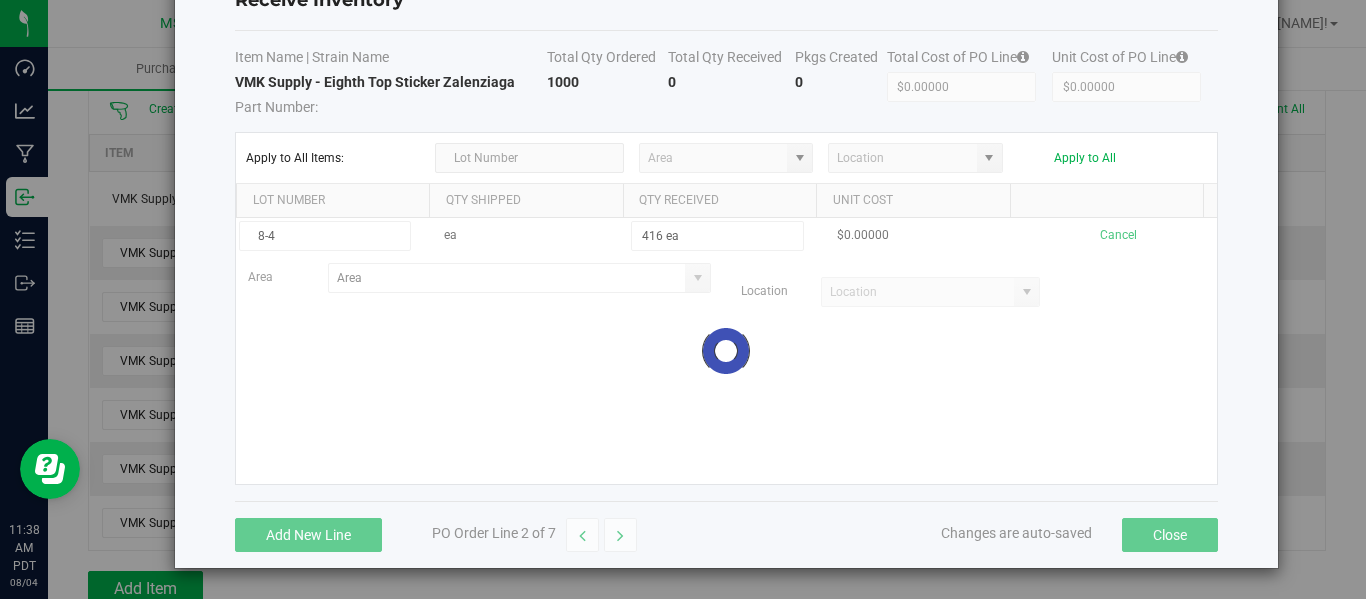 click on "8-4   ea  416 ea  $0.00000   Cancel   Area   Location  Loading" at bounding box center (726, 351) 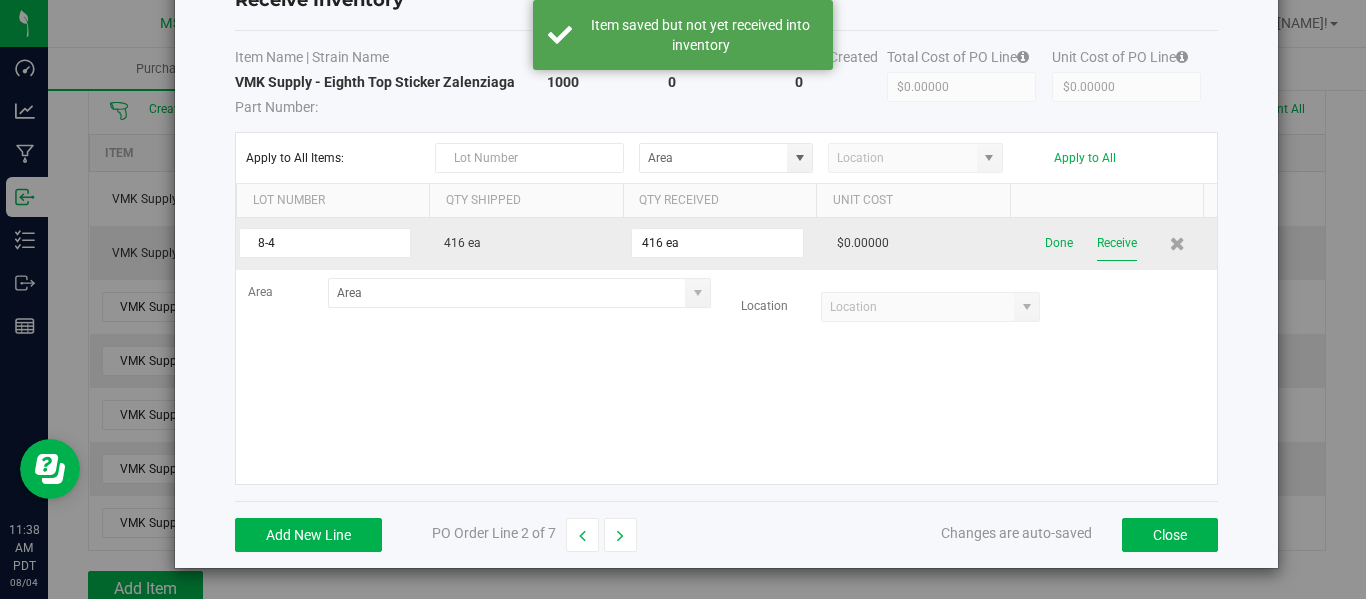 click on "Receive" at bounding box center [1117, 243] 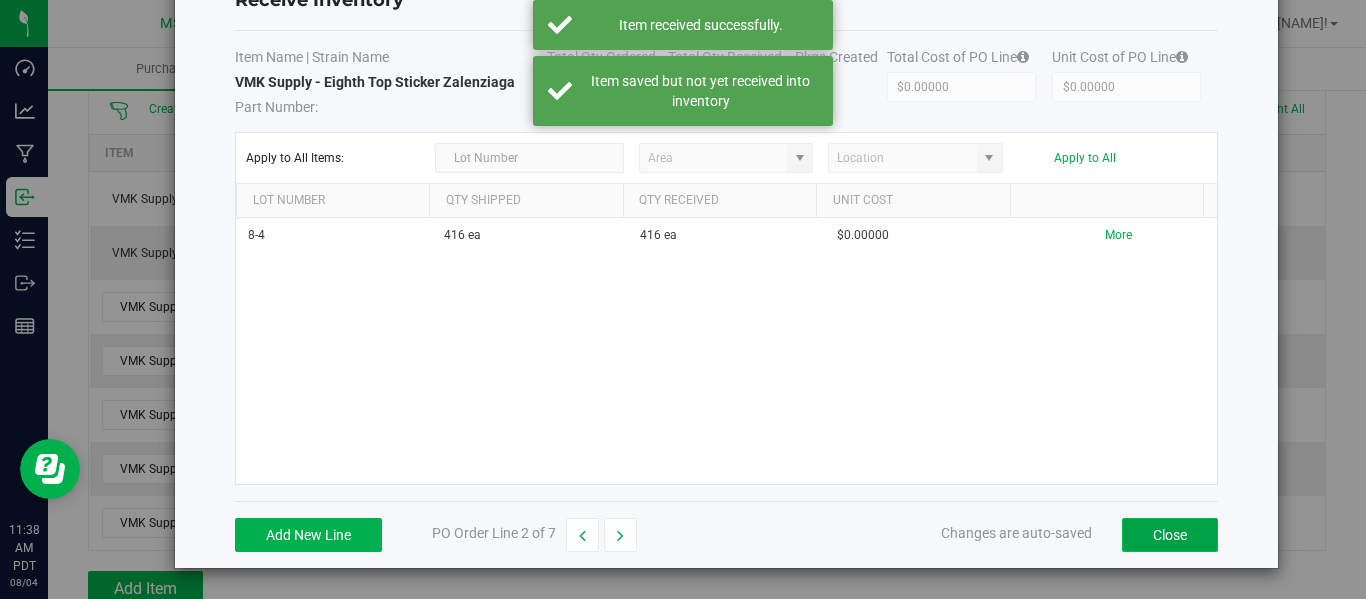click on "Close" at bounding box center [1170, 535] 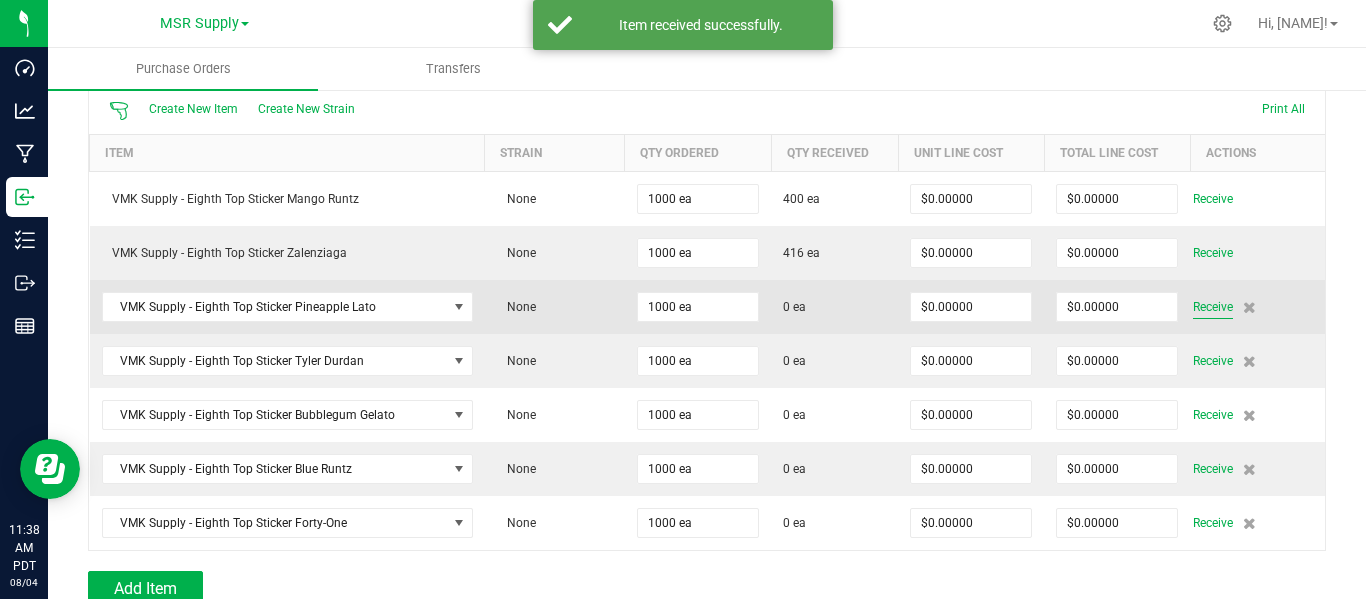 click on "Receive" at bounding box center (1213, 307) 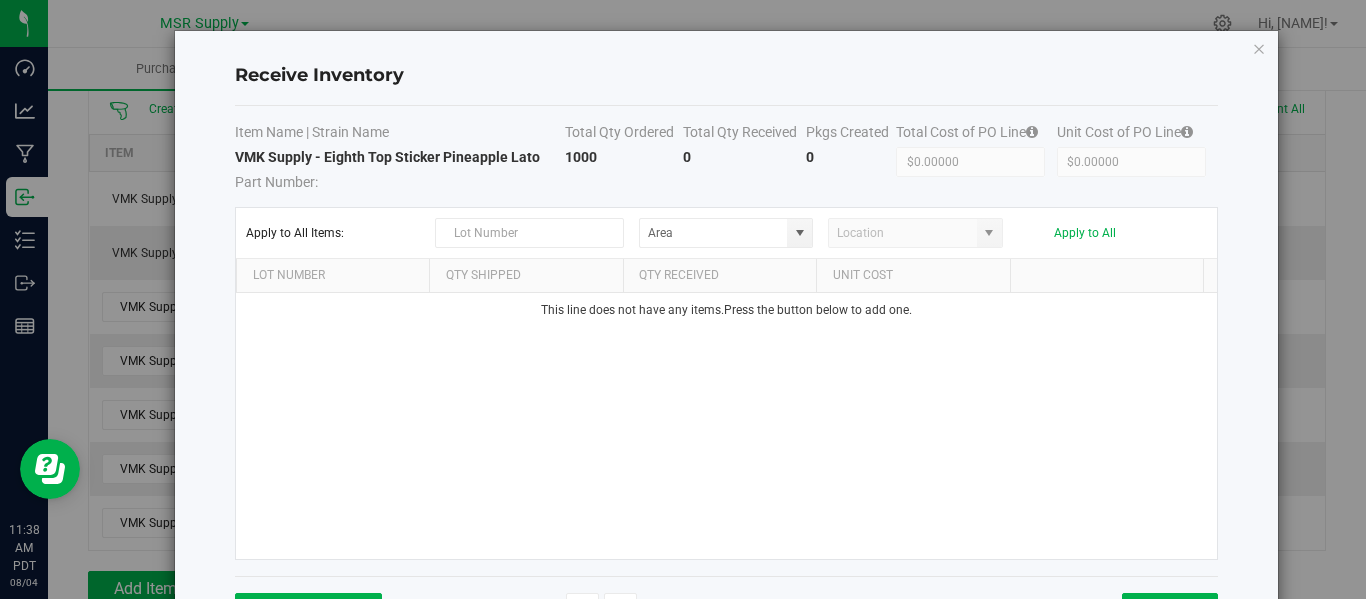 scroll, scrollTop: 75, scrollLeft: 0, axis: vertical 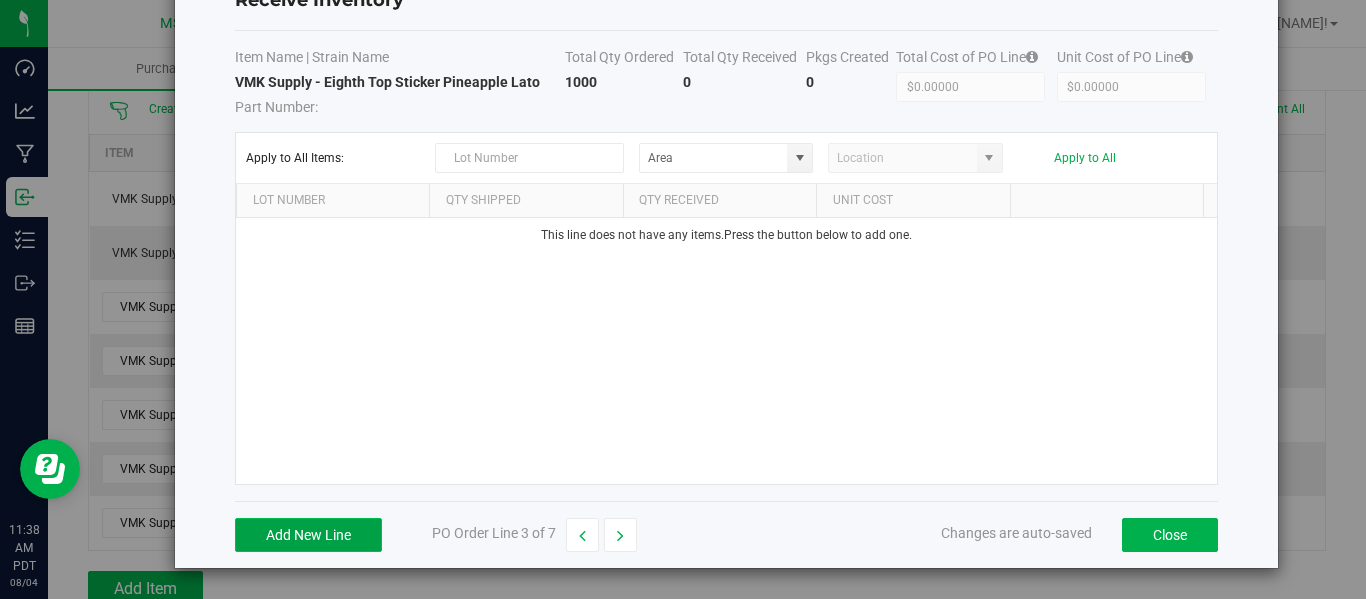click on "Add New Line" at bounding box center [308, 535] 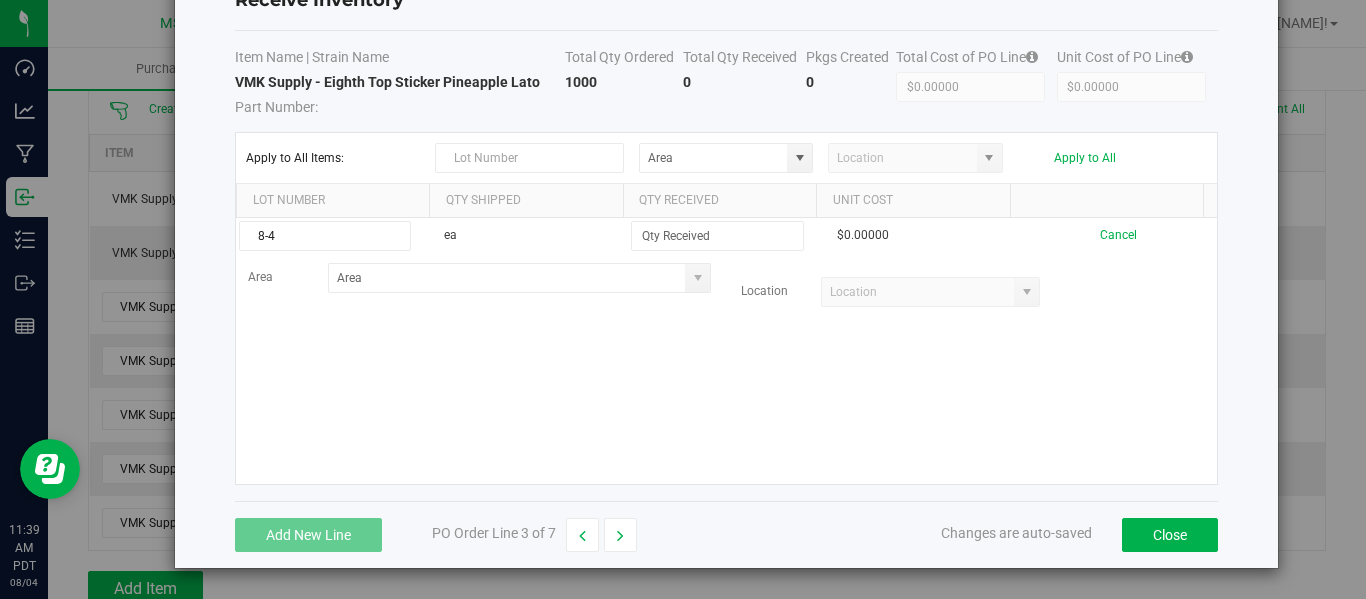 type on "8-4" 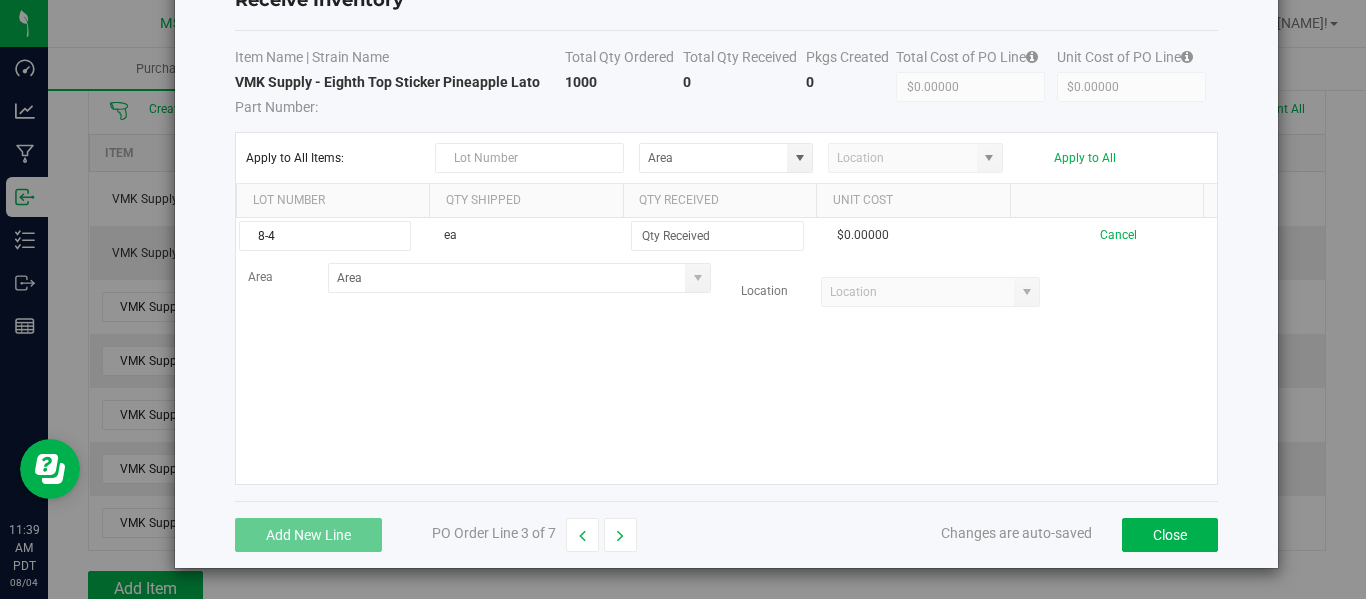 click on "8-4   ea   $0.00000   Cancel   Area   Location" at bounding box center (726, 351) 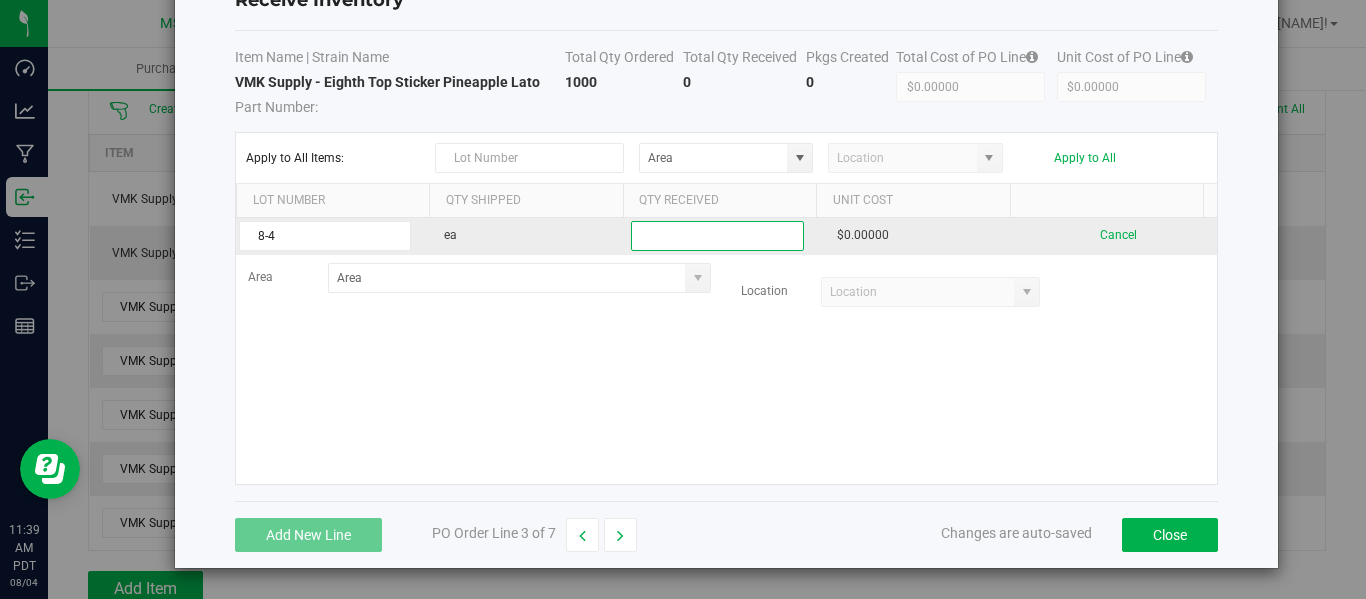 click at bounding box center [717, 236] 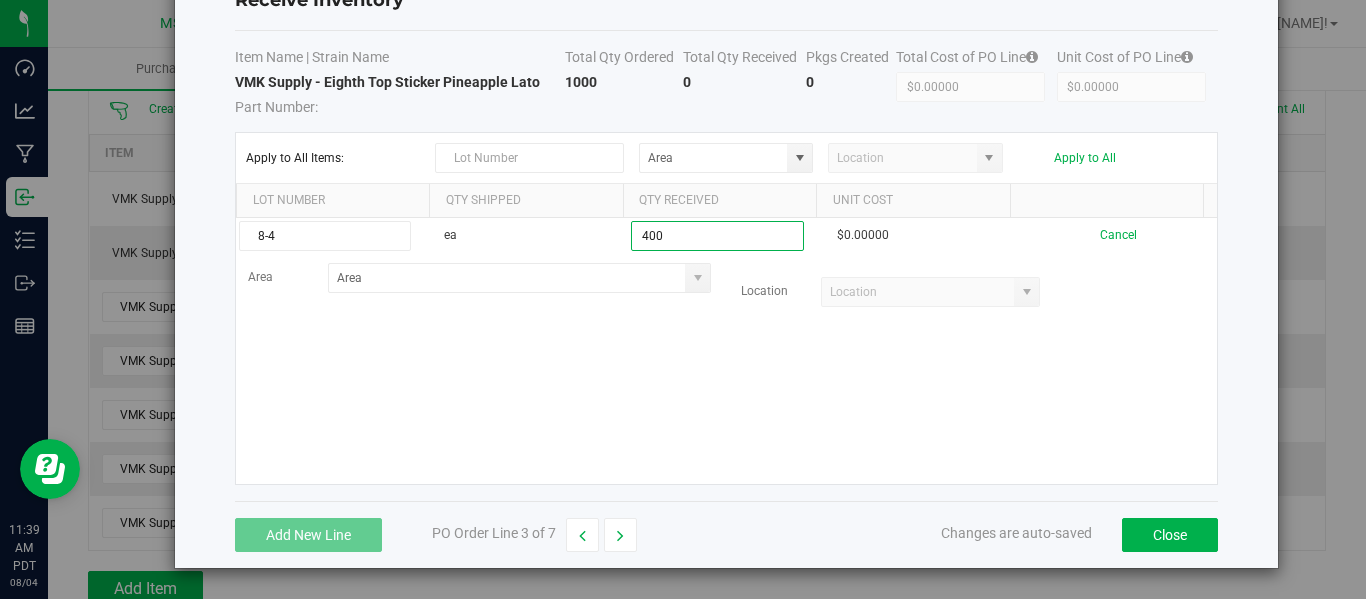 type on "400 ea" 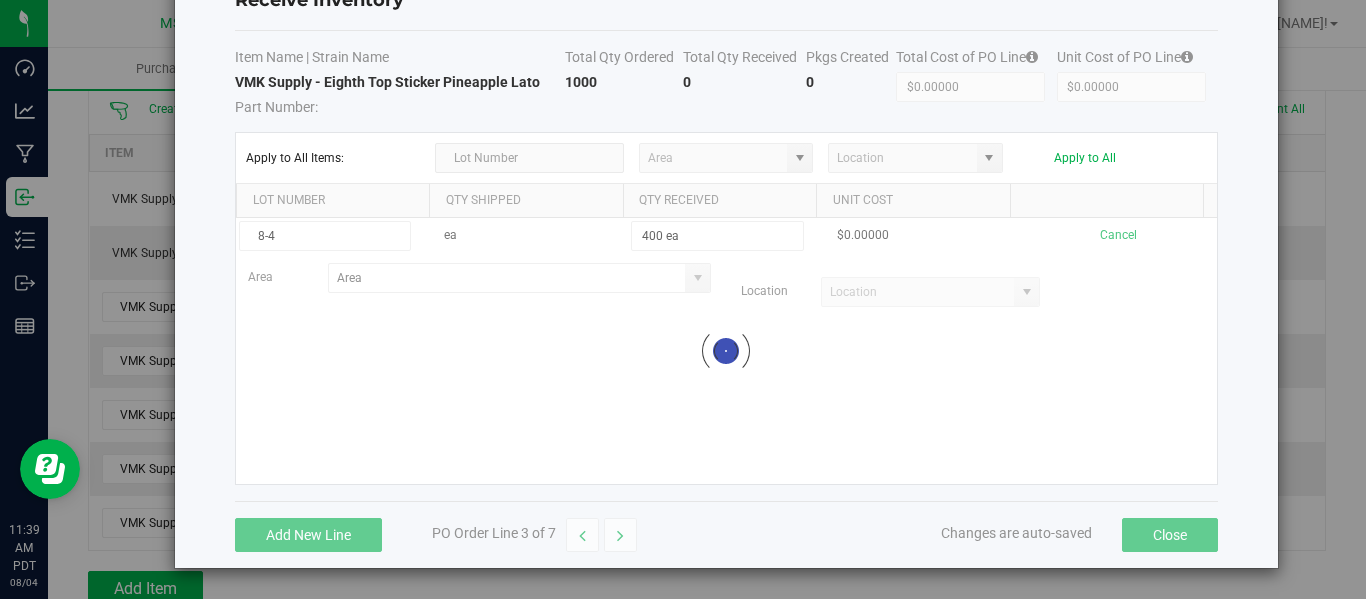 drag, startPoint x: 825, startPoint y: 374, endPoint x: 1050, endPoint y: 312, distance: 233.38594 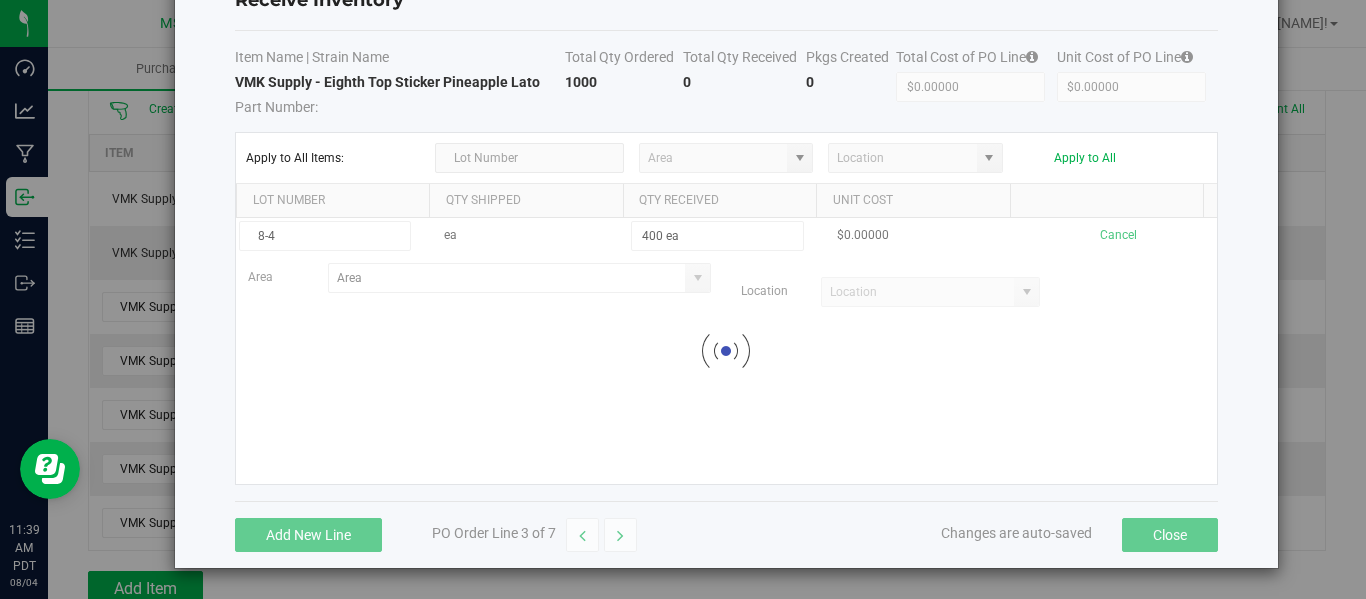 click on "8-4   ea  400 ea  $0.00000   Cancel   Area   Location  Loading" at bounding box center (726, 351) 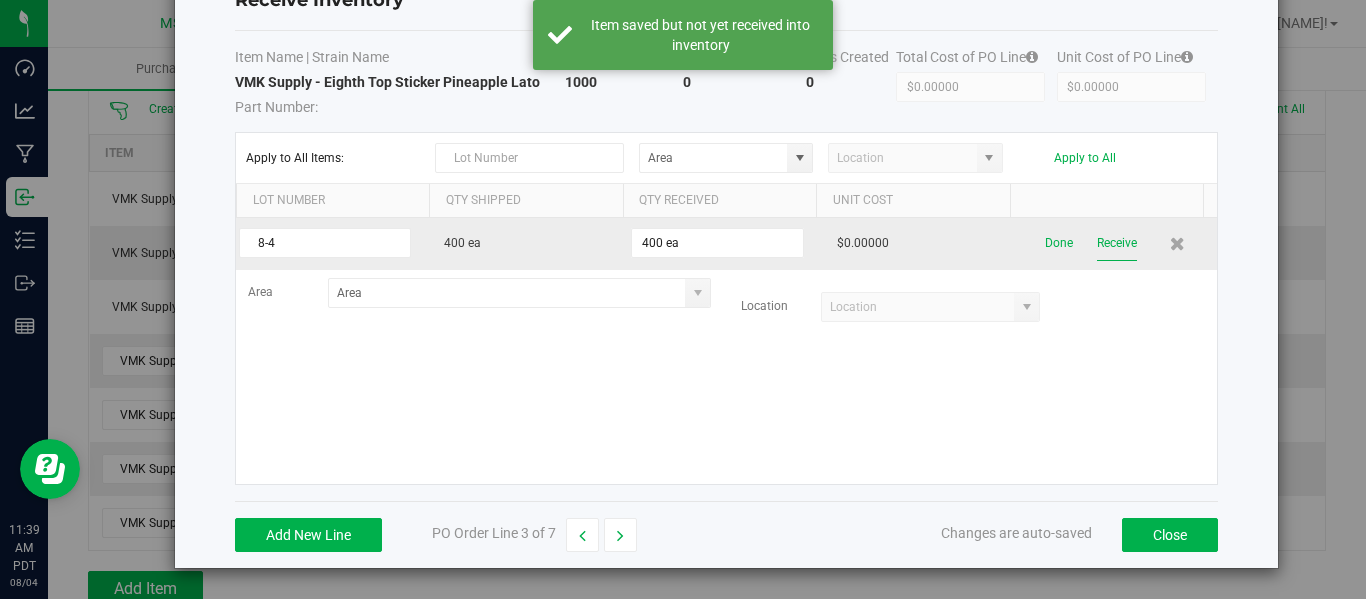 click on "Receive" at bounding box center (1117, 243) 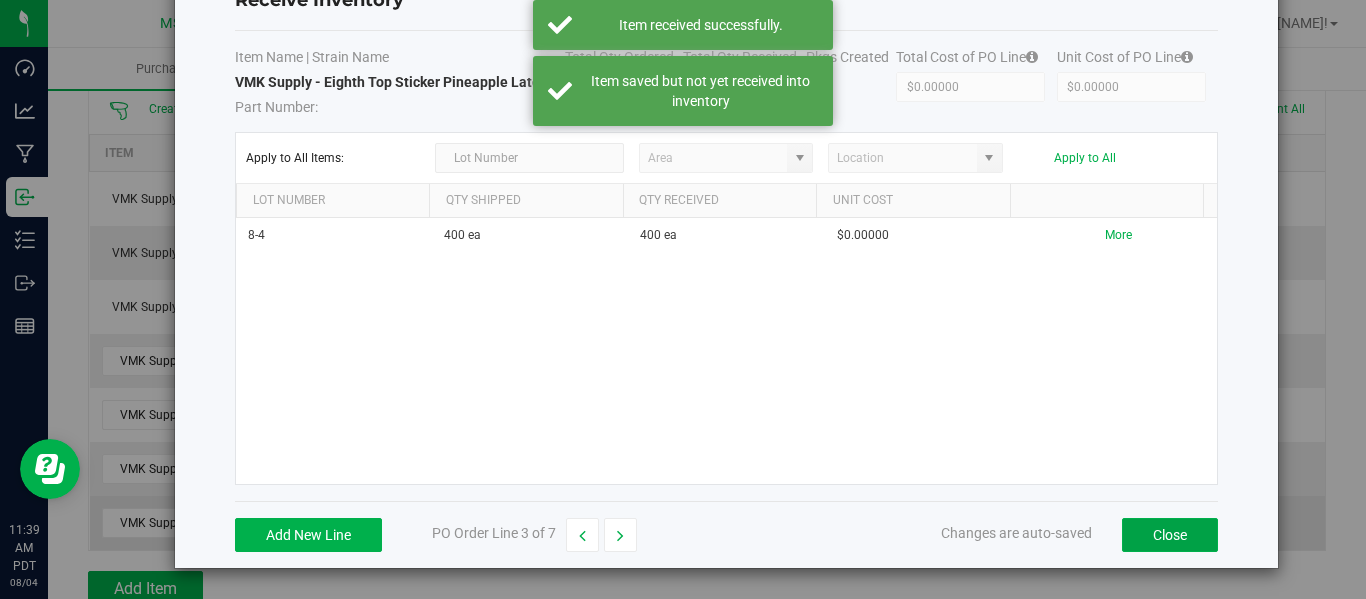 drag, startPoint x: 1179, startPoint y: 532, endPoint x: 1109, endPoint y: 516, distance: 71.80529 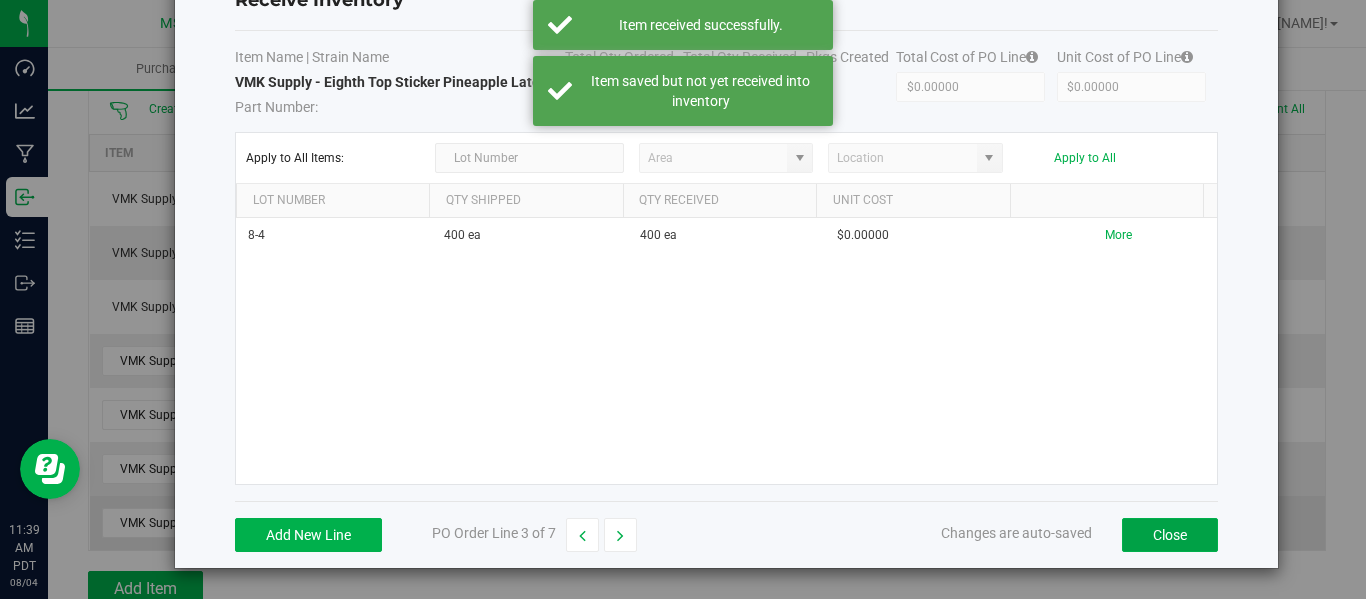 click on "Close" at bounding box center (1170, 535) 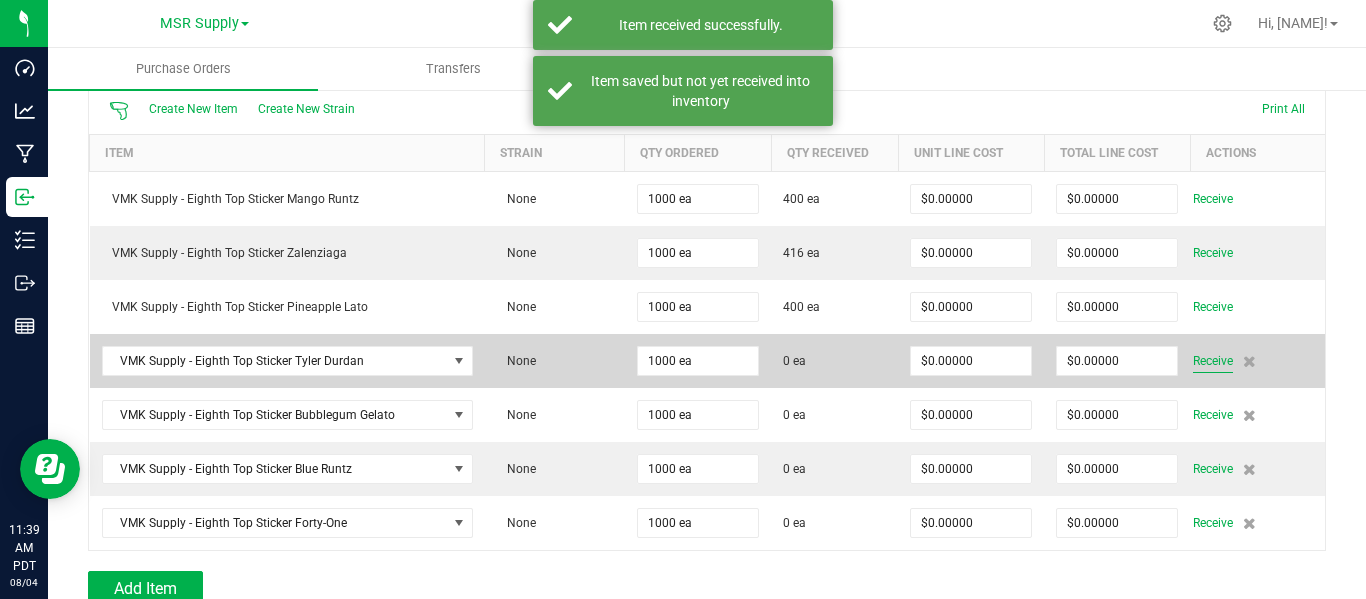 click on "Receive" at bounding box center (1213, 361) 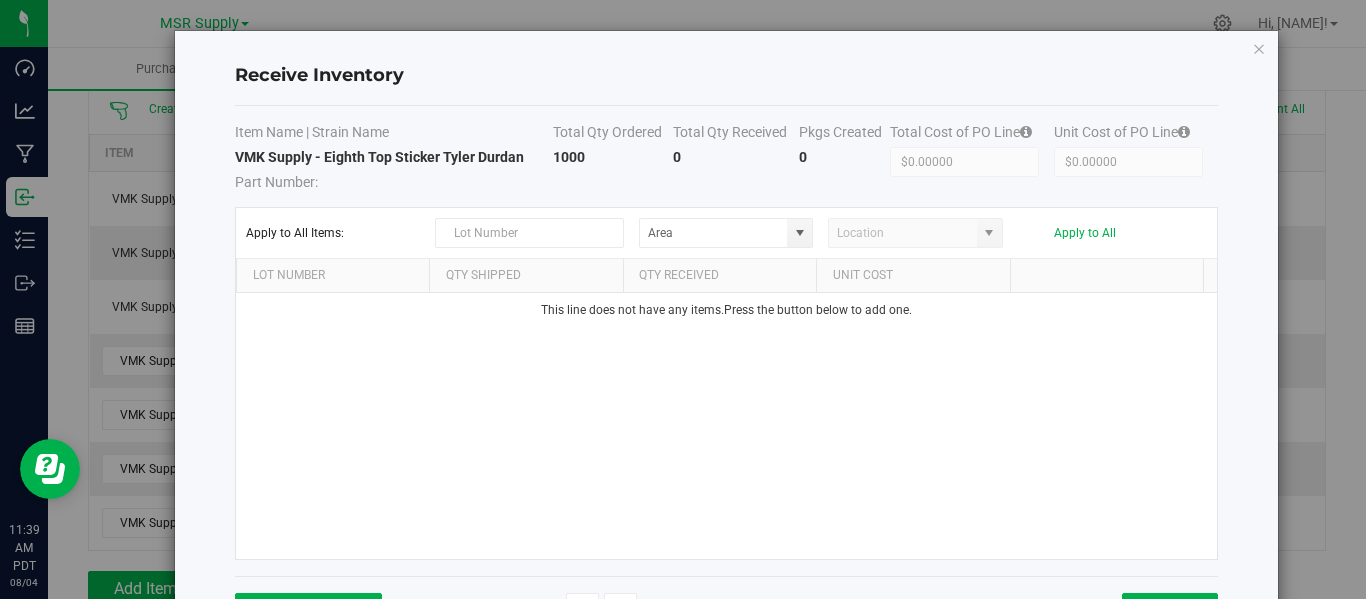 scroll, scrollTop: 75, scrollLeft: 0, axis: vertical 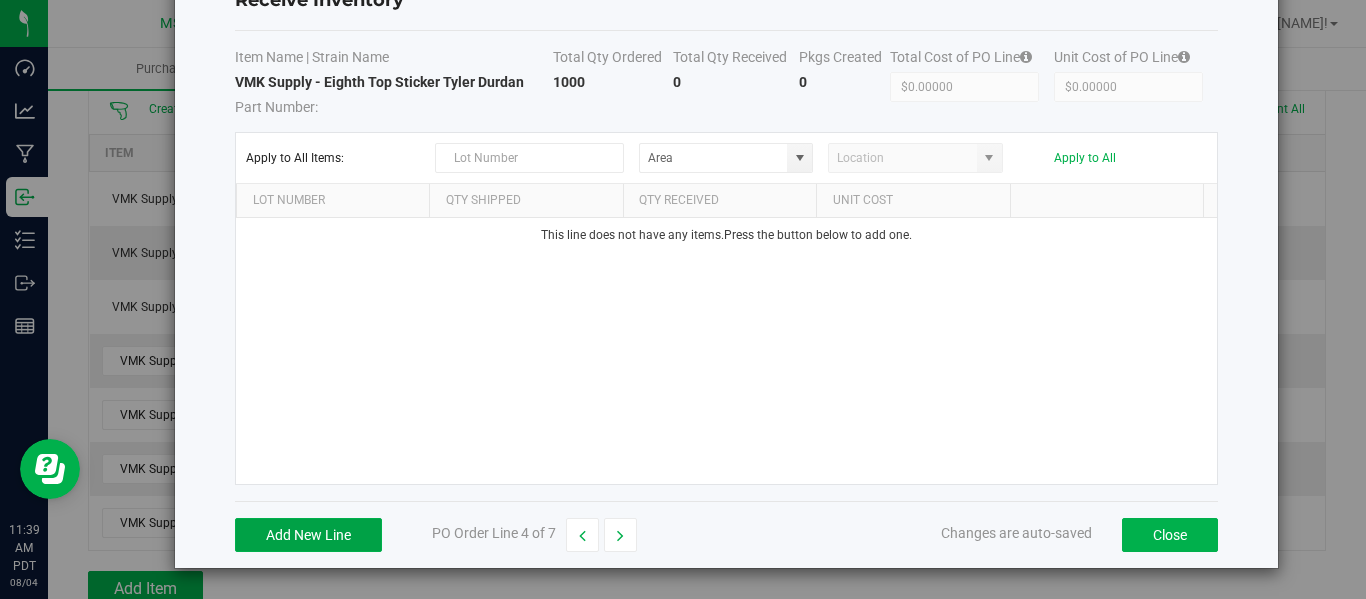 drag, startPoint x: 350, startPoint y: 531, endPoint x: 380, endPoint y: 459, distance: 78 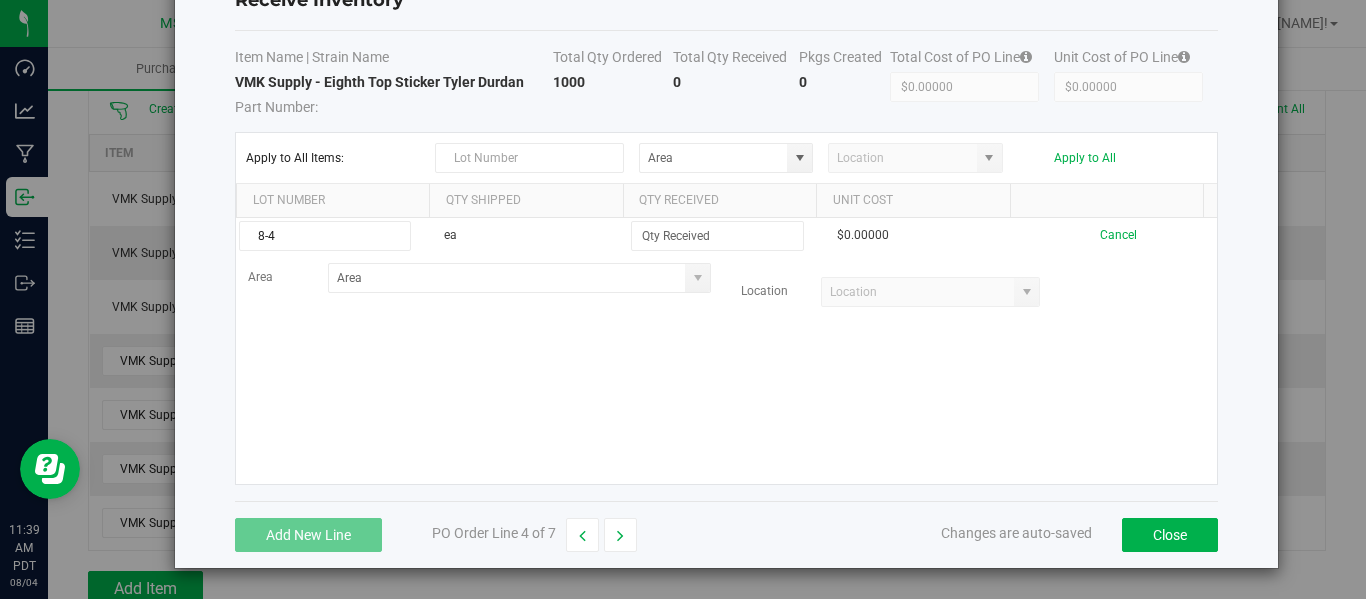 type on "8-4" 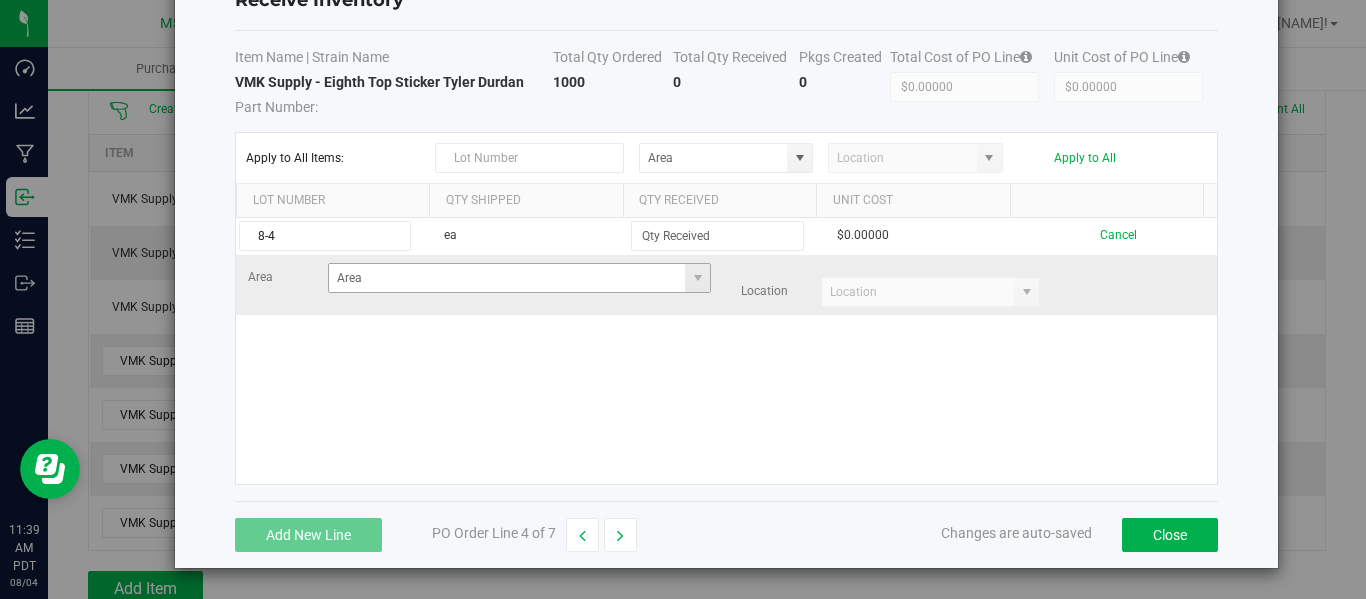 drag, startPoint x: 506, startPoint y: 422, endPoint x: 616, endPoint y: 273, distance: 185.20529 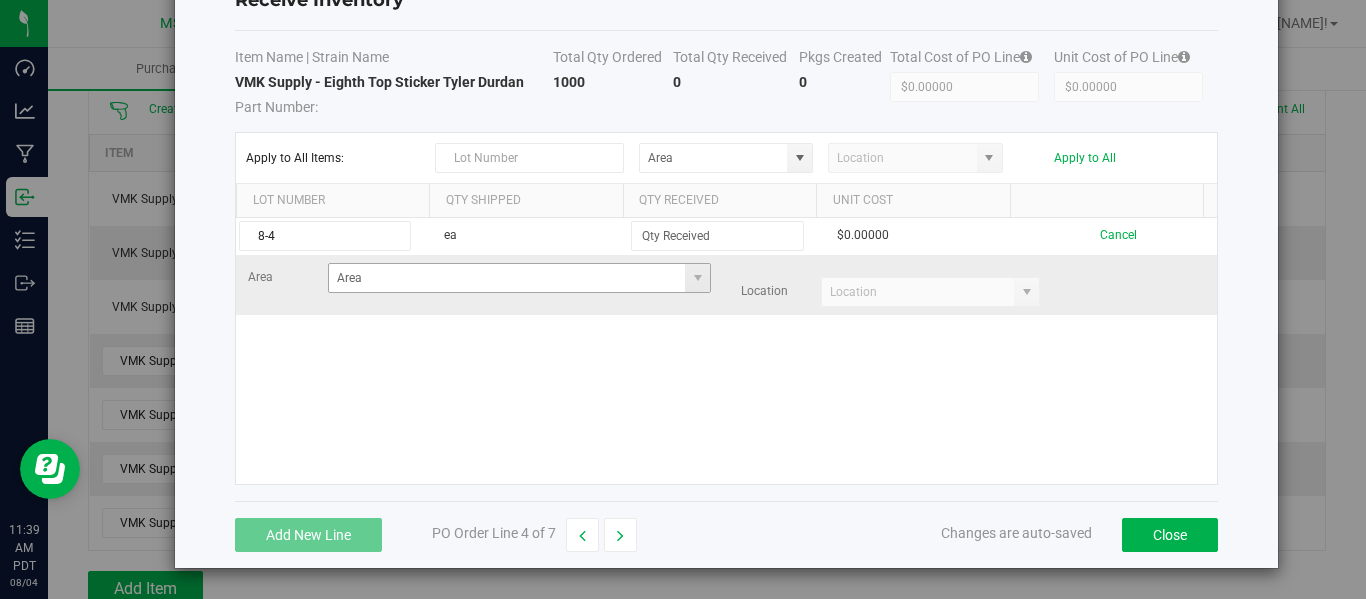 click on "8-4   ea   $0.00000   Cancel   Area   Location" at bounding box center (726, 351) 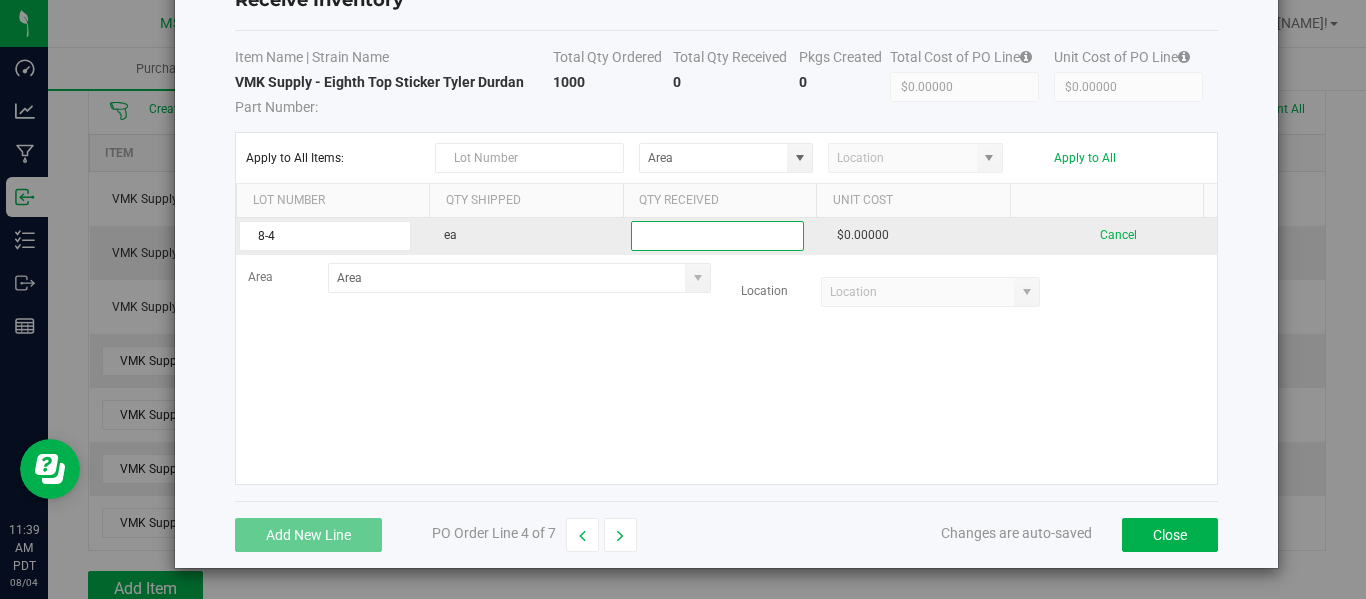 click at bounding box center (717, 236) 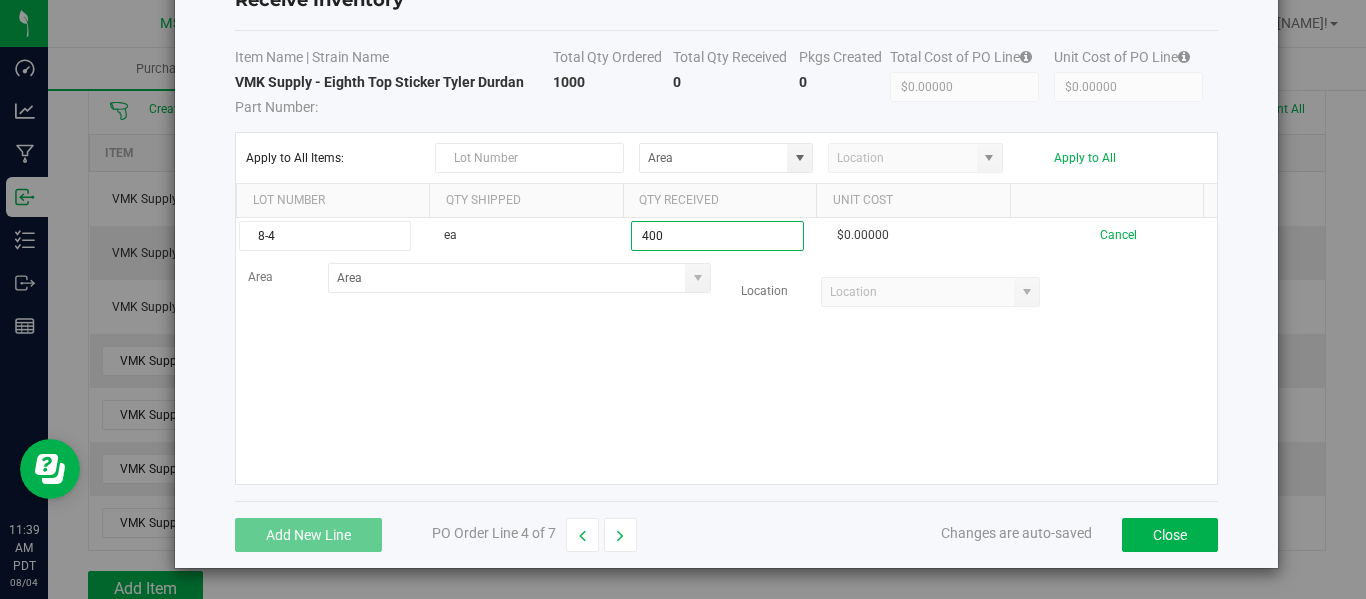 type on "400 ea" 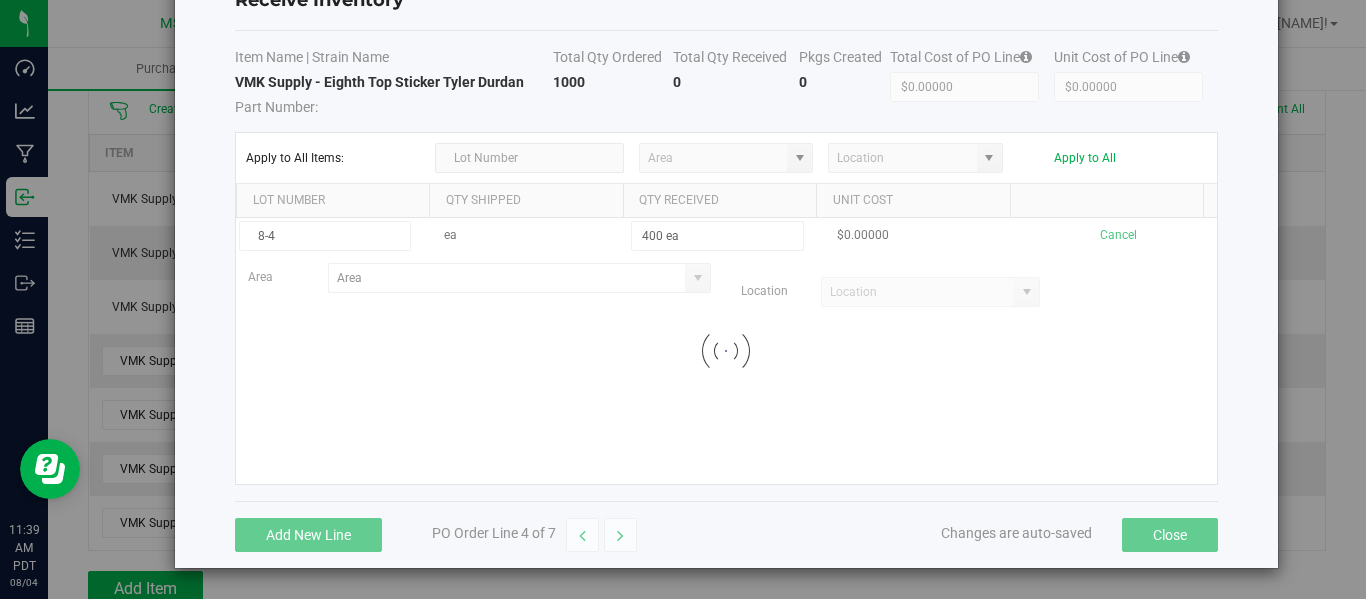 drag, startPoint x: 909, startPoint y: 393, endPoint x: 1128, endPoint y: 249, distance: 262.10114 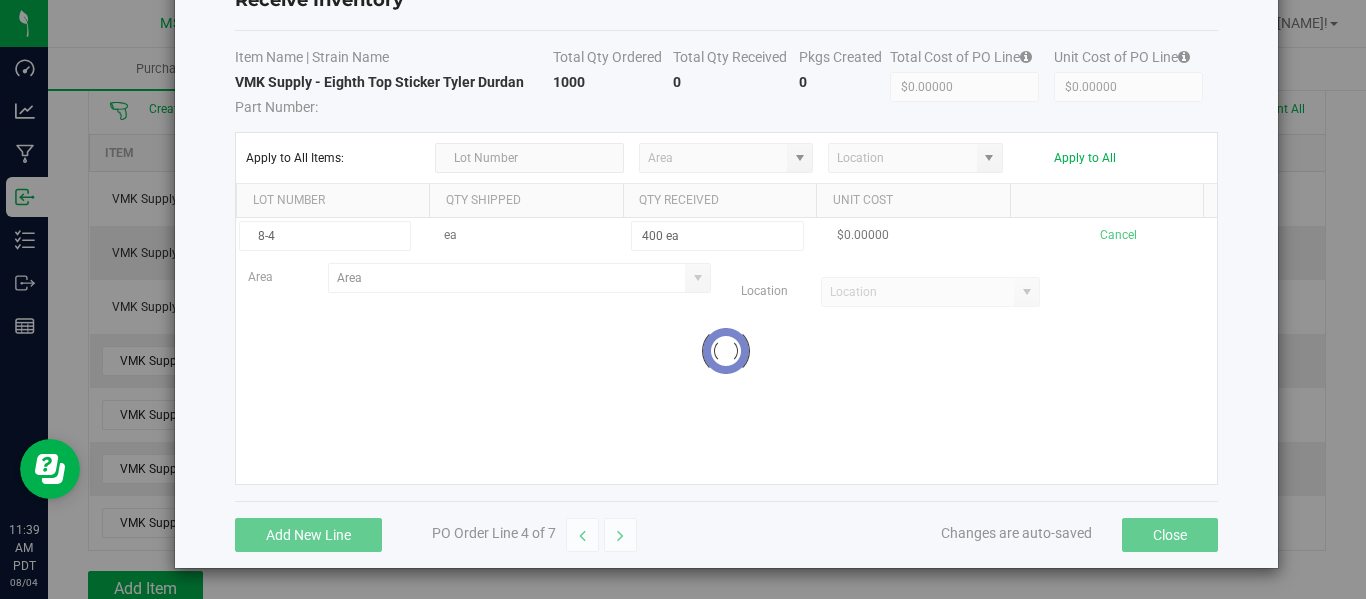 click on "8-4   ea  400 ea  $0.00000   Cancel   Area   Location  Loading" at bounding box center [726, 351] 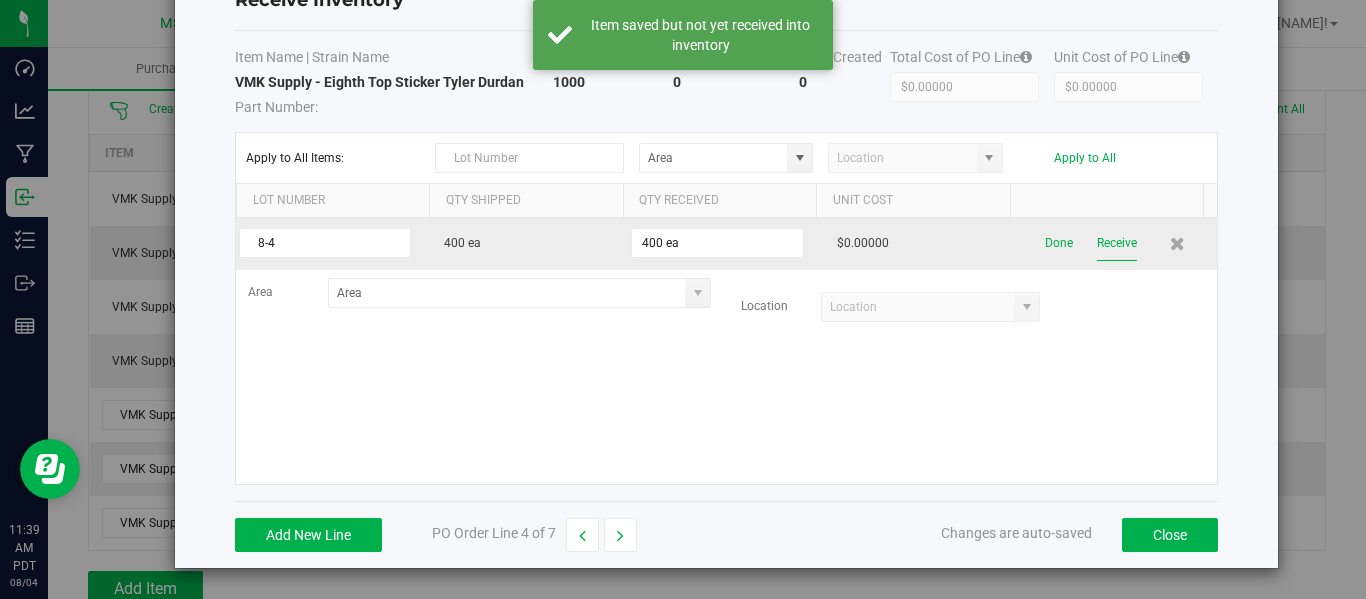 click on "Receive" at bounding box center [1117, 243] 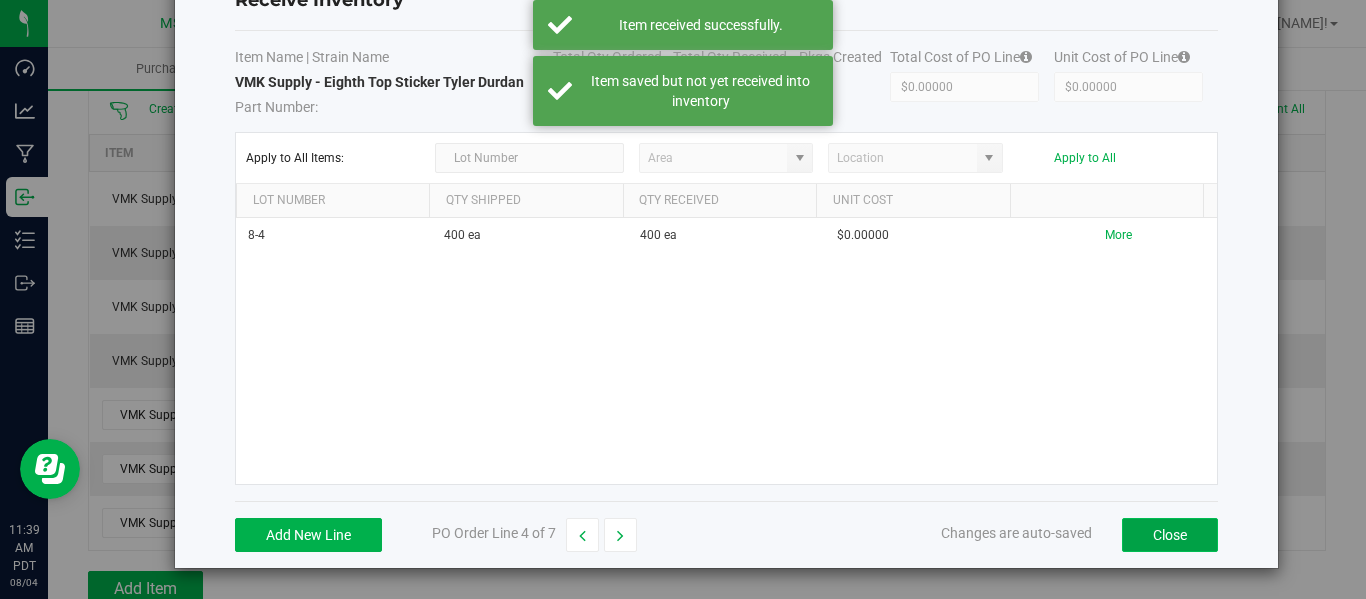 click on "Close" at bounding box center [1170, 535] 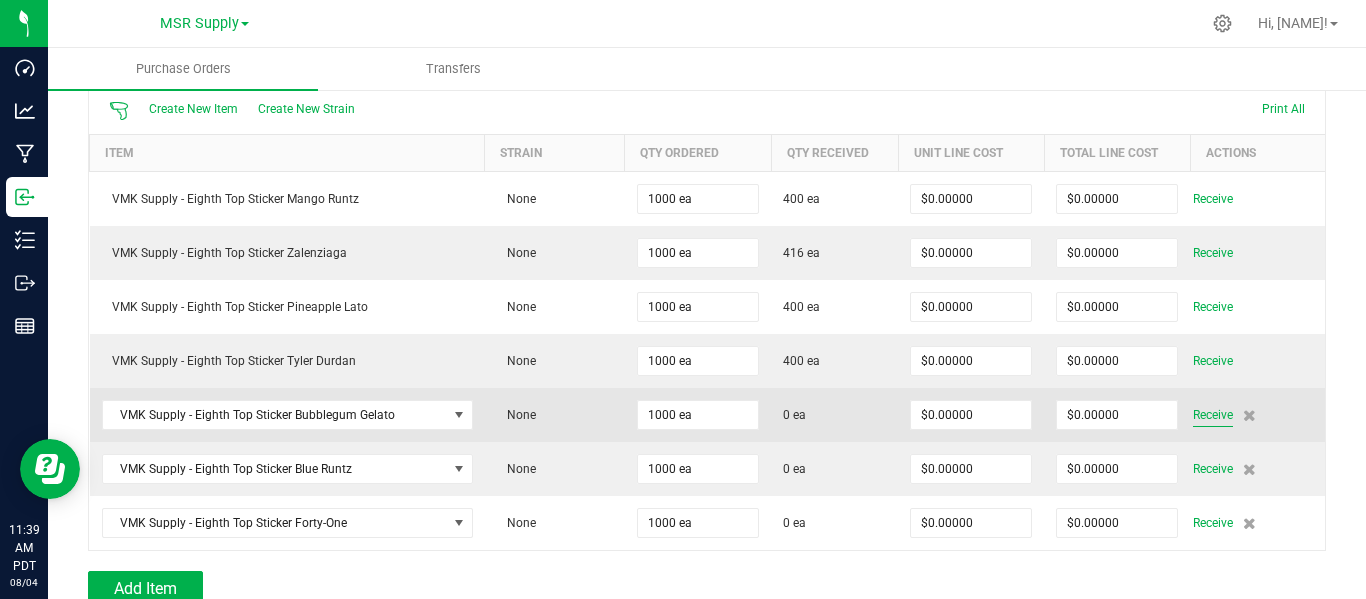 click on "Receive" at bounding box center (1213, 415) 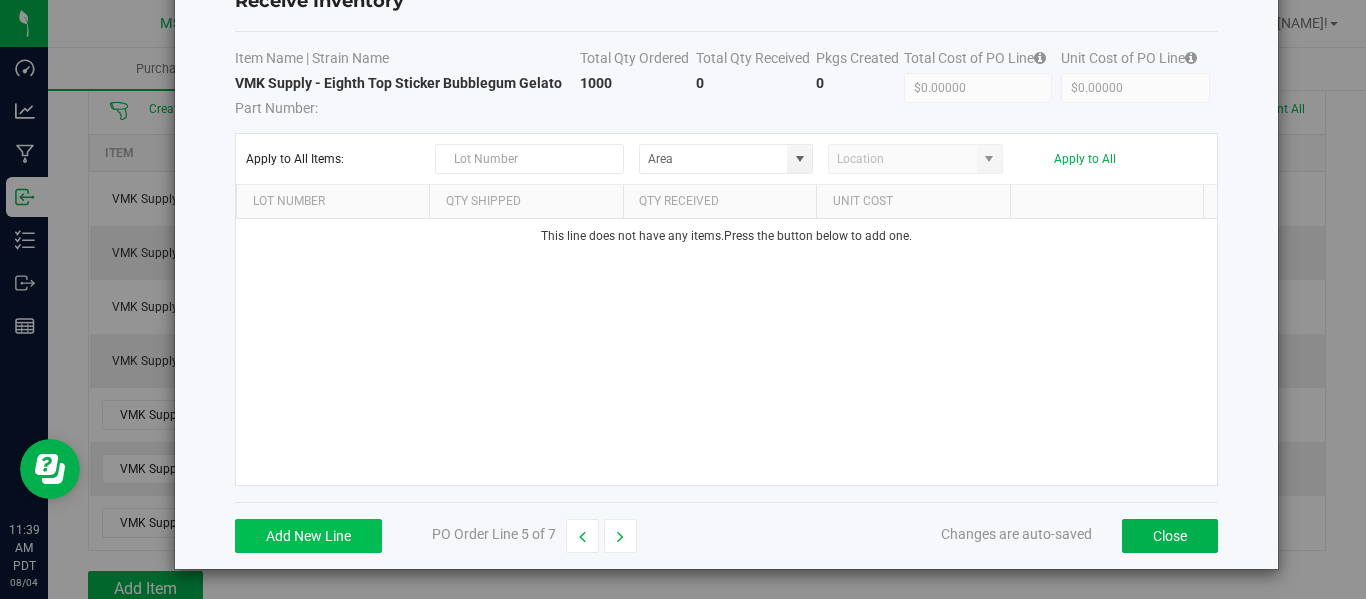 scroll, scrollTop: 75, scrollLeft: 0, axis: vertical 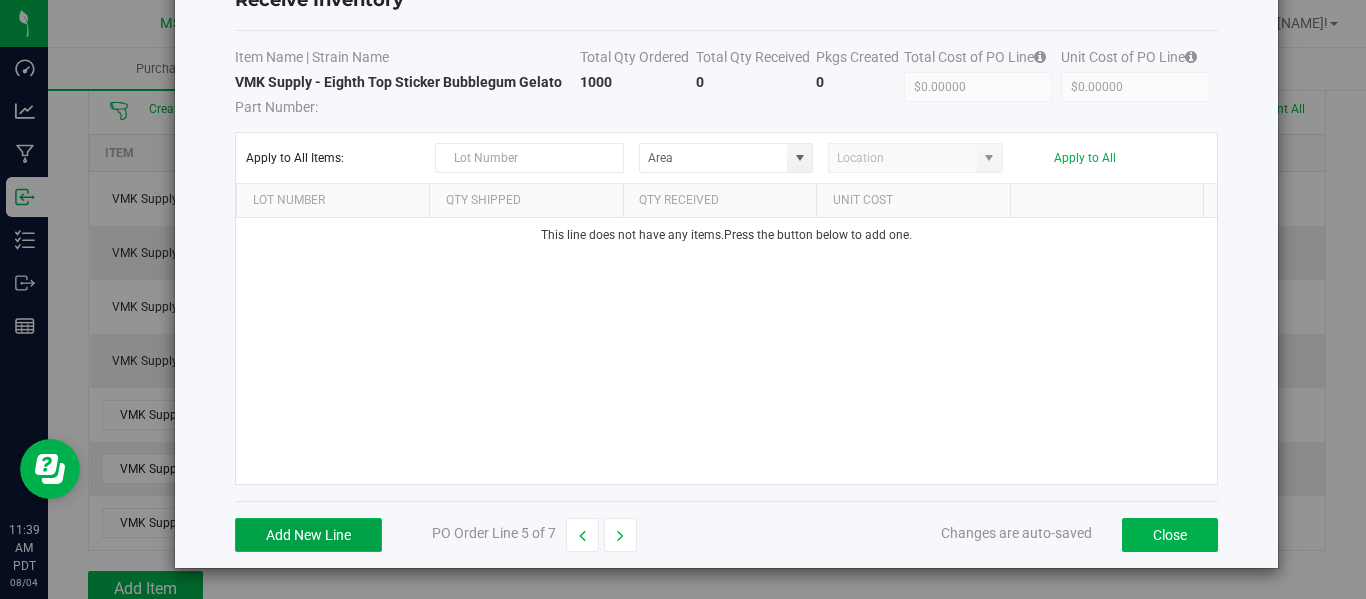 click on "Add New Line" at bounding box center [308, 535] 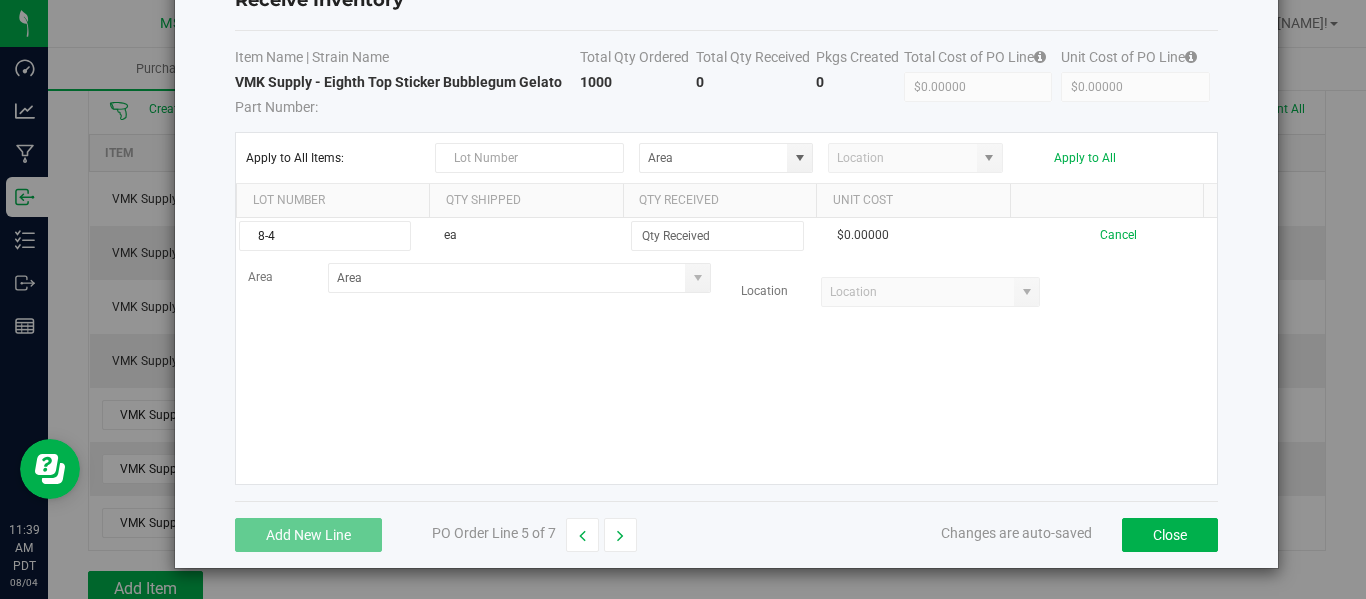 type on "8-4" 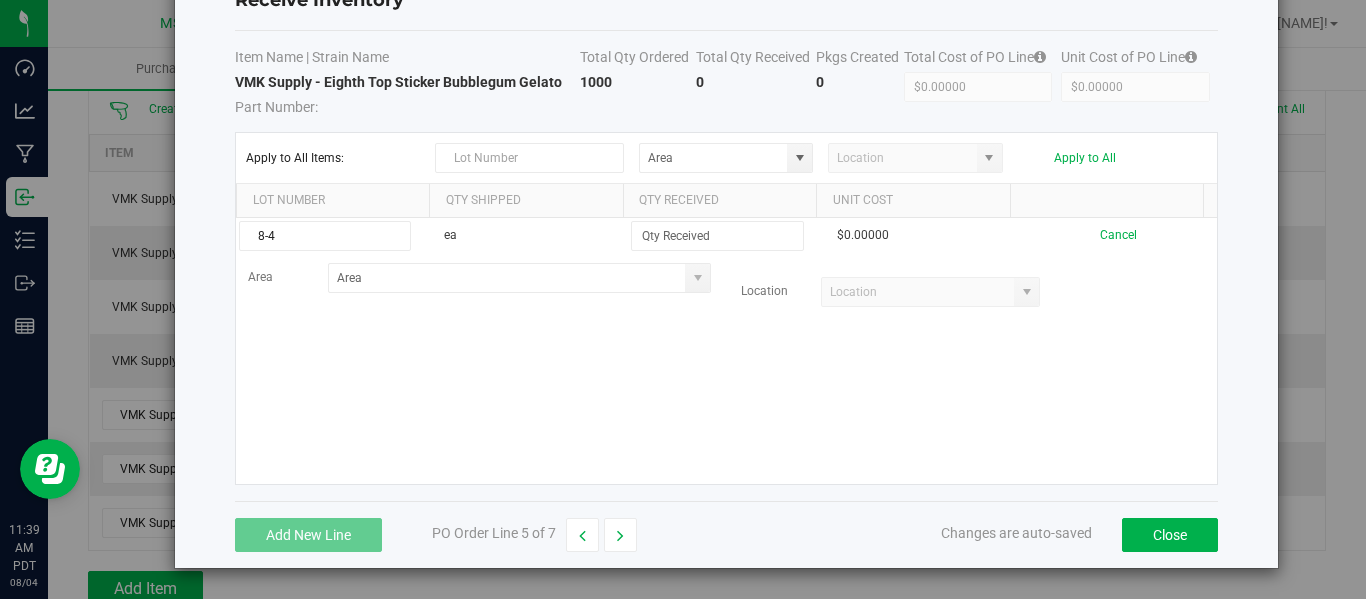 click on "8-4   ea   $0.00000   Cancel   Area   Location" at bounding box center (726, 351) 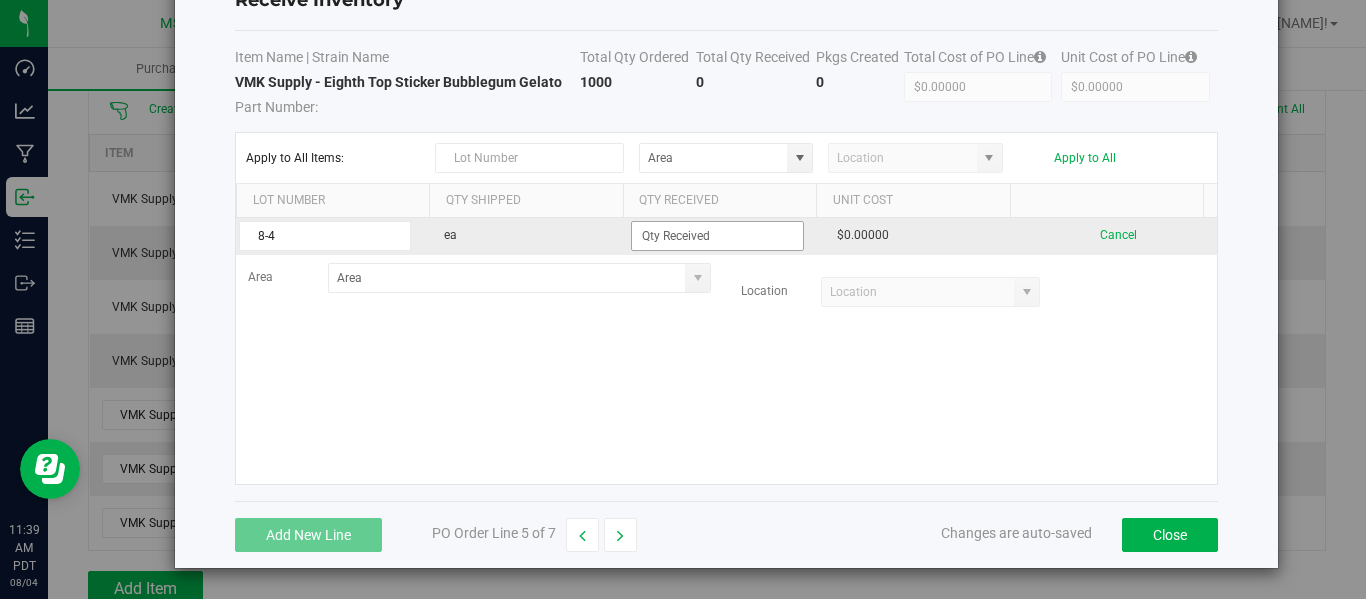 drag, startPoint x: 794, startPoint y: 221, endPoint x: 773, endPoint y: 229, distance: 22.472204 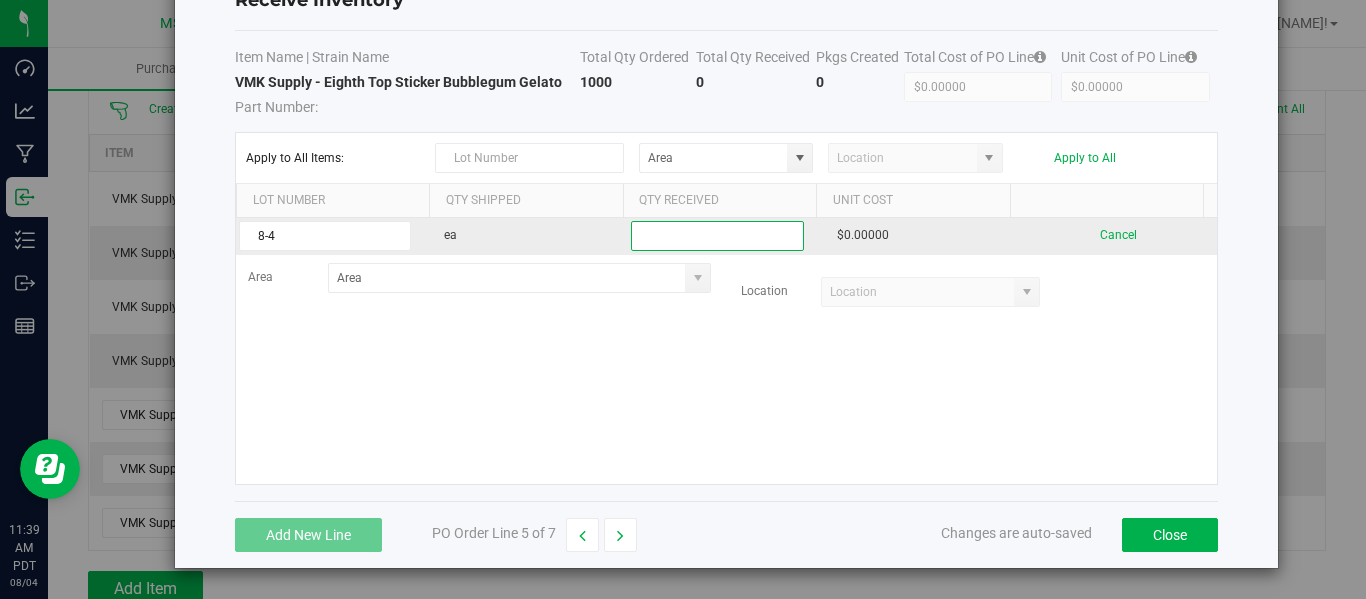 click at bounding box center (717, 236) 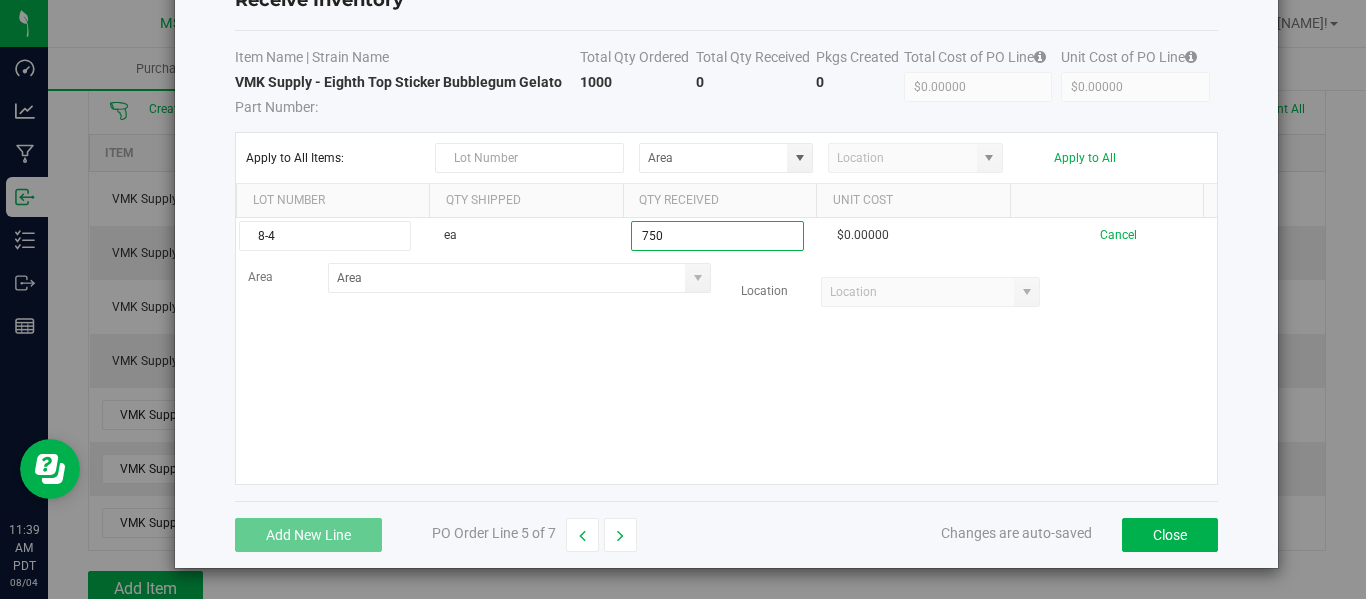 type on "750 ea" 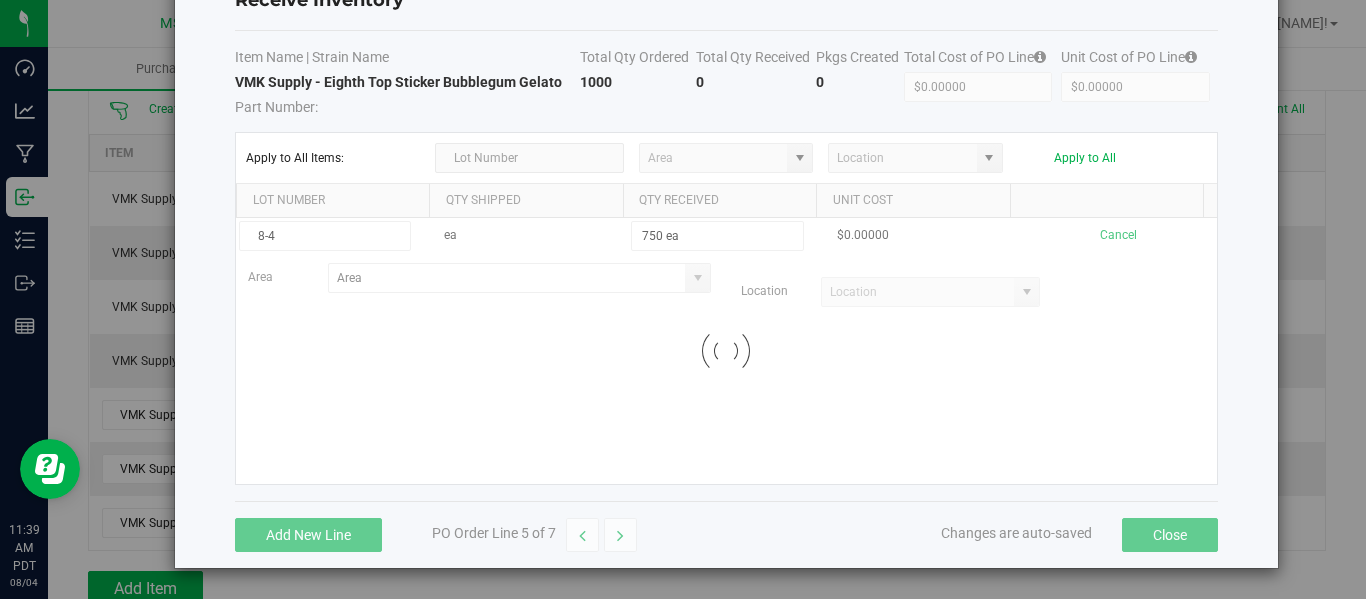 click on "8-4   ea  750 ea  $0.00000   Cancel   Area   Location  Loading" at bounding box center [726, 351] 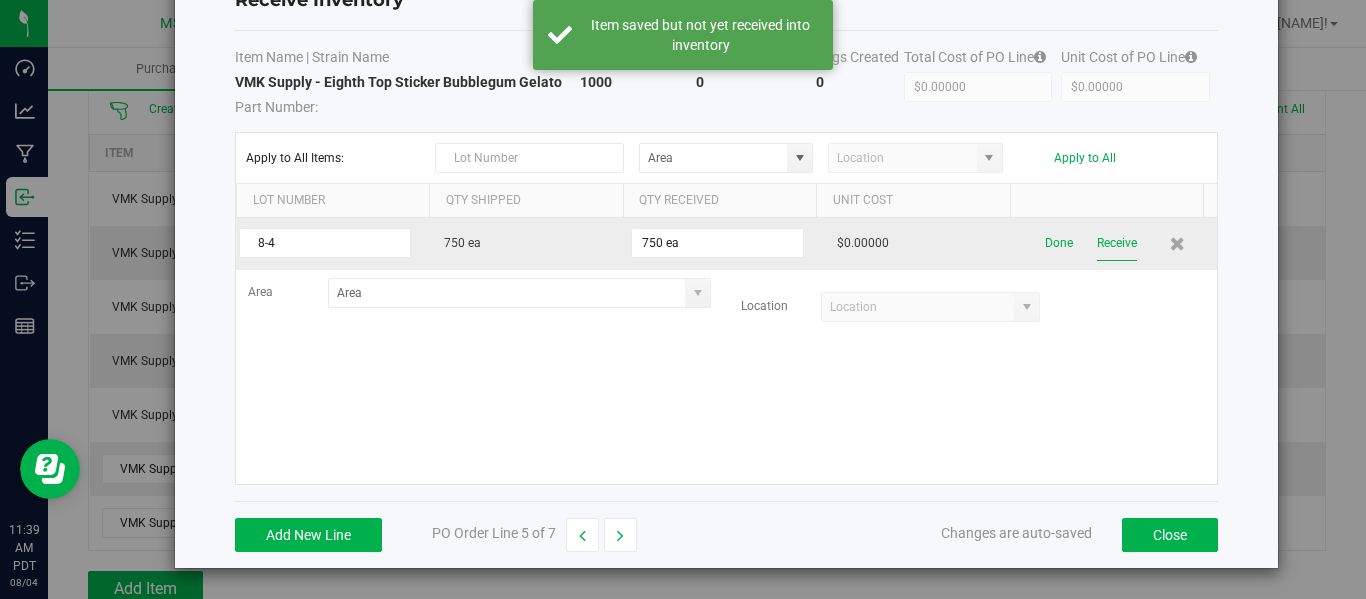 click on "Receive" at bounding box center (1117, 243) 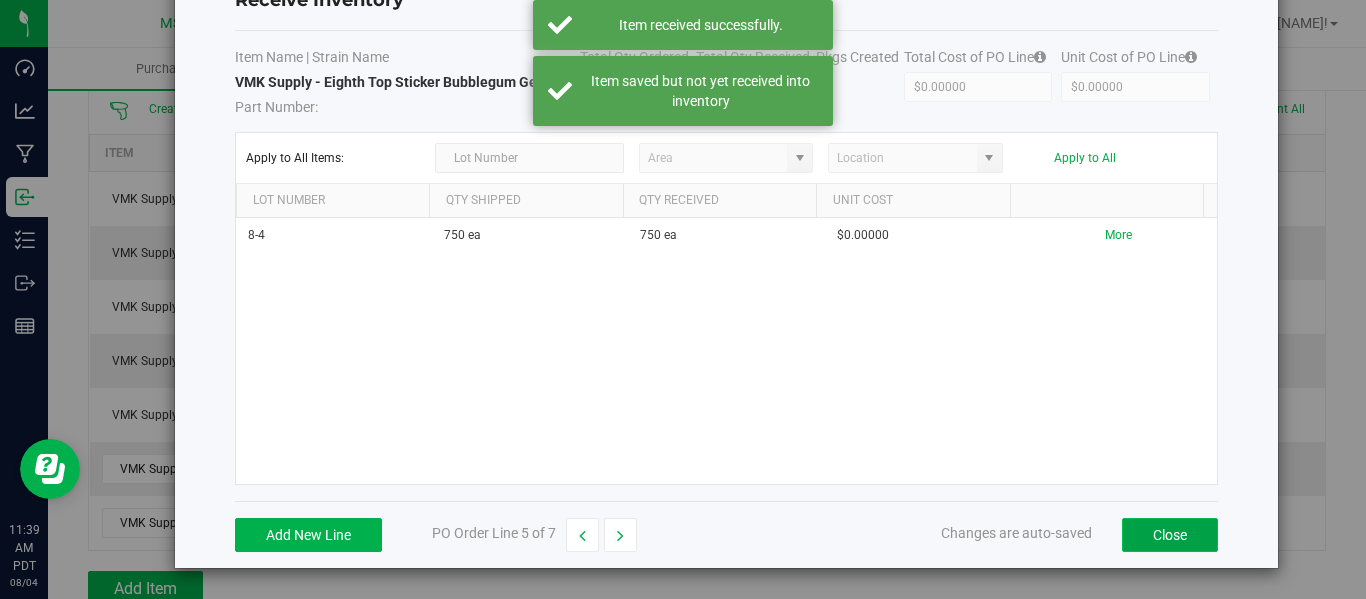 click on "Close" at bounding box center (1170, 535) 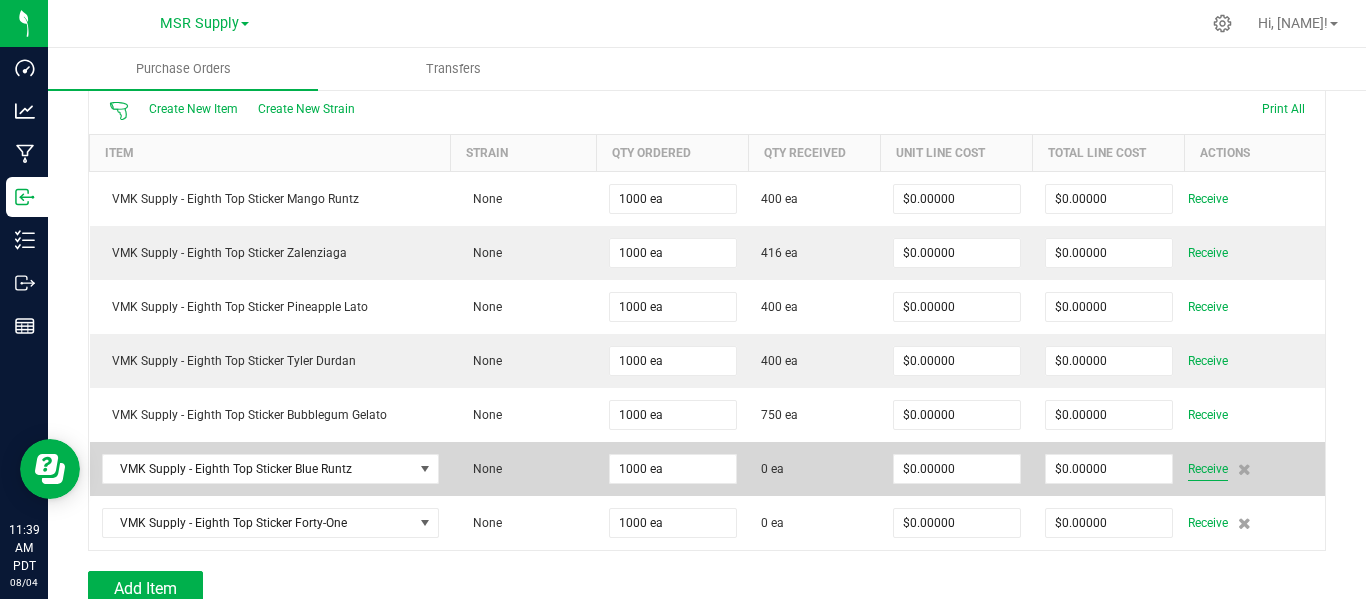 click on "Receive" at bounding box center (1208, 469) 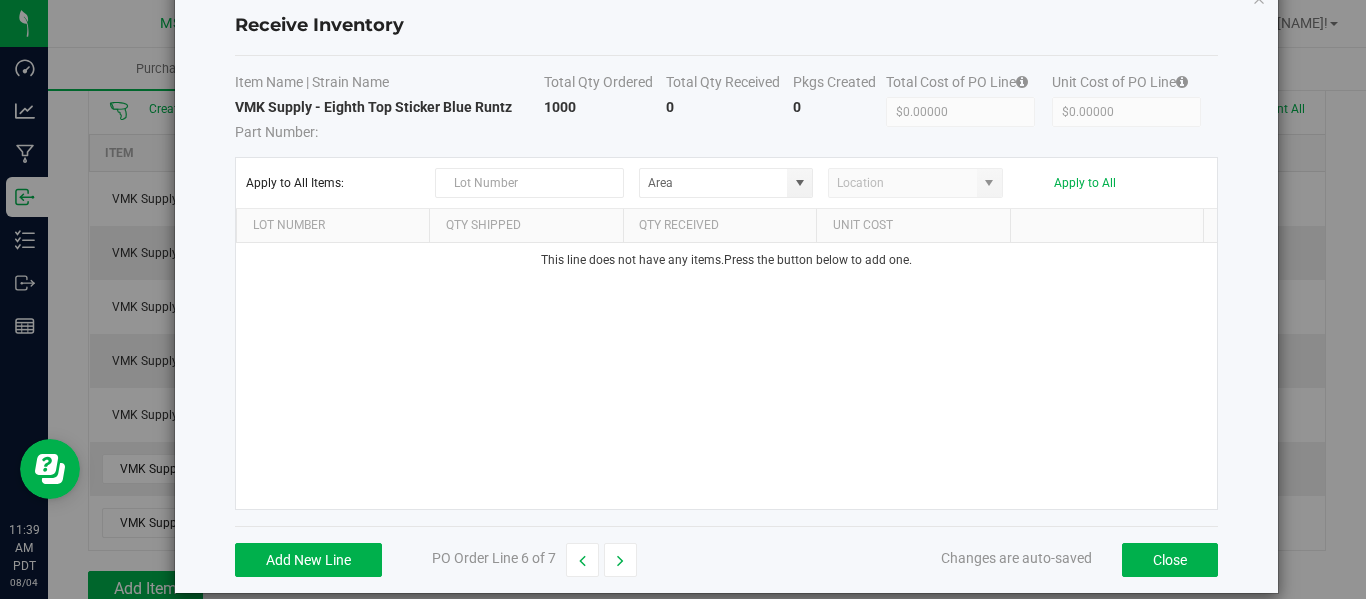 scroll, scrollTop: 75, scrollLeft: 0, axis: vertical 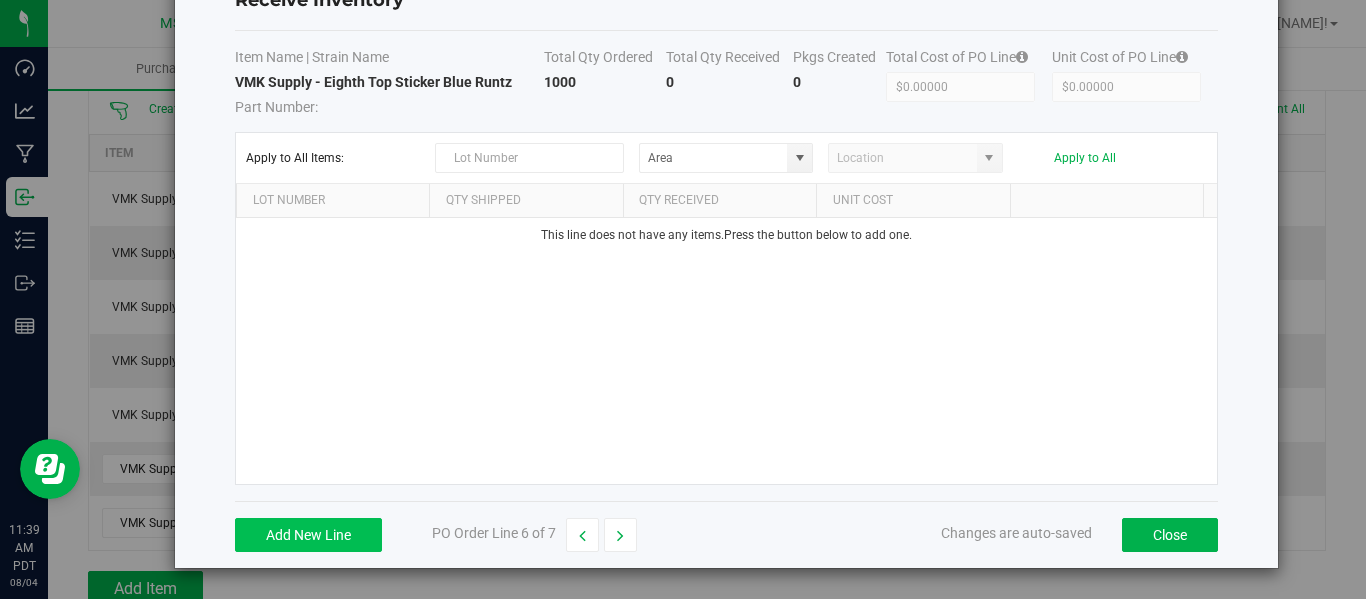 drag, startPoint x: 331, startPoint y: 511, endPoint x: 331, endPoint y: 538, distance: 27 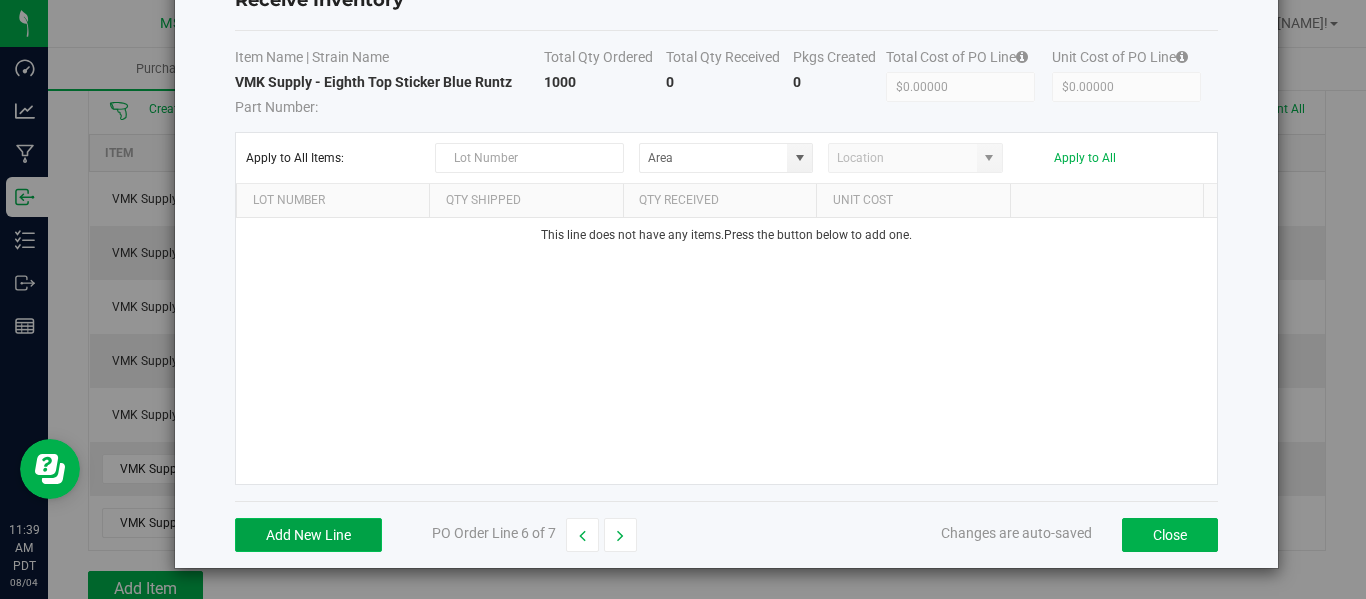 click on "Add New Line" at bounding box center (308, 535) 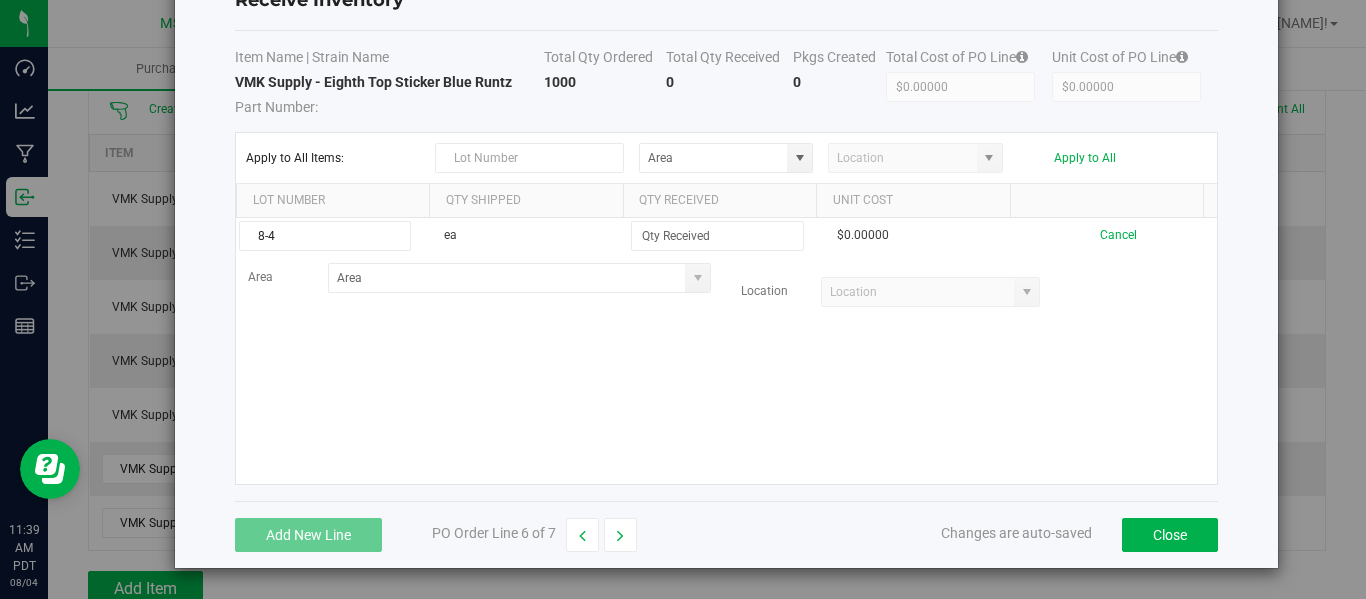 type on "8-4" 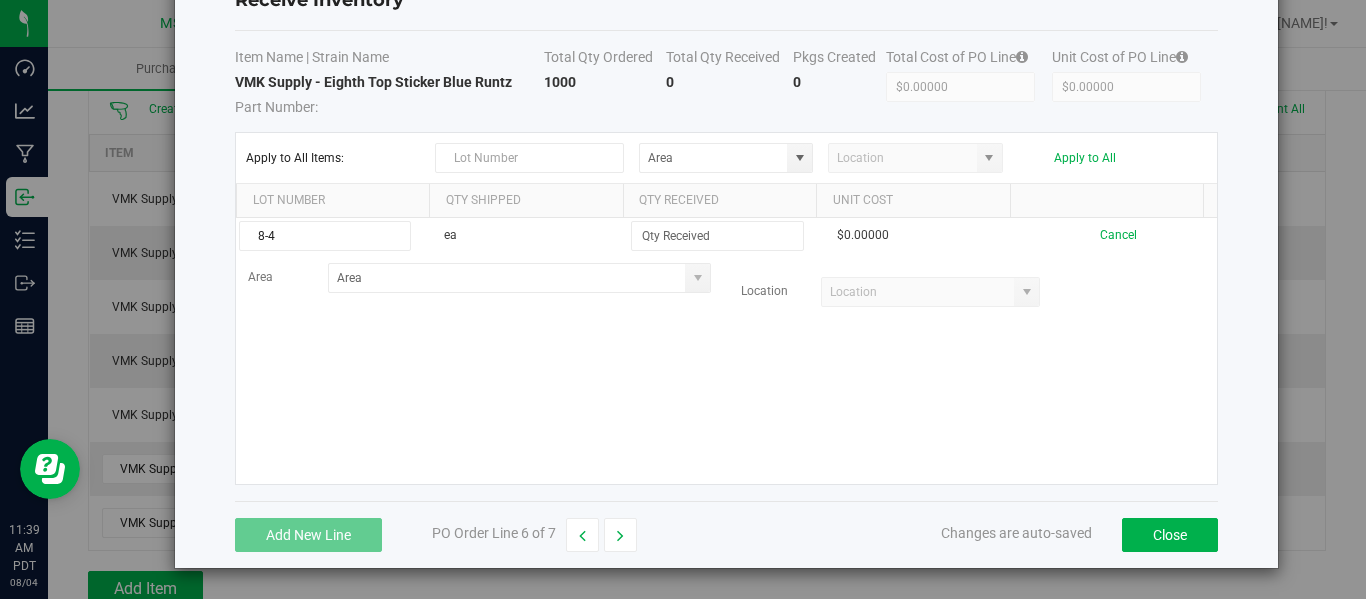 click on "8-4   ea   $0.00000   Cancel   Area   Location" at bounding box center [726, 351] 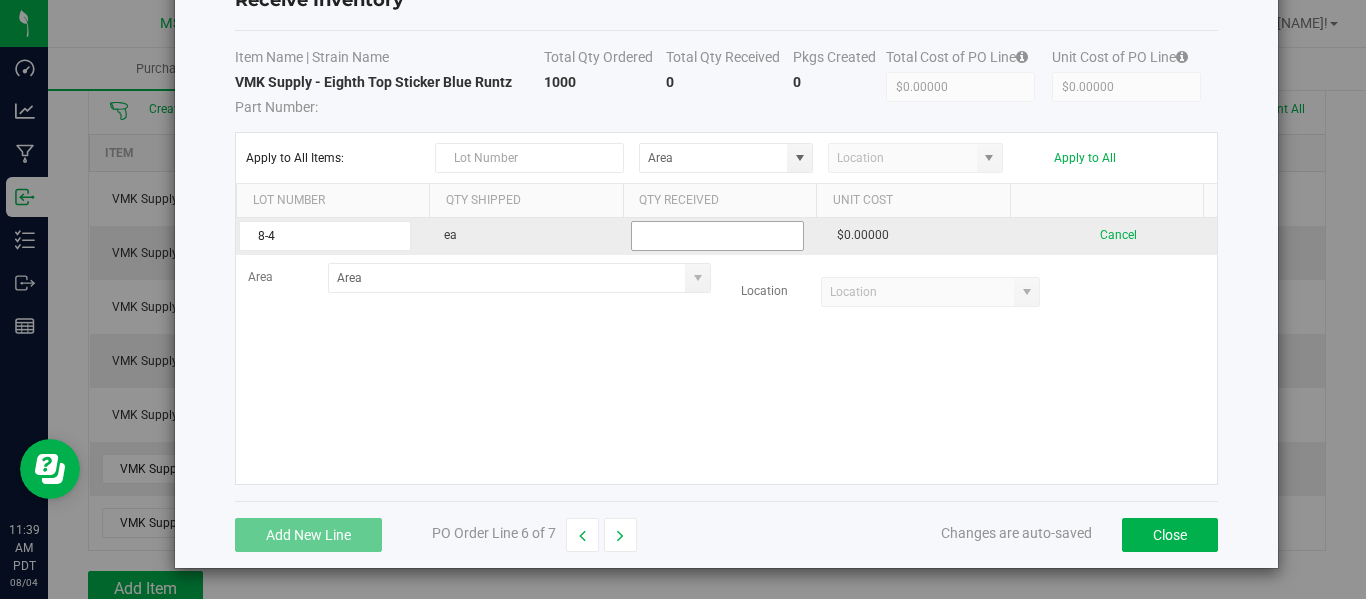 click at bounding box center [717, 236] 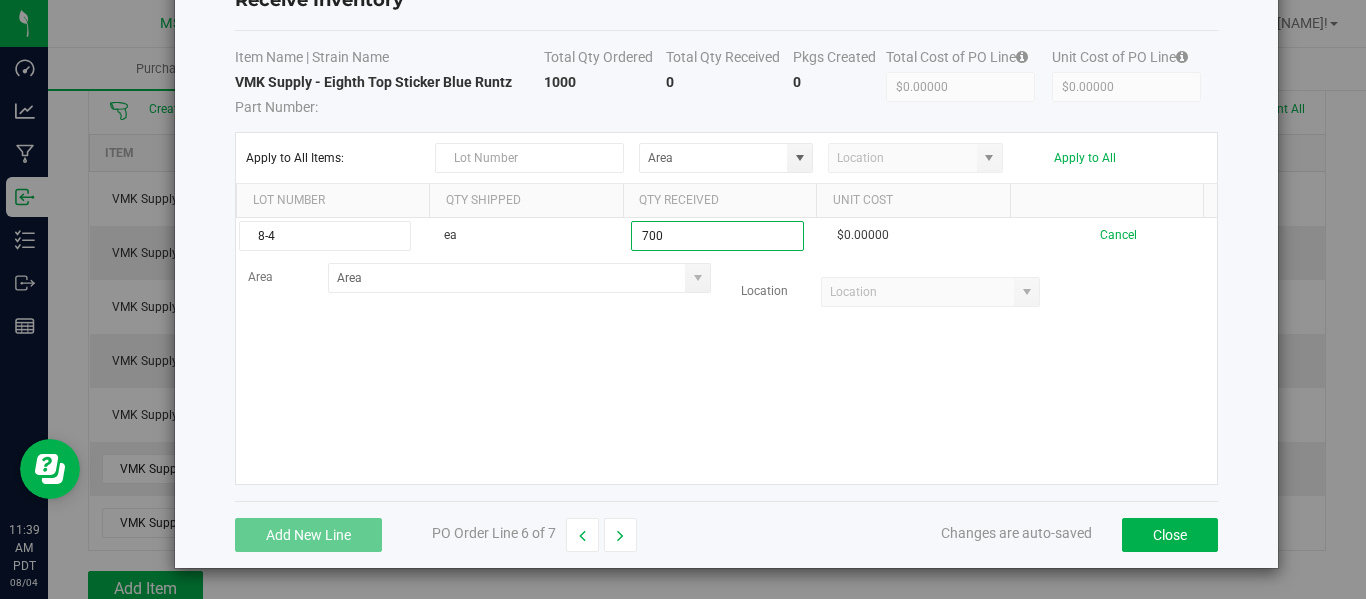 type on "700 ea" 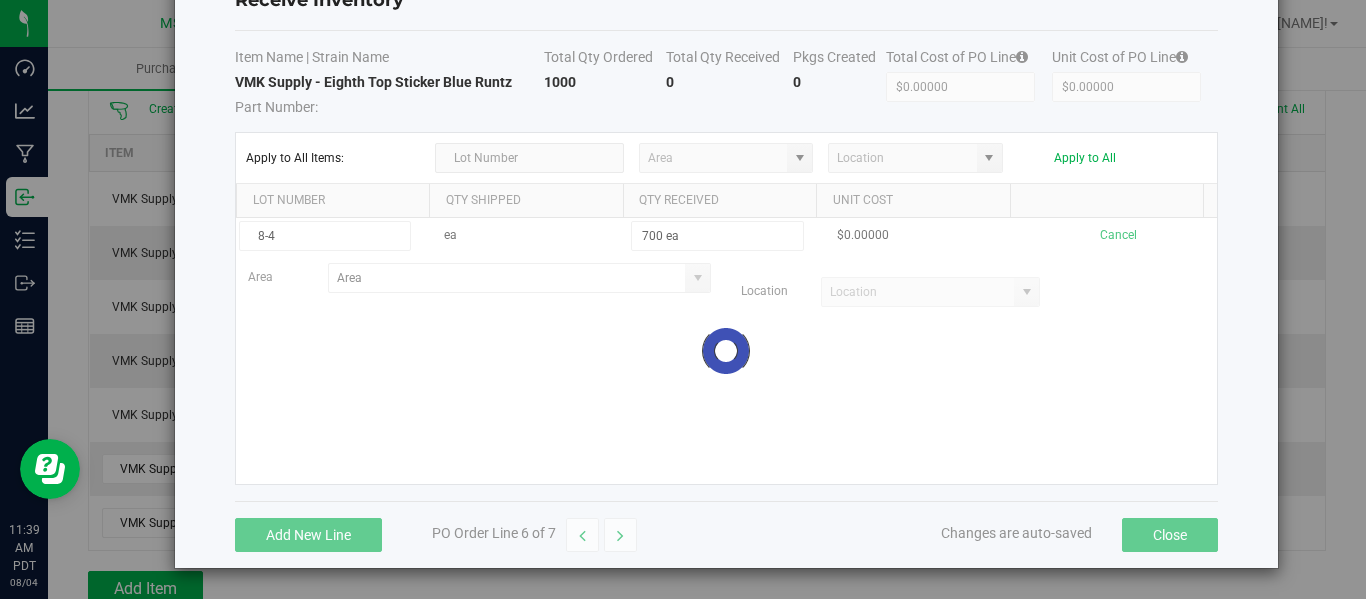 click on "8-4   ea  700 ea  $0.00000   Cancel   Area   Location  Loading" at bounding box center (726, 351) 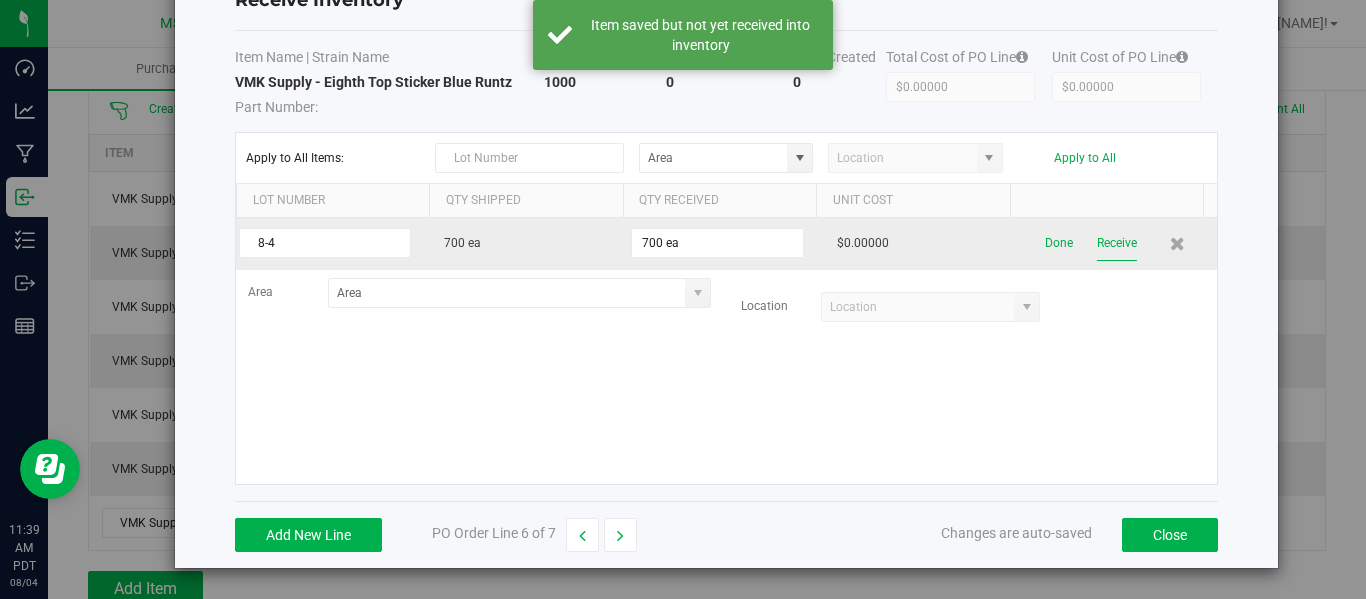 click on "Receive" at bounding box center (1117, 243) 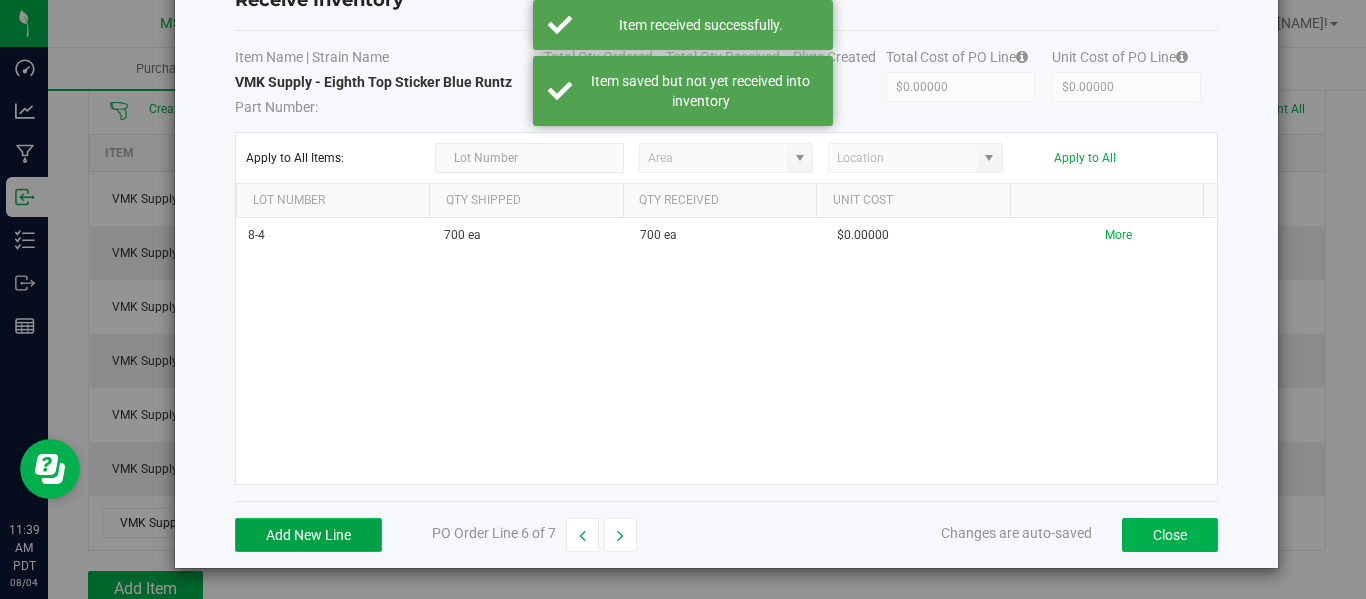 click on "Add New Line" at bounding box center (308, 535) 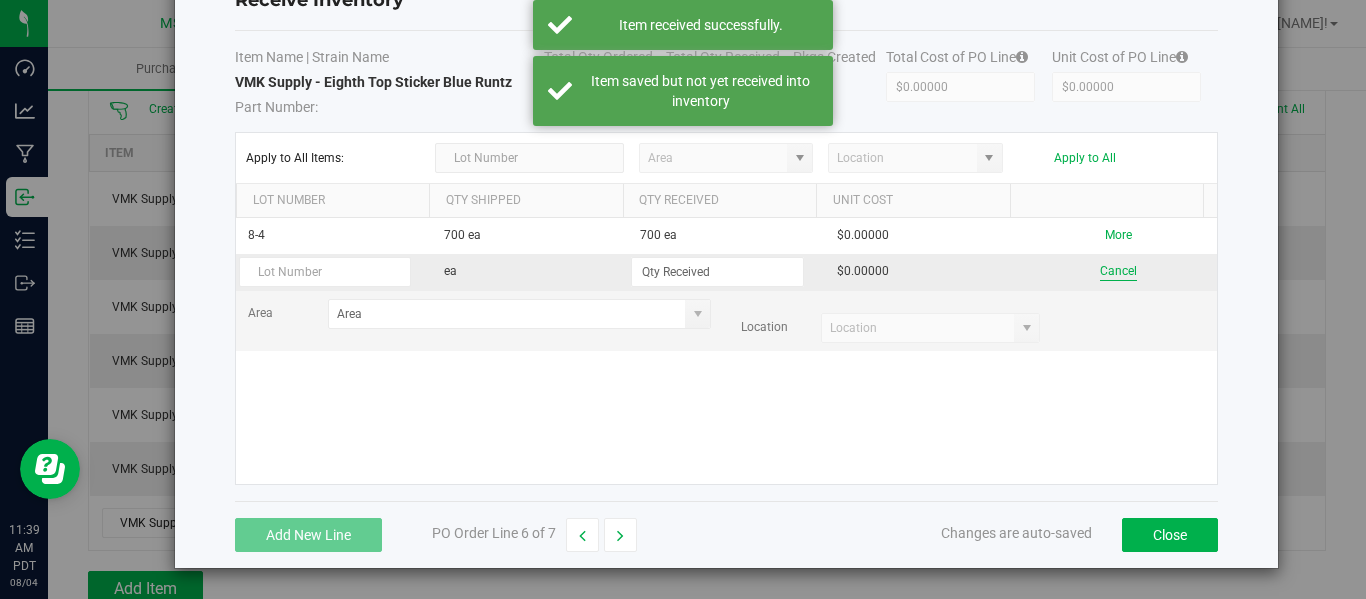 click on "Cancel" at bounding box center (1118, 271) 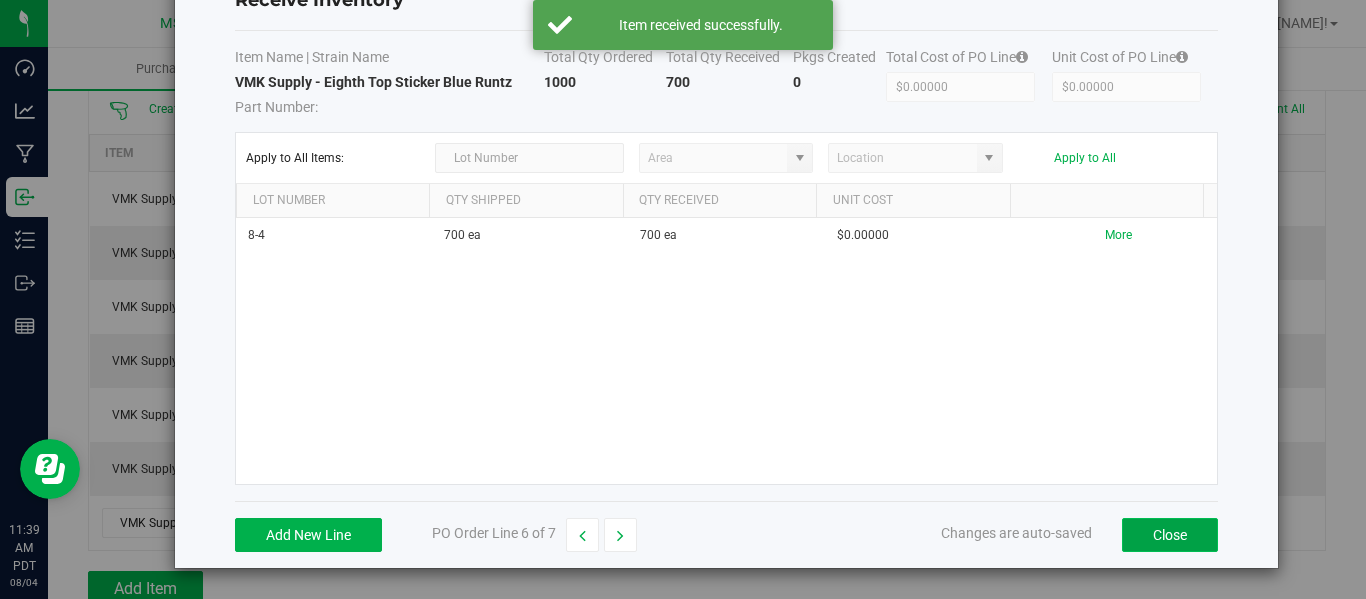 click on "Close" at bounding box center [1170, 535] 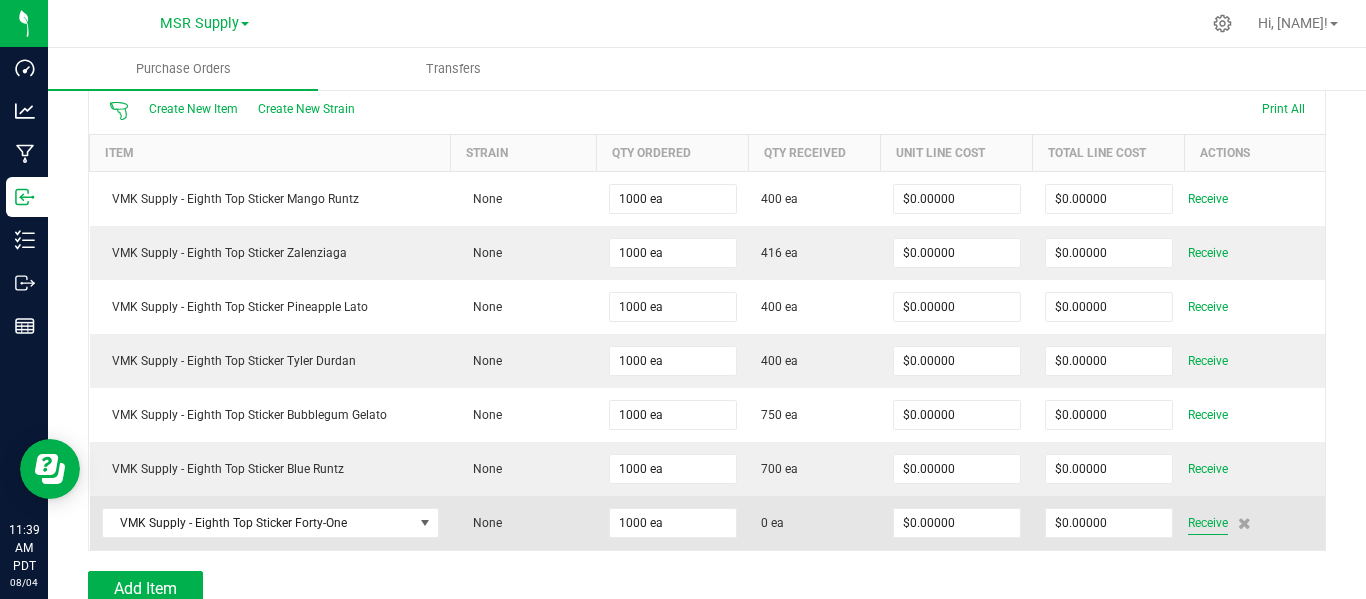 click on "Receive" at bounding box center (1208, 523) 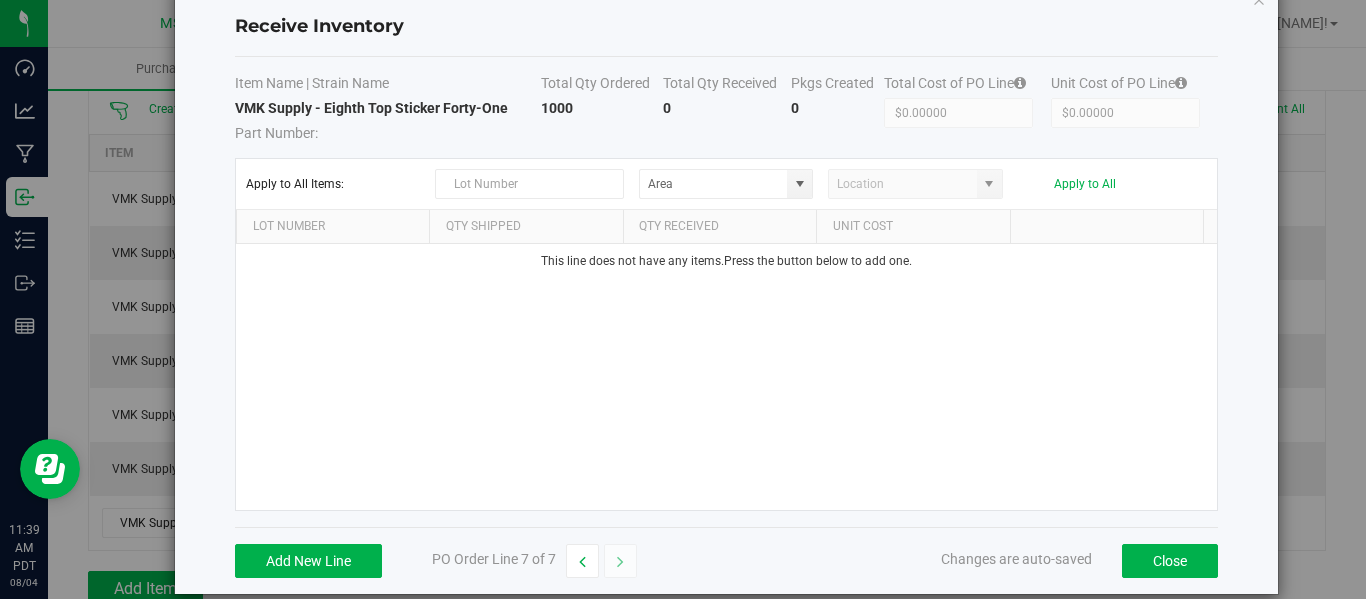scroll, scrollTop: 75, scrollLeft: 0, axis: vertical 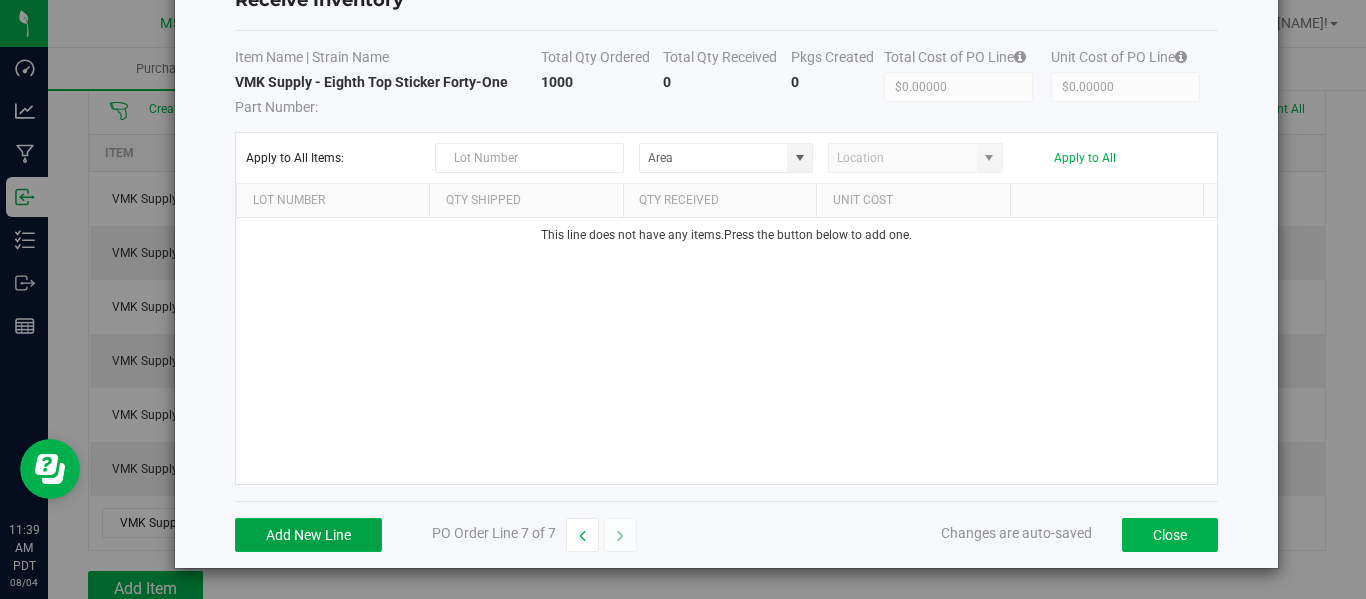 drag, startPoint x: 336, startPoint y: 528, endPoint x: 559, endPoint y: 422, distance: 246.91092 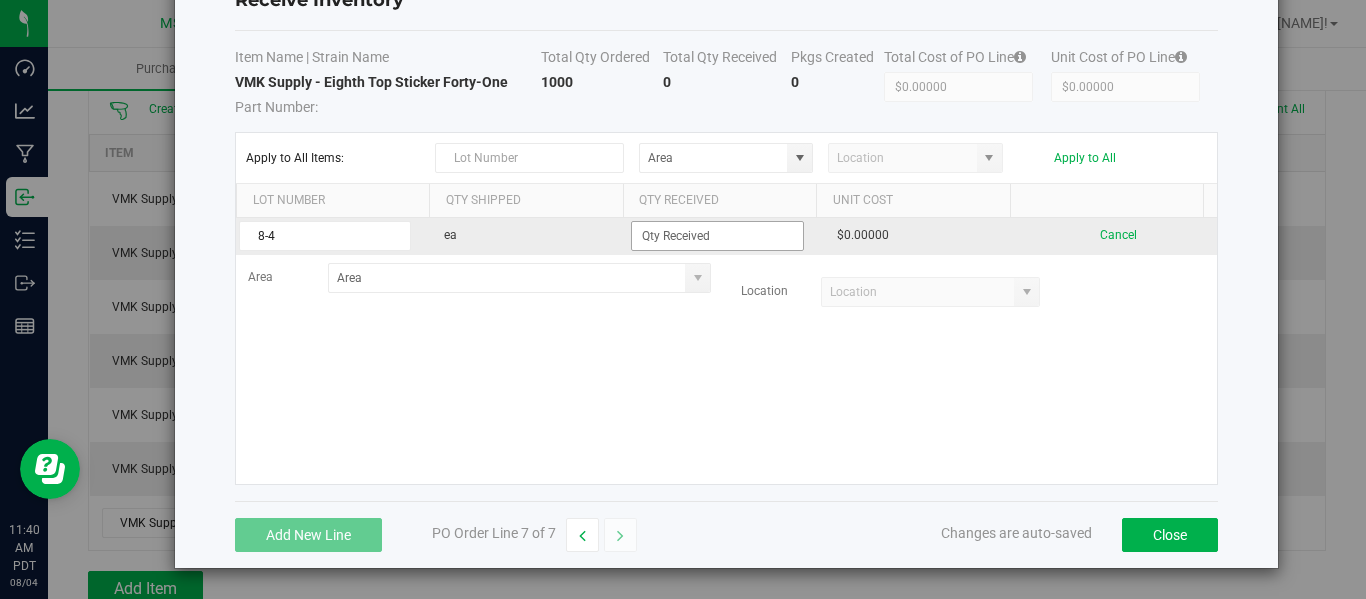 type on "8-4" 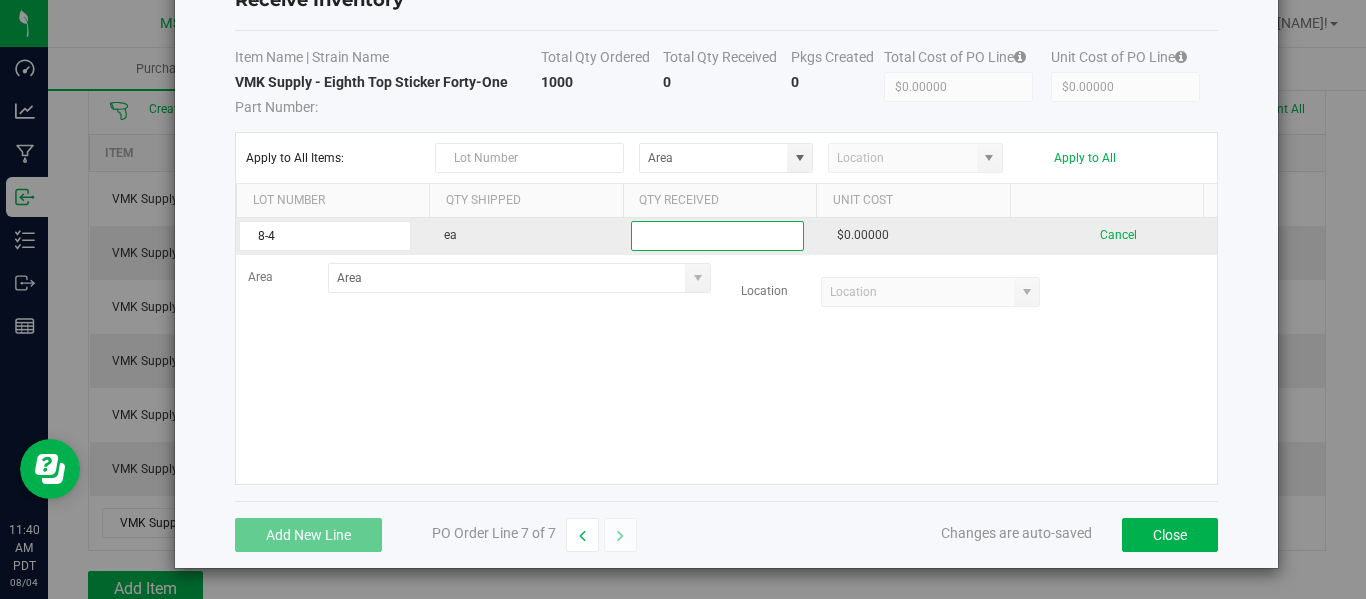 click at bounding box center [717, 236] 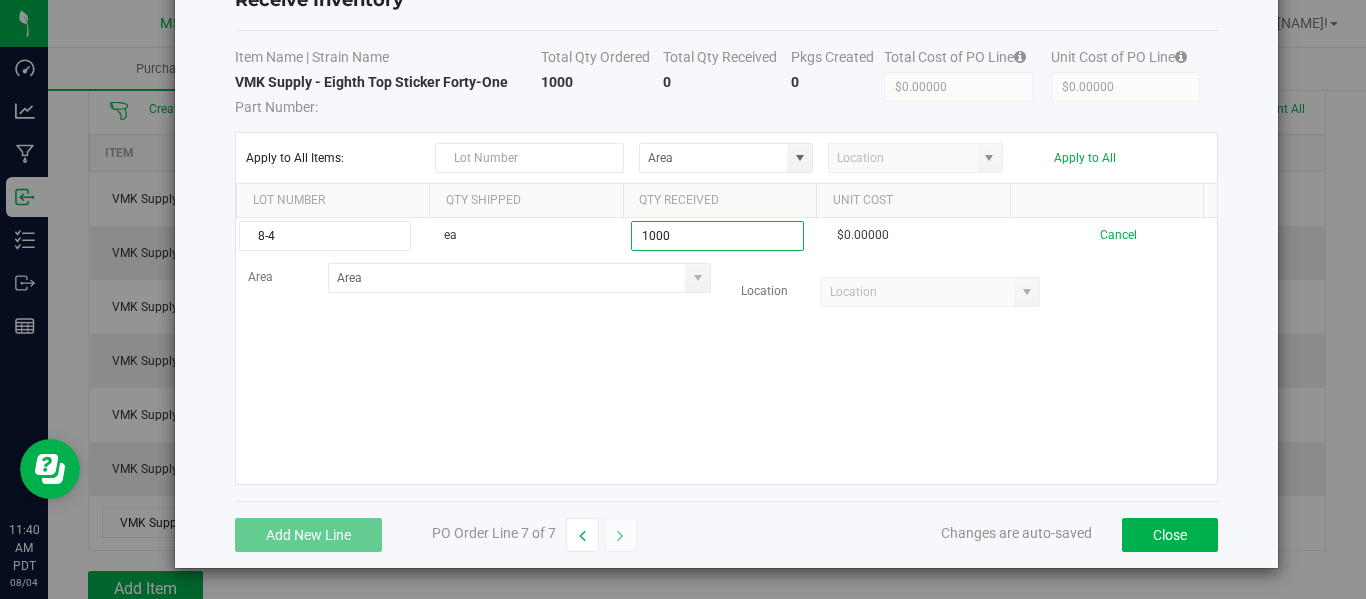 type on "1000 ea" 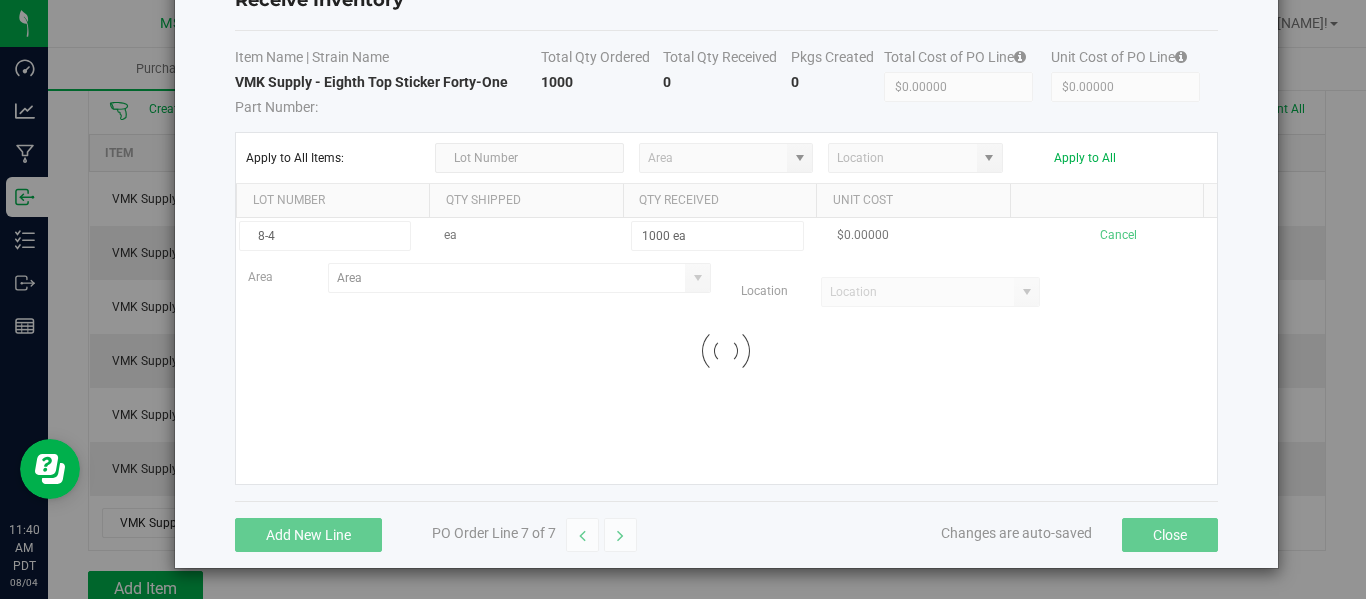 click on "8-4   ea  1000 ea  $0.00000   Cancel   Area   Location  Loading" at bounding box center [726, 351] 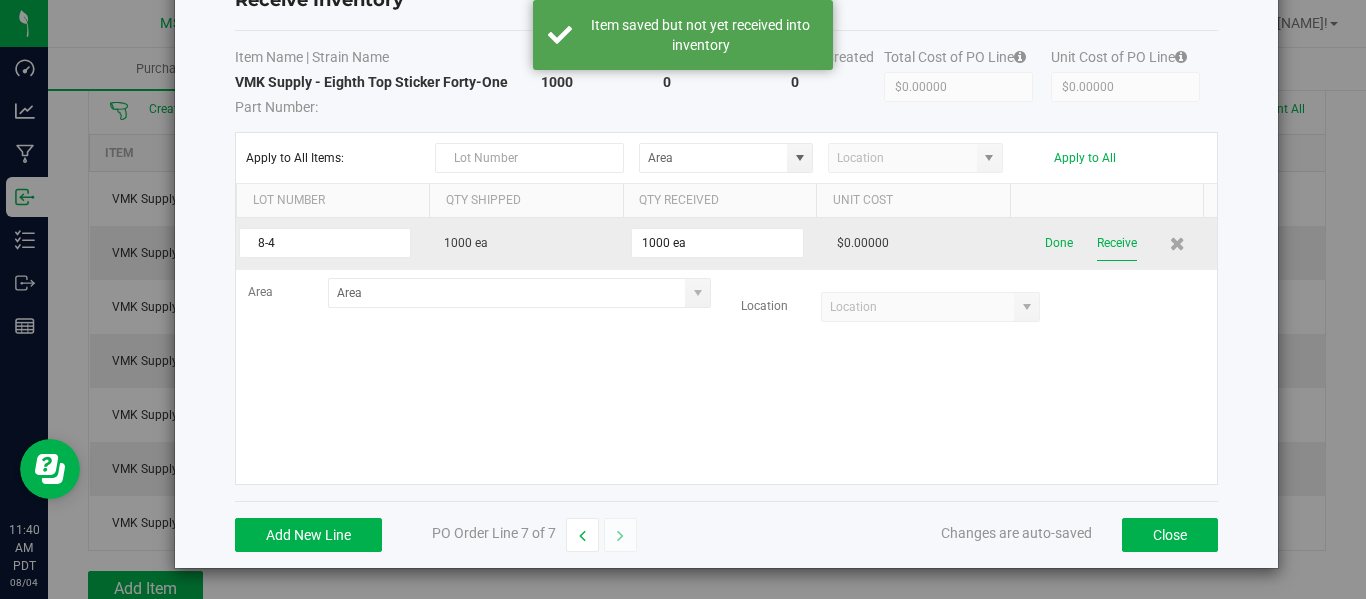 click on "Receive" at bounding box center (1117, 243) 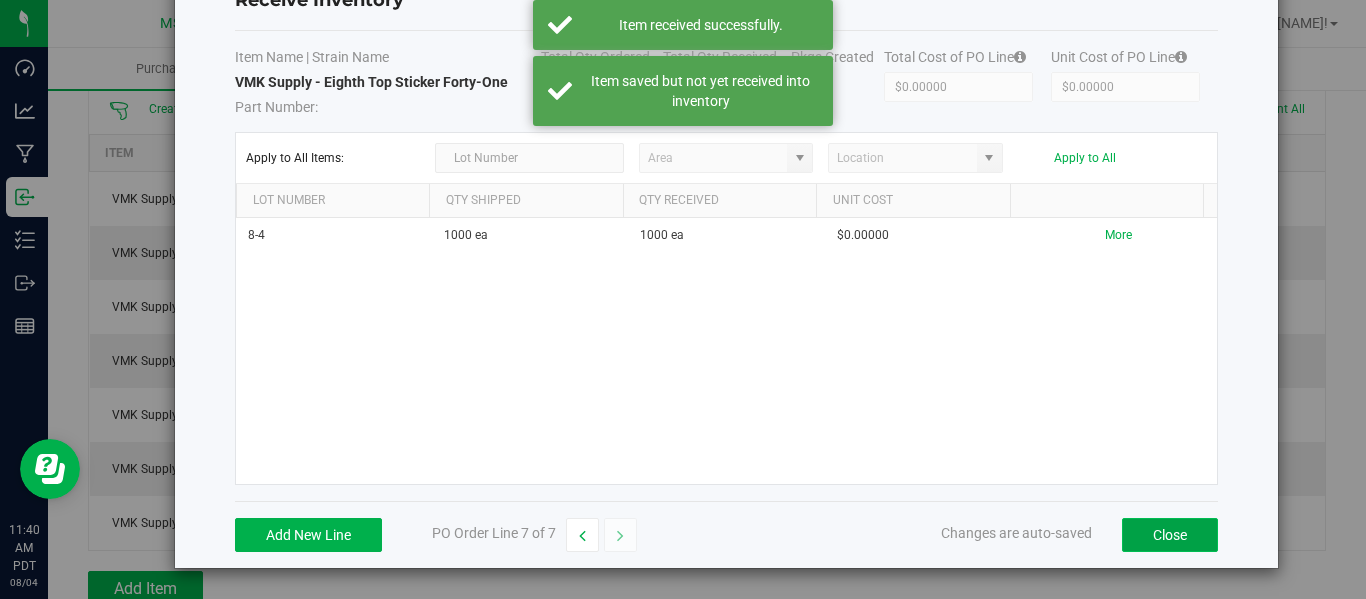 click on "Close" at bounding box center [1170, 535] 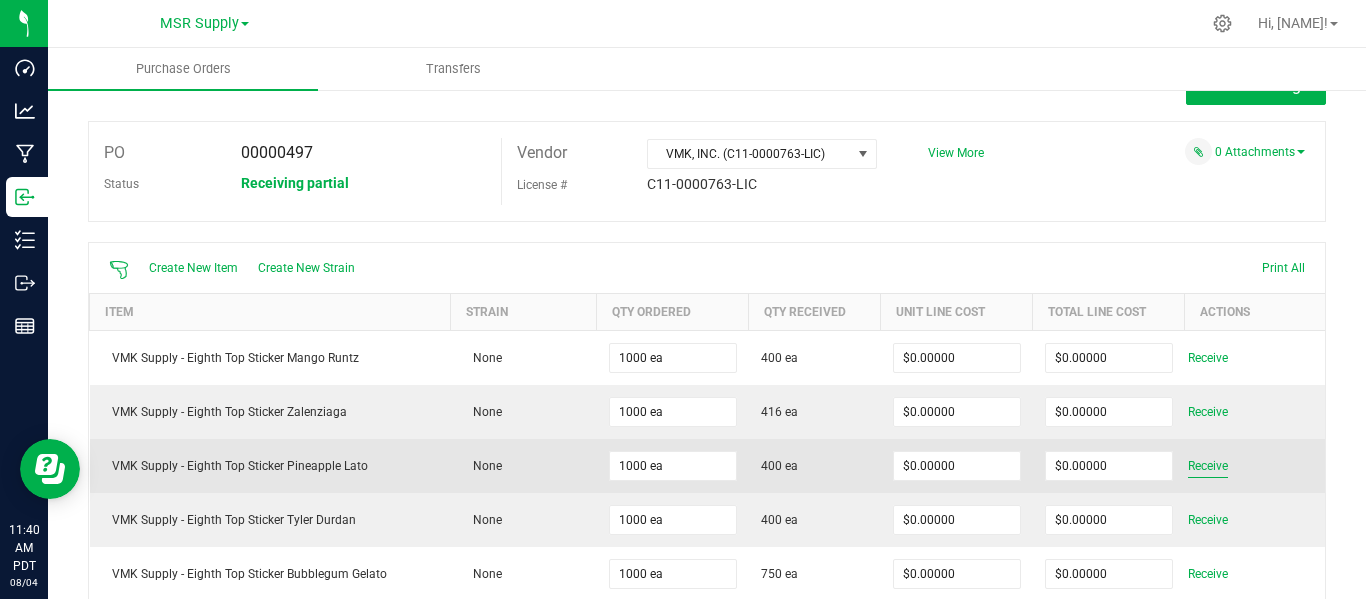 scroll, scrollTop: 0, scrollLeft: 0, axis: both 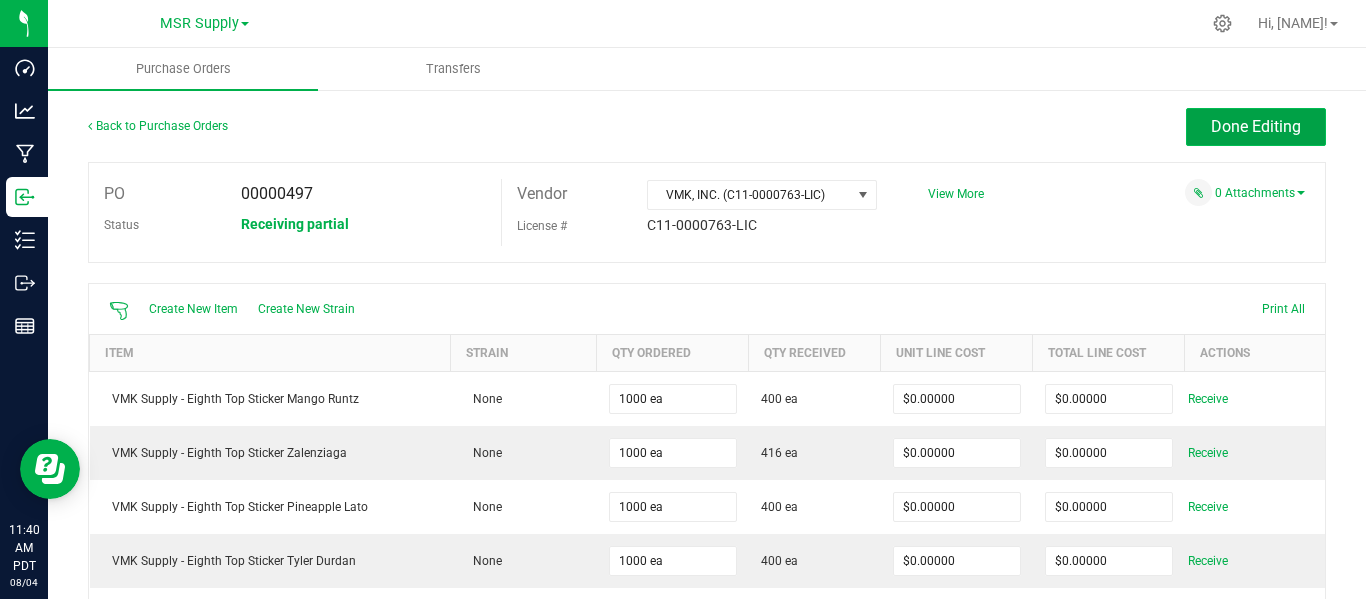 click on "Done Editing" at bounding box center (1256, 126) 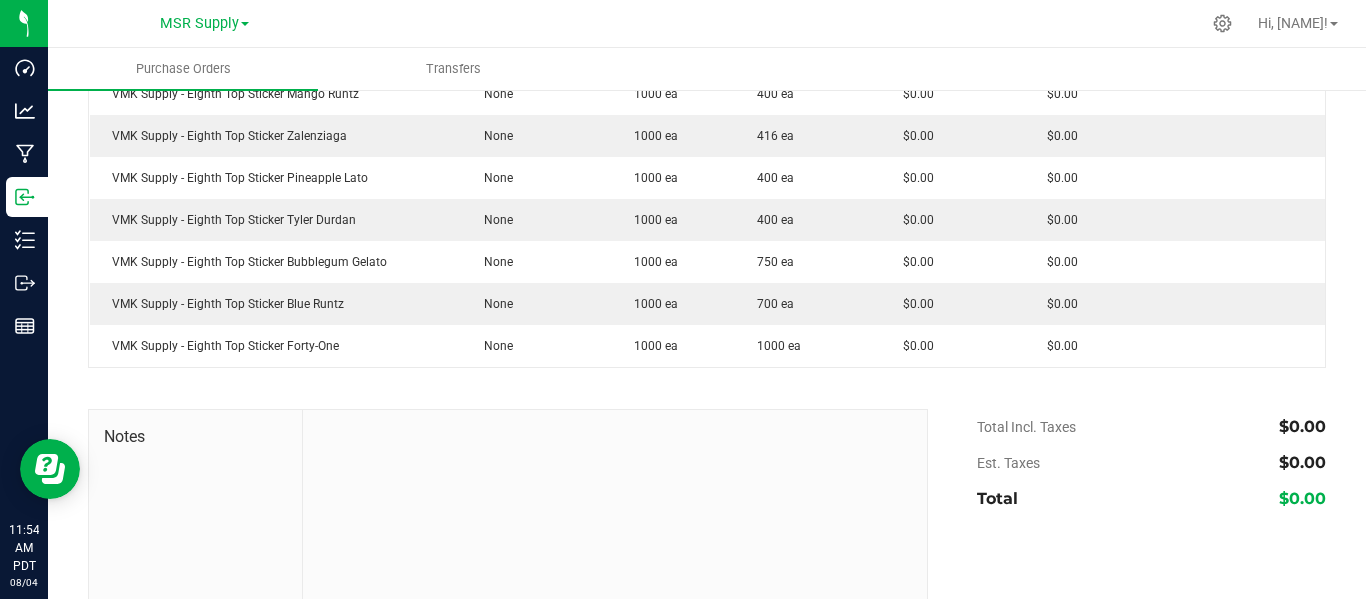 scroll, scrollTop: 0, scrollLeft: 0, axis: both 